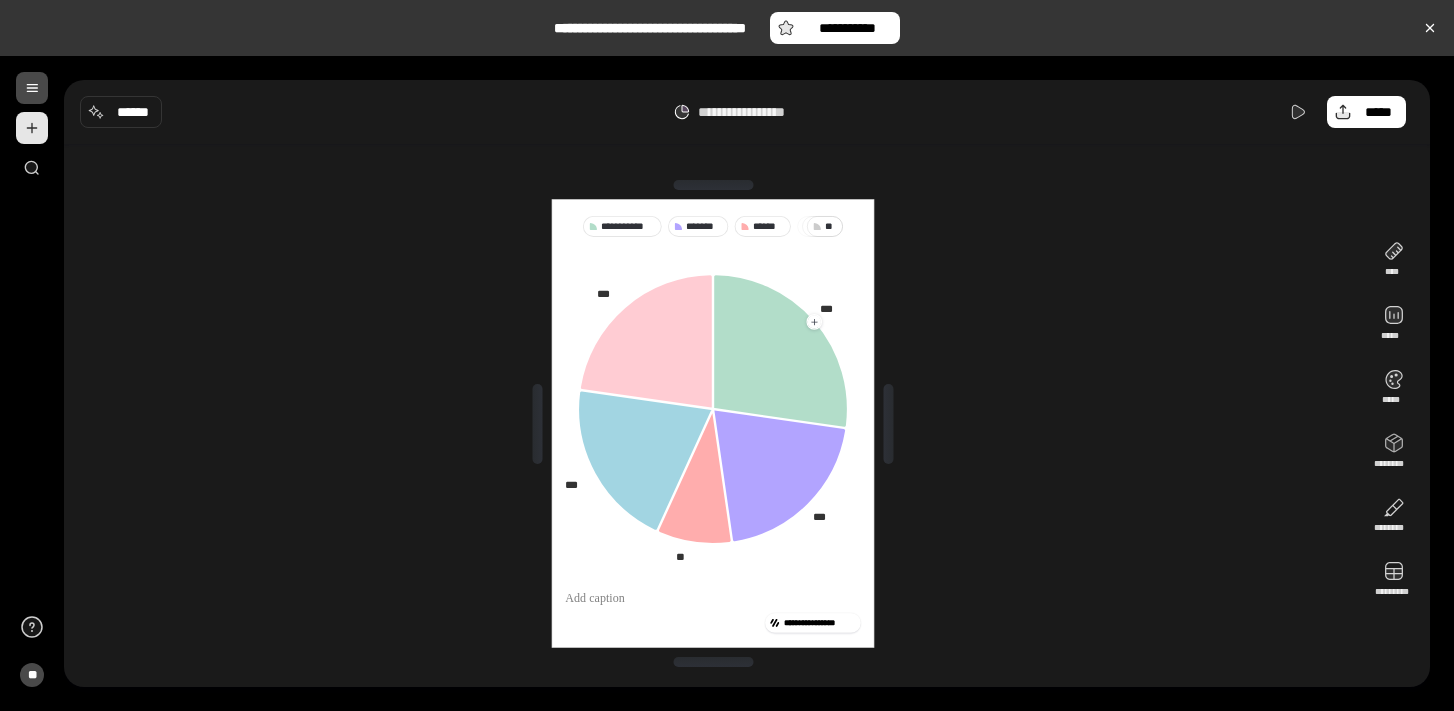 scroll, scrollTop: 0, scrollLeft: 0, axis: both 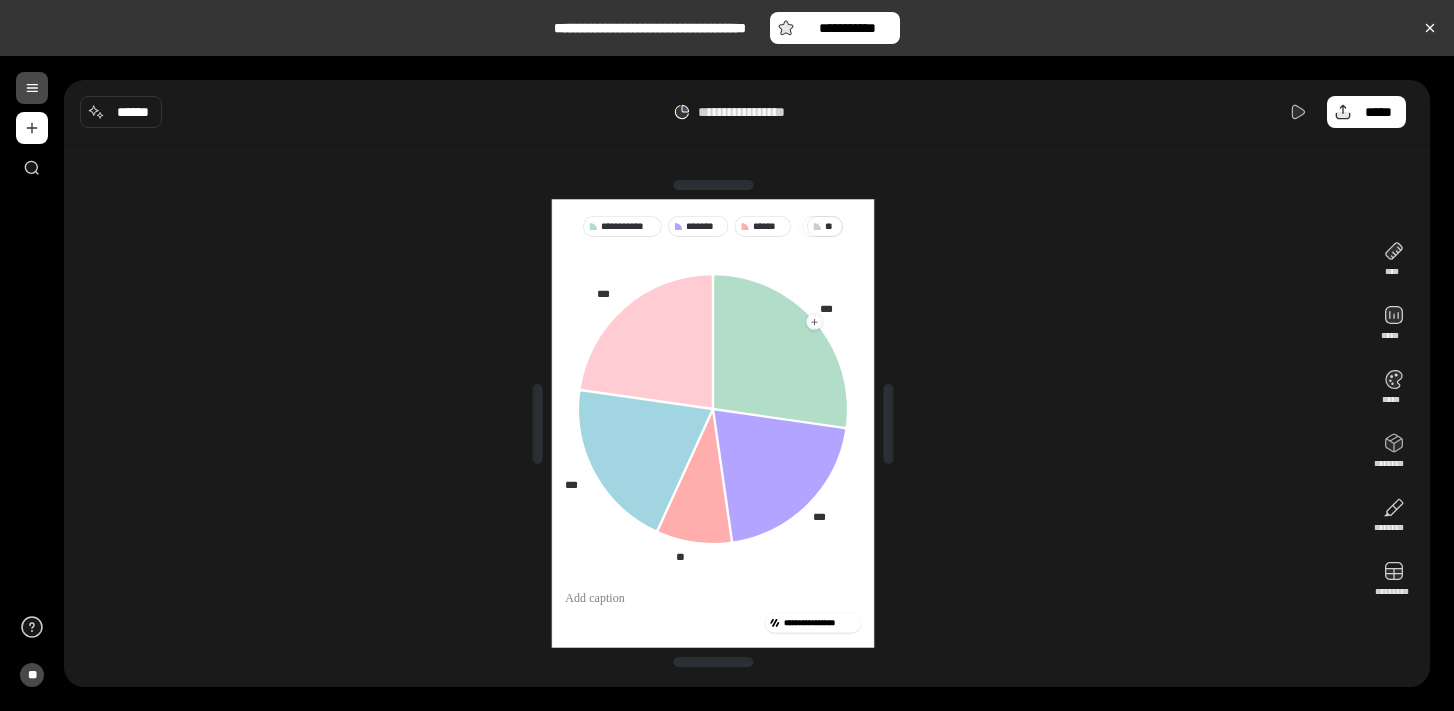 click at bounding box center (32, 88) 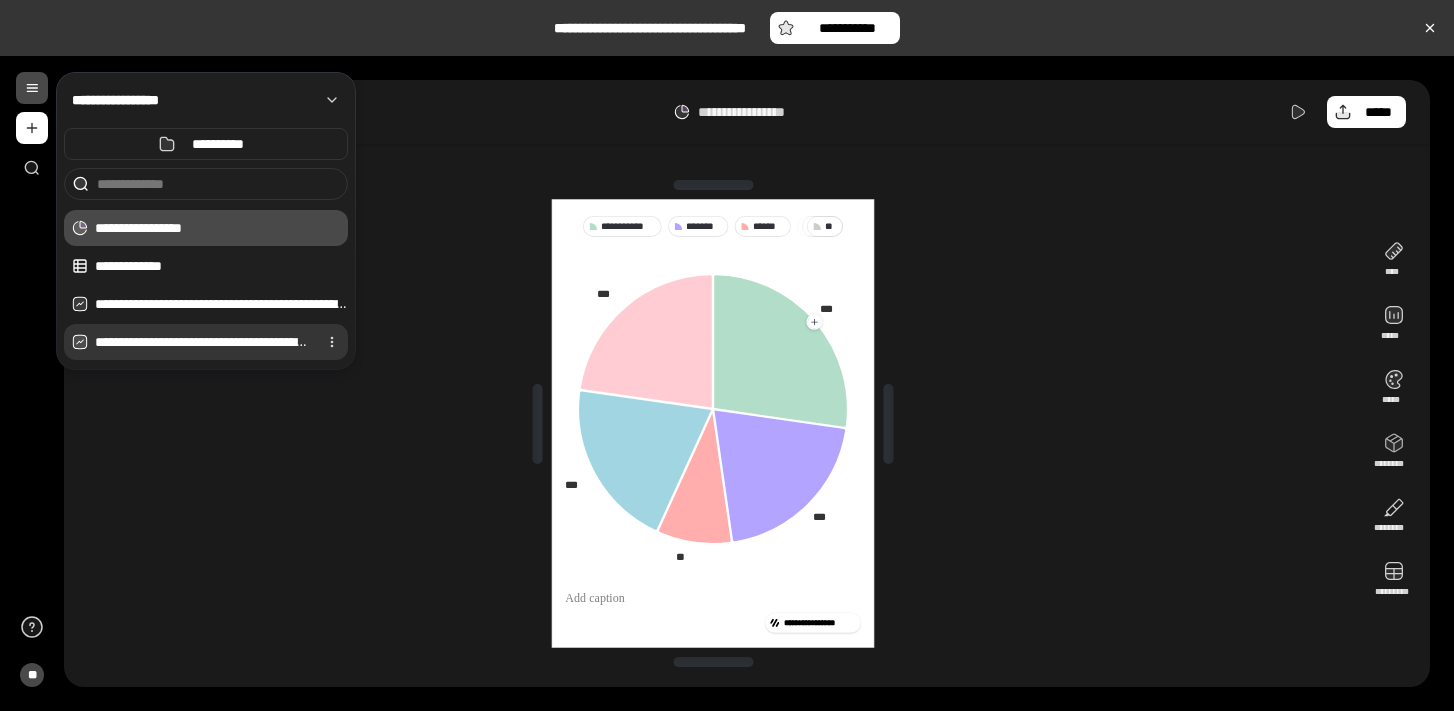 click on "**********" at bounding box center (202, 342) 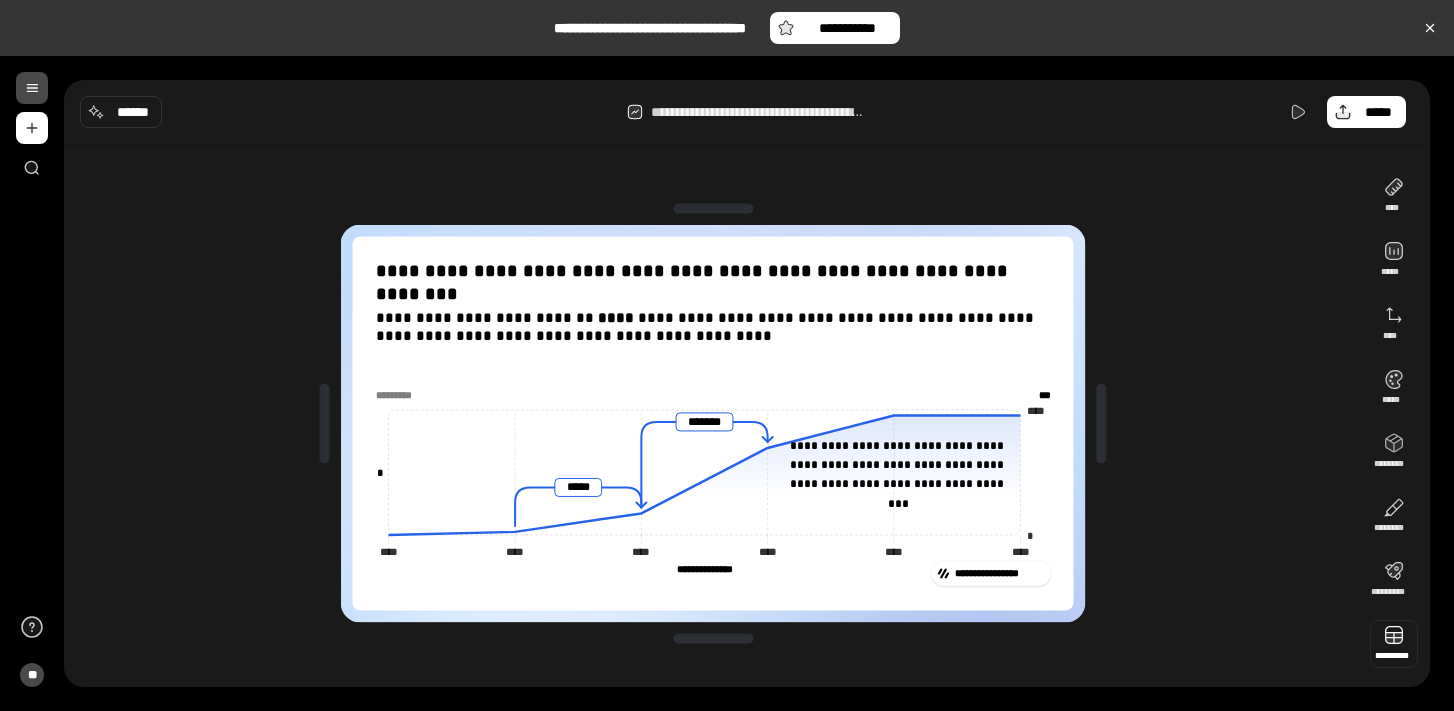 click at bounding box center [1394, 644] 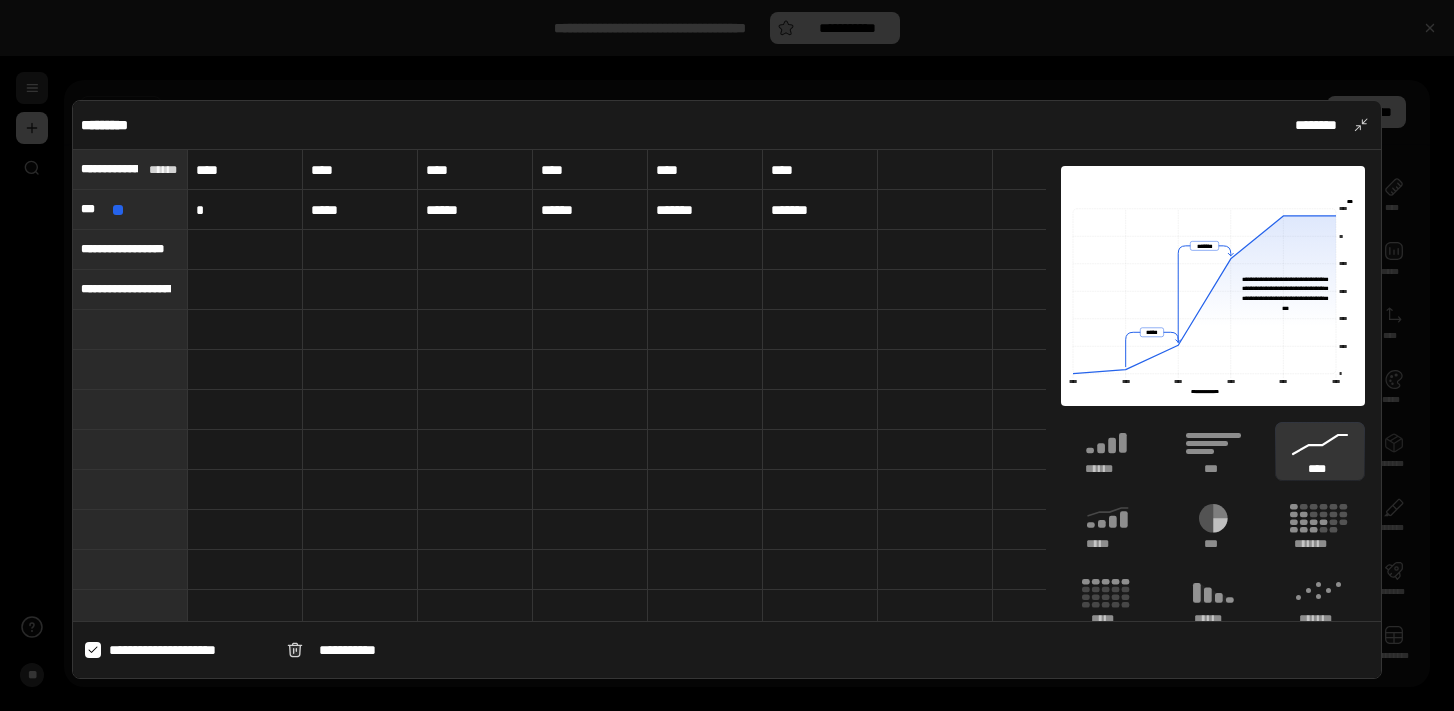 click at bounding box center [245, 250] 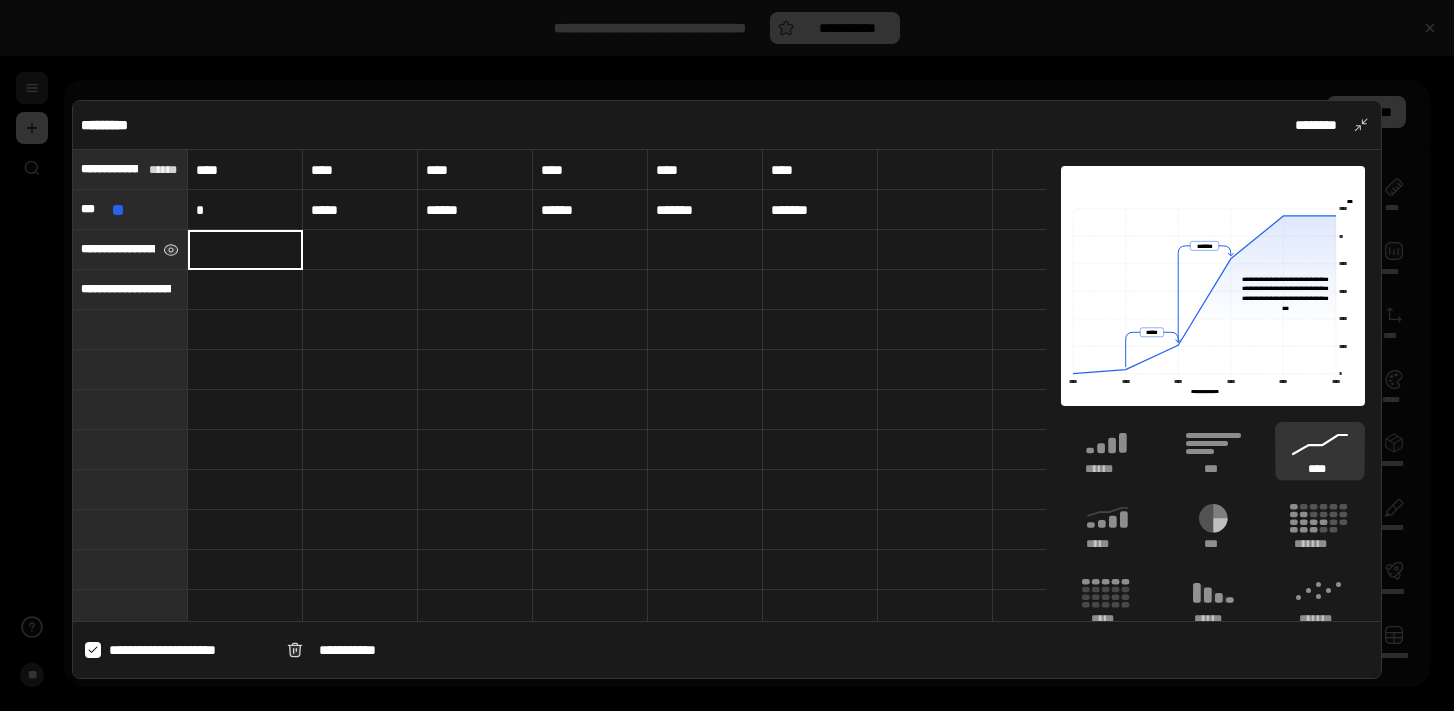 click on "**********" at bounding box center [118, 249] 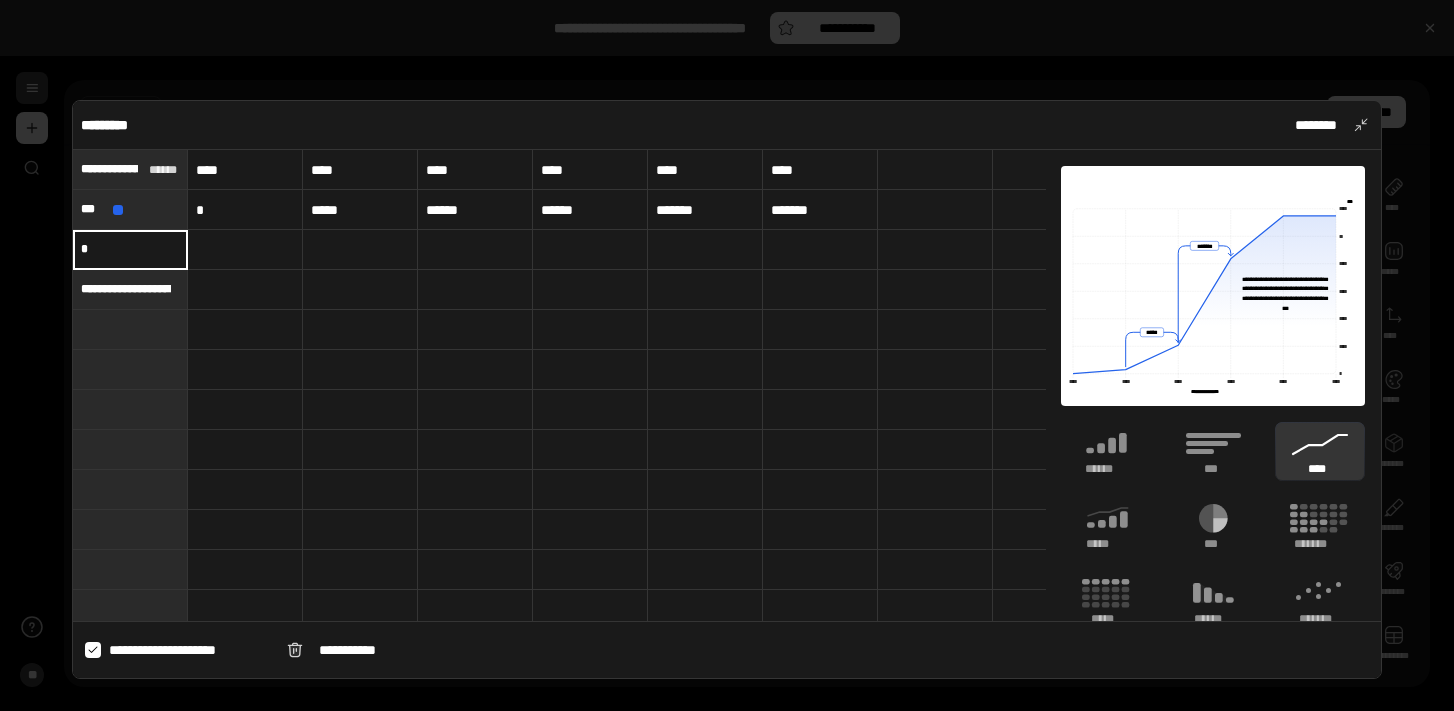 scroll, scrollTop: 0, scrollLeft: 0, axis: both 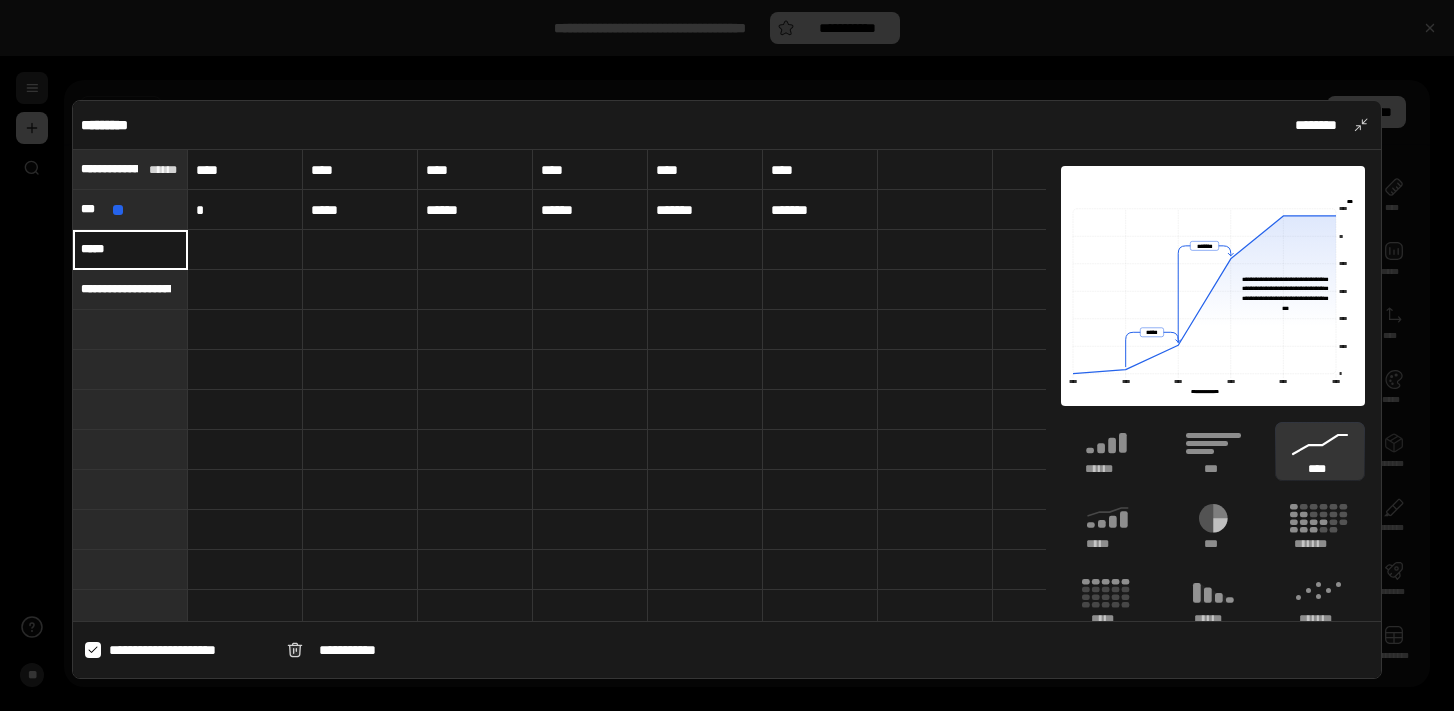 type on "*****" 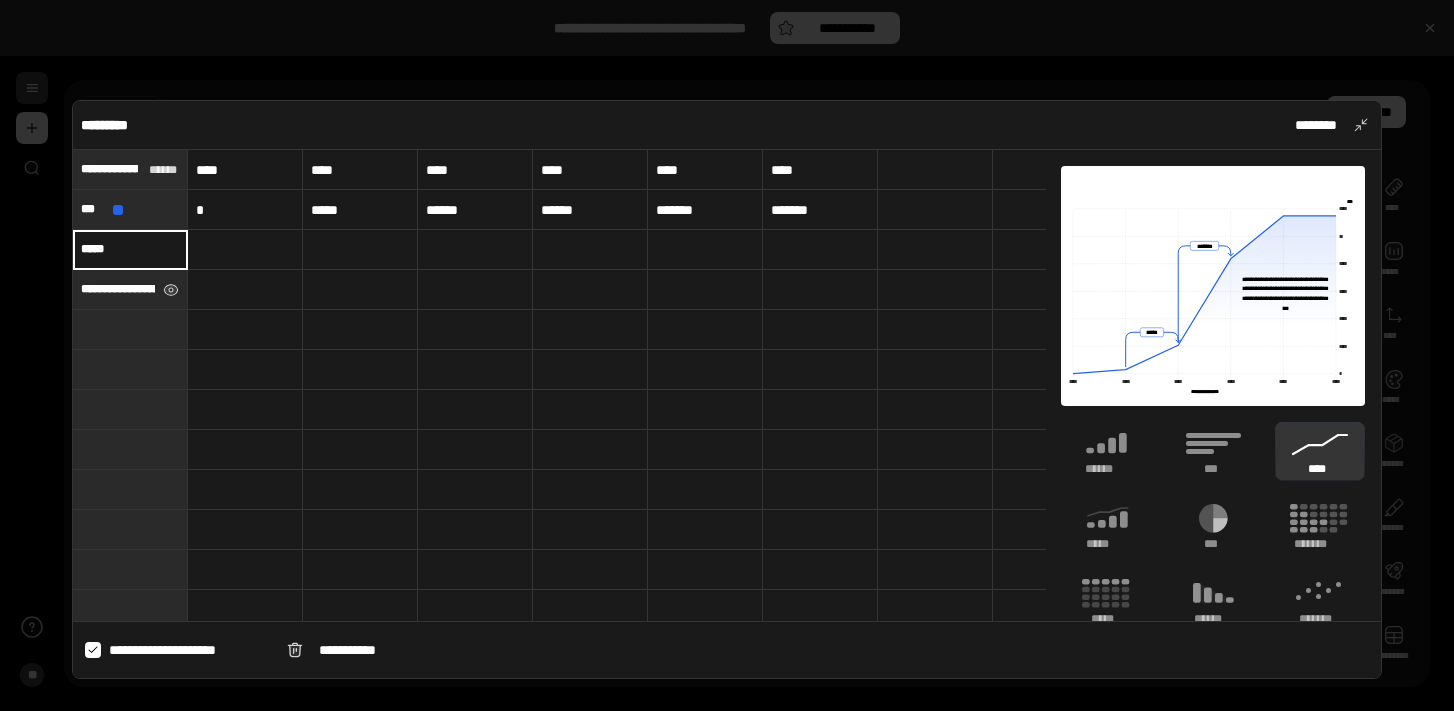 click on "**********" at bounding box center [118, 289] 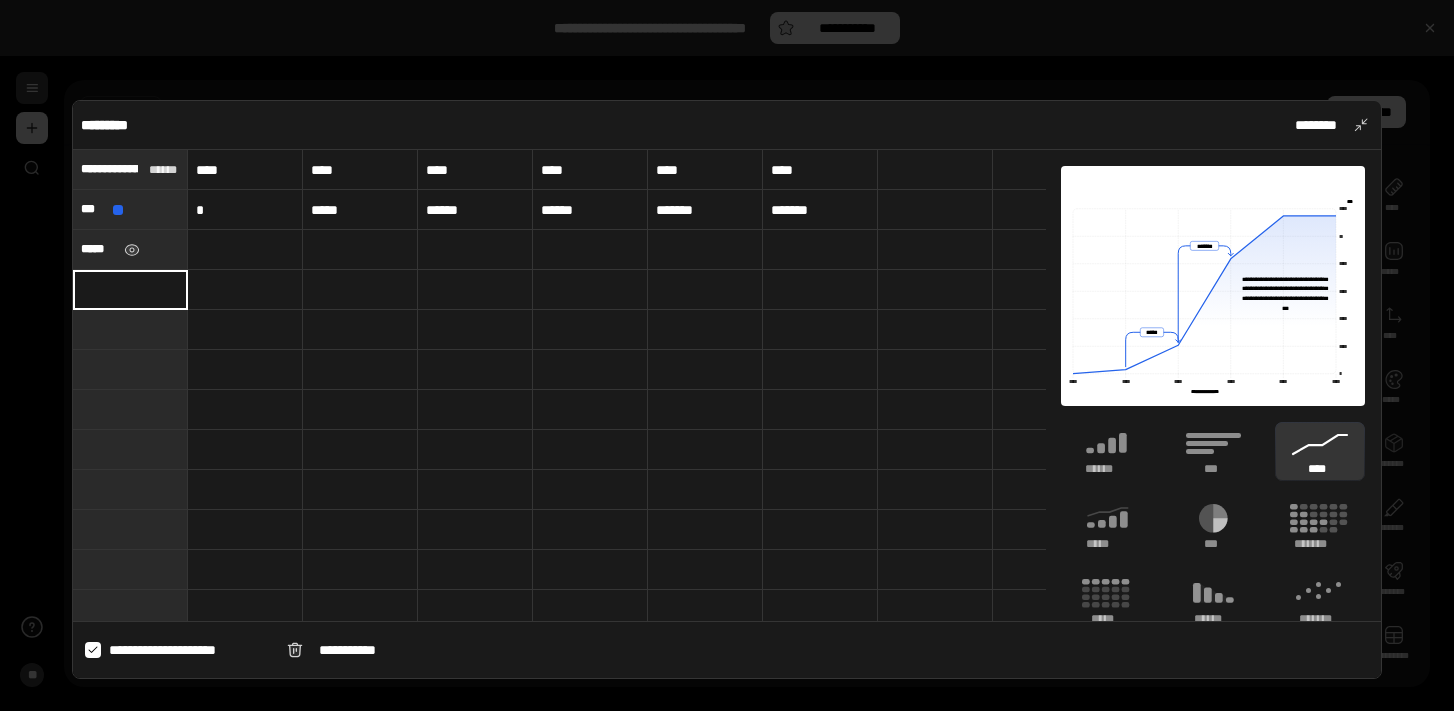 scroll, scrollTop: 0, scrollLeft: 0, axis: both 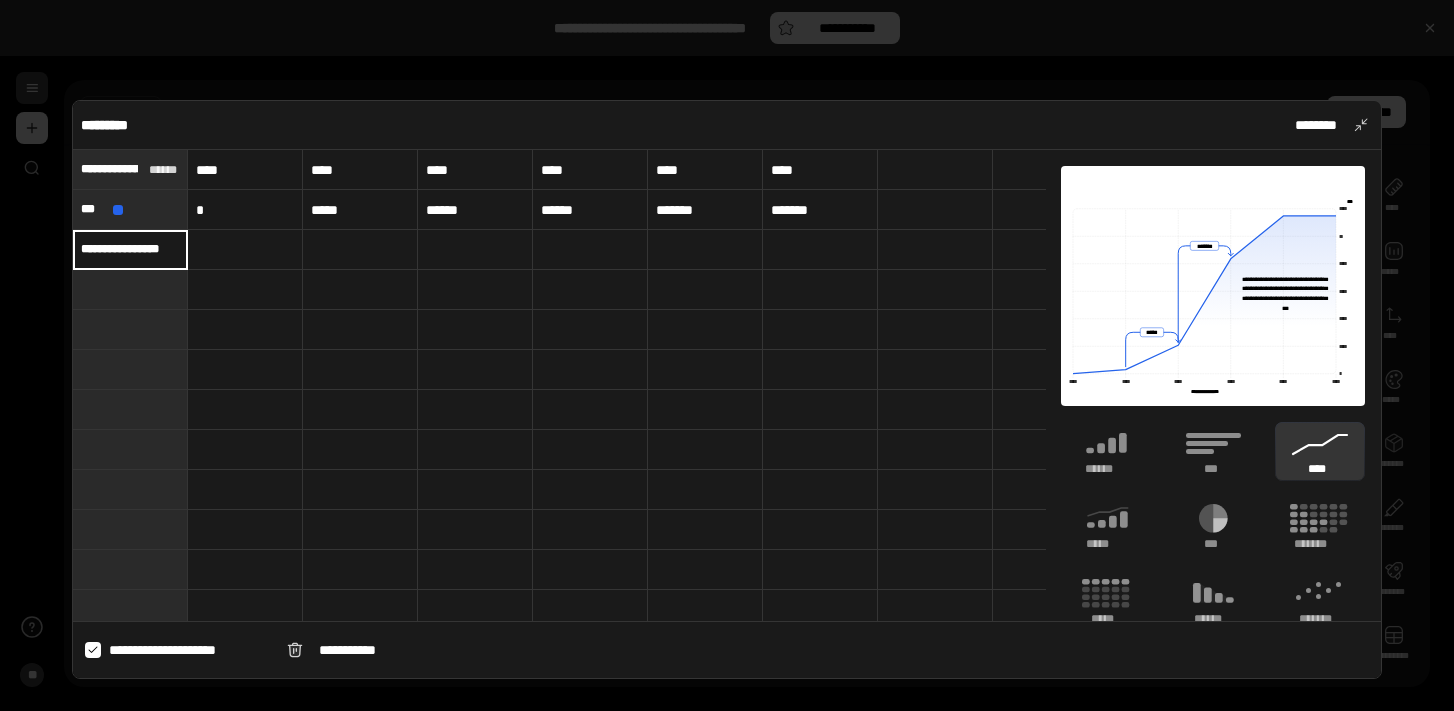 type on "**********" 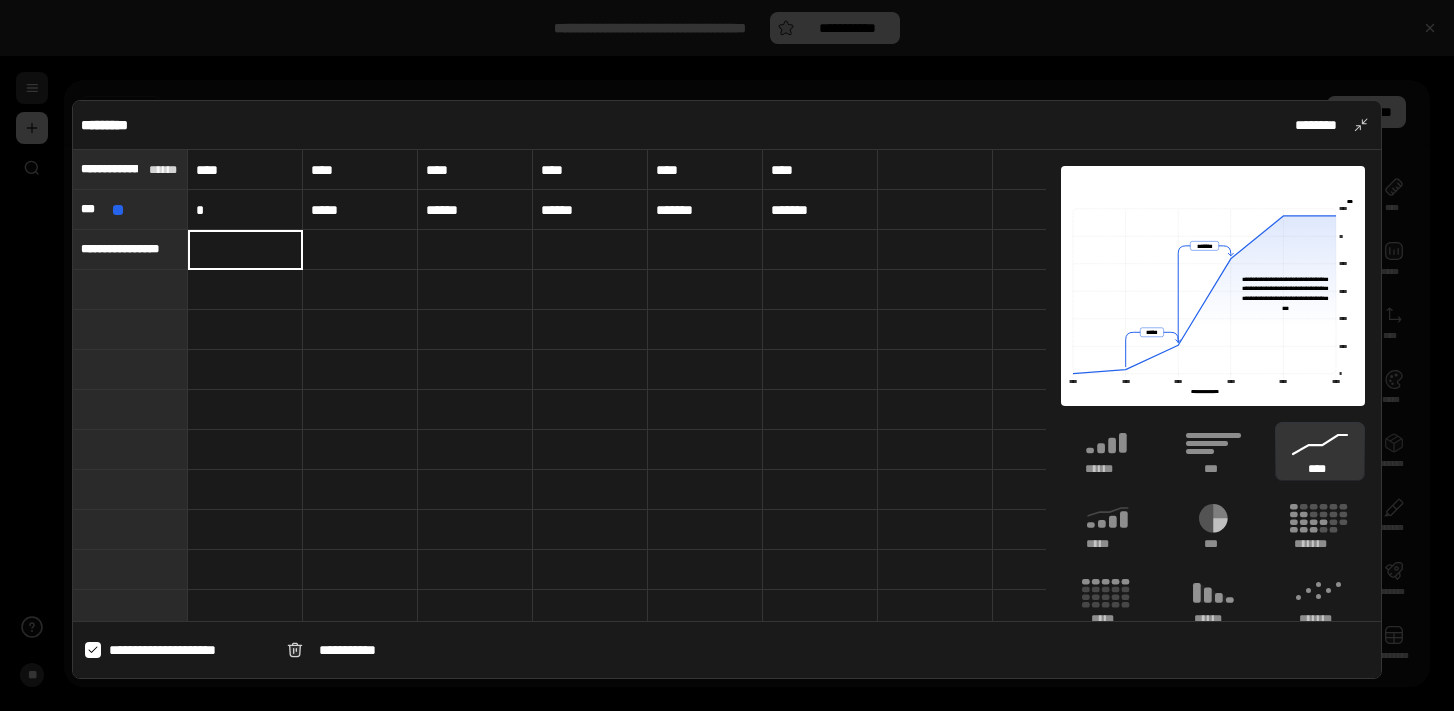 type on "*" 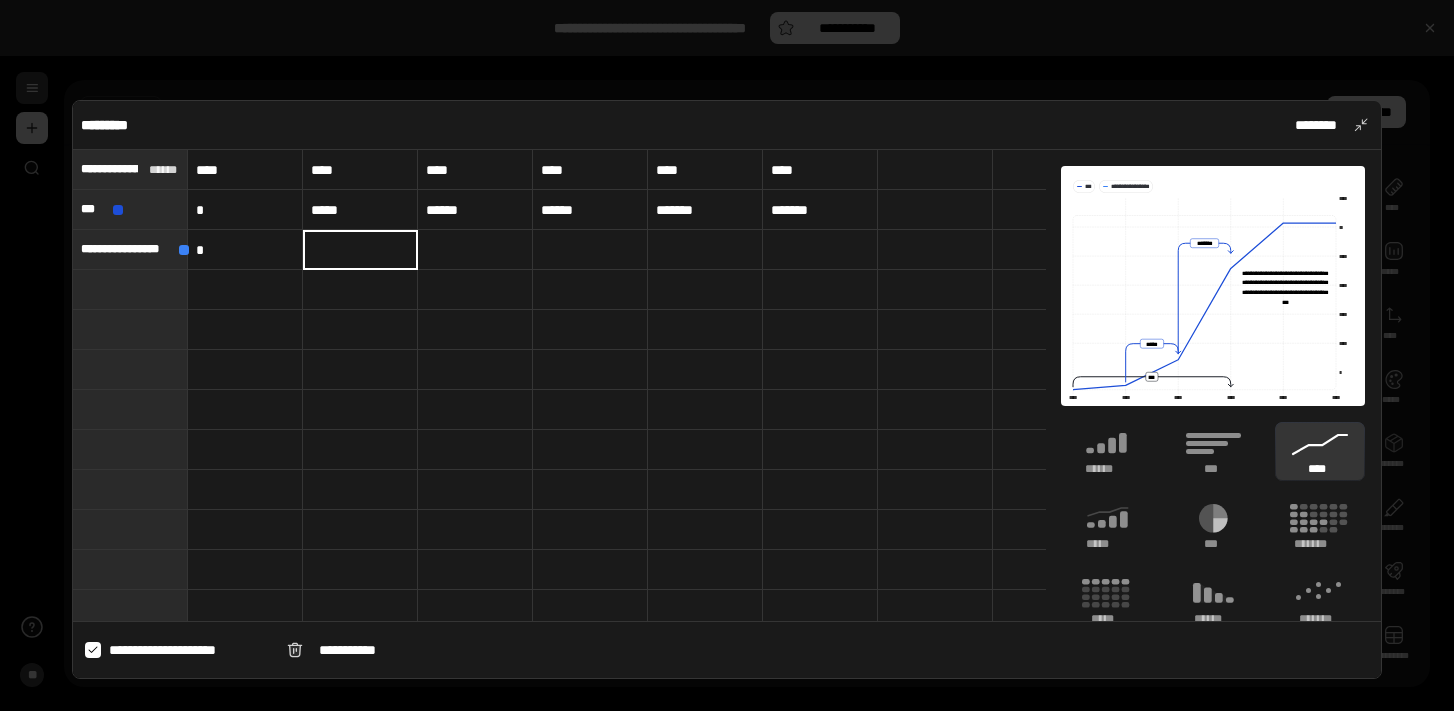 type 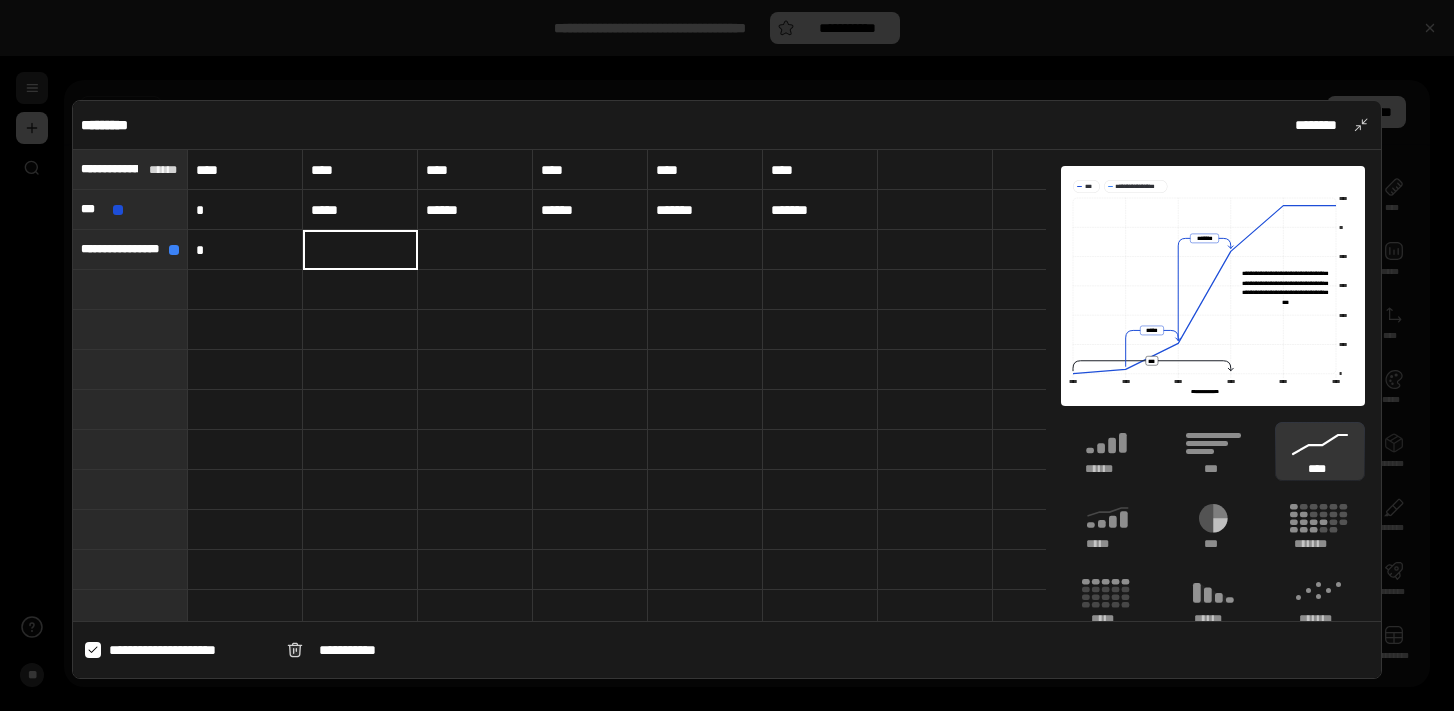 type on "*" 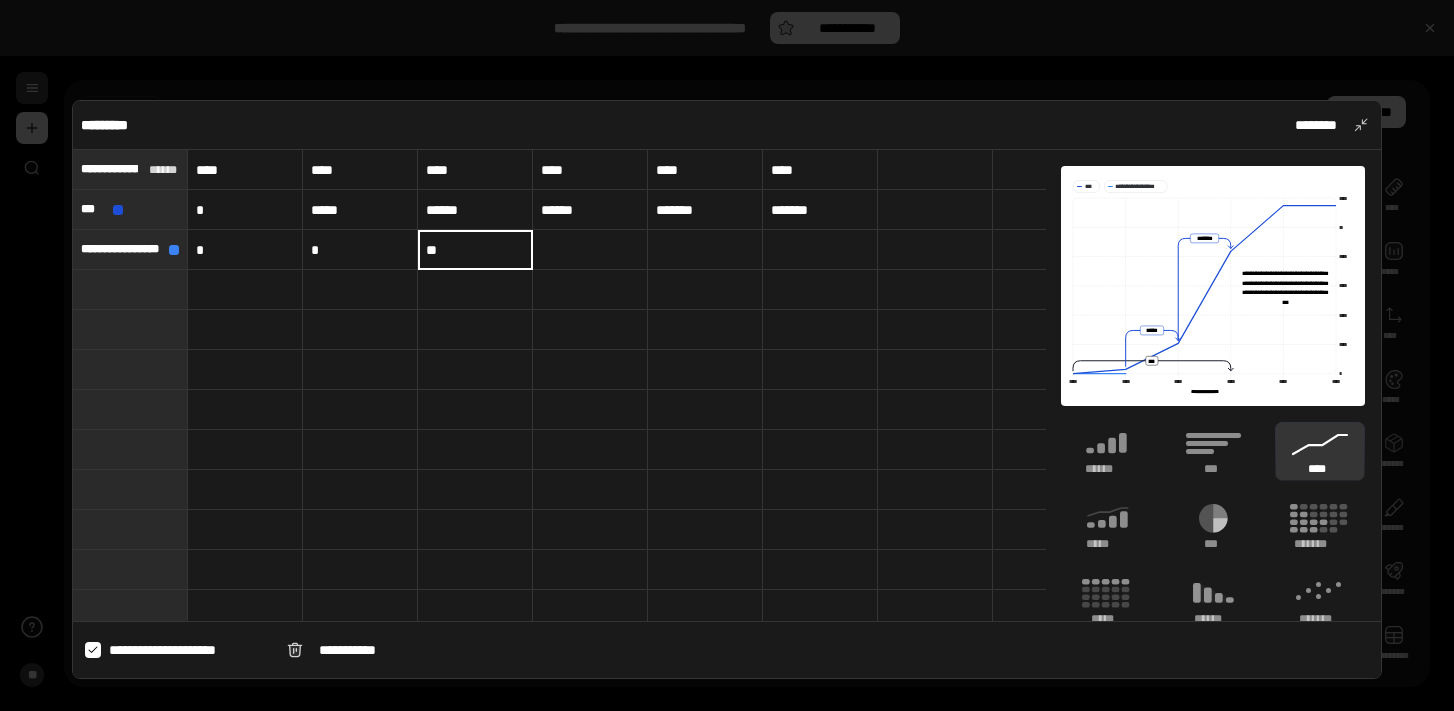 type on "**" 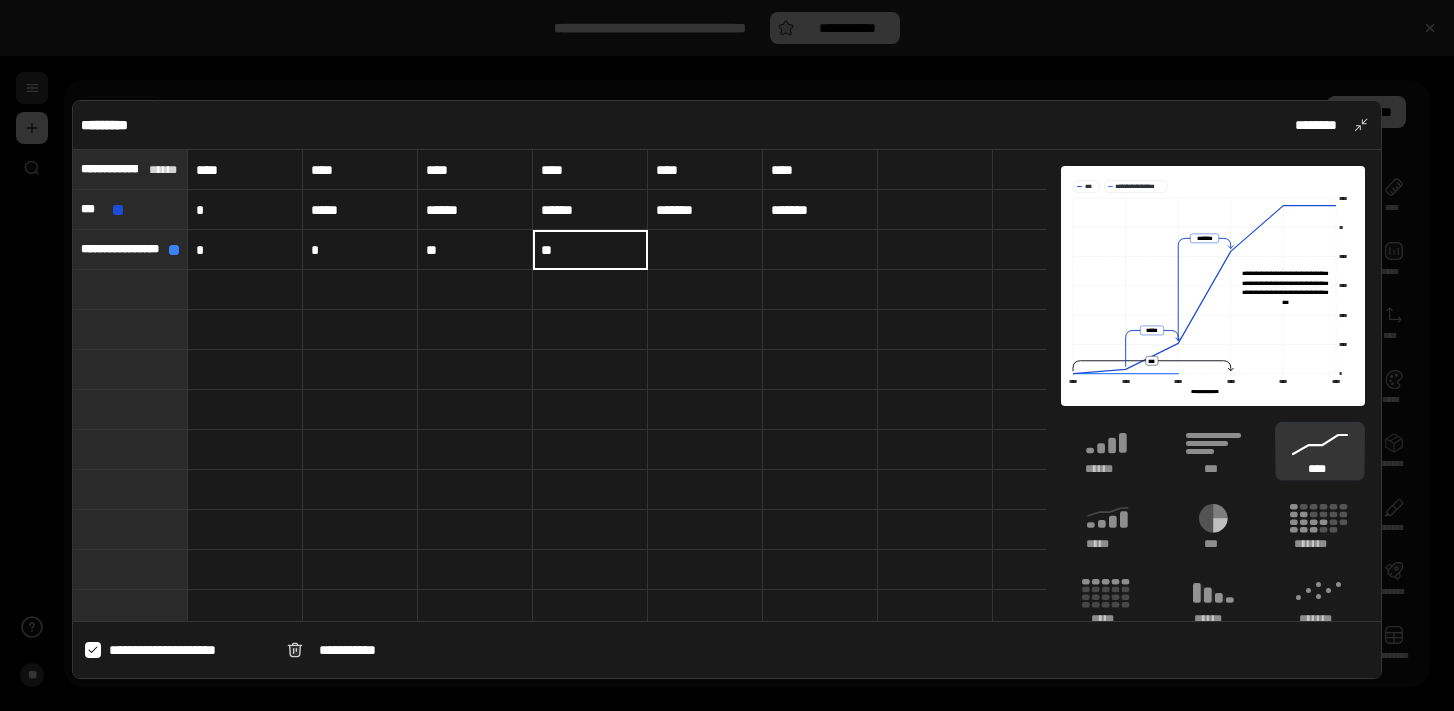 type on "**" 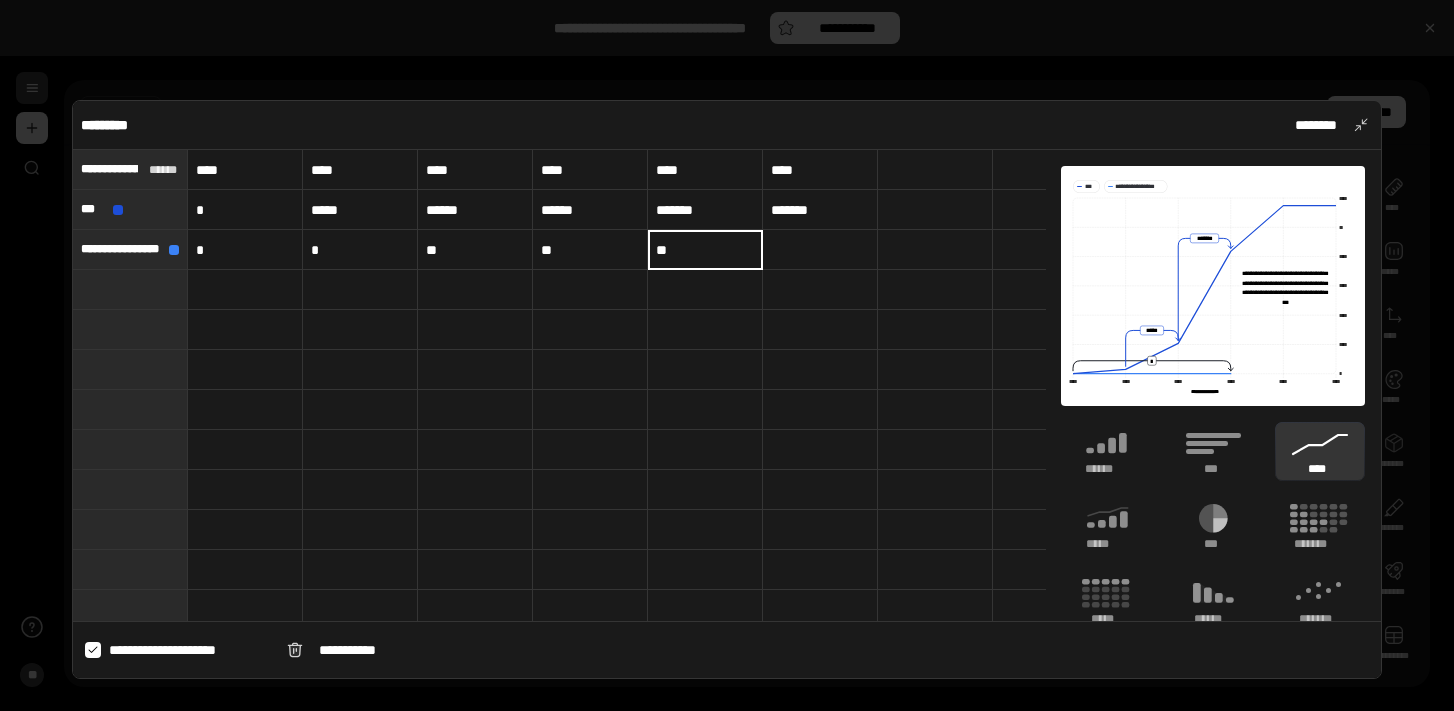 type on "**" 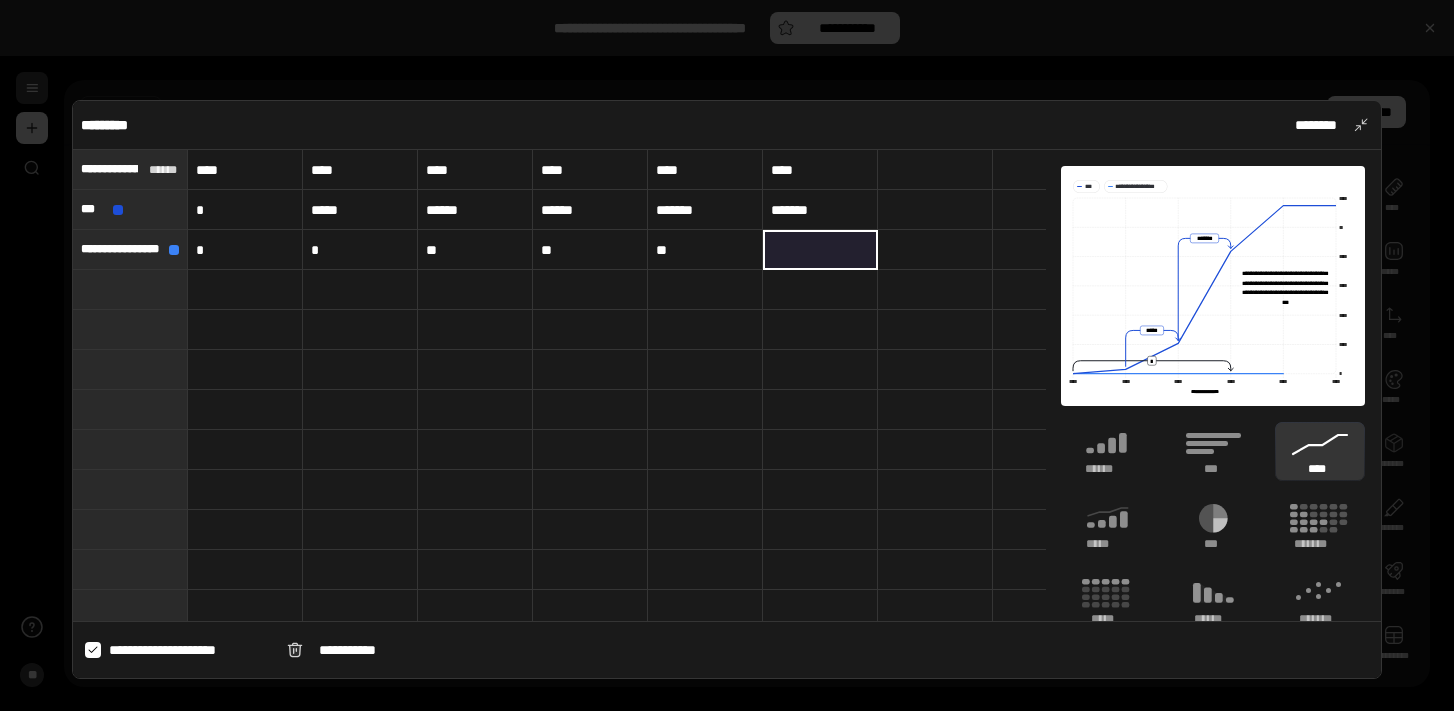 click 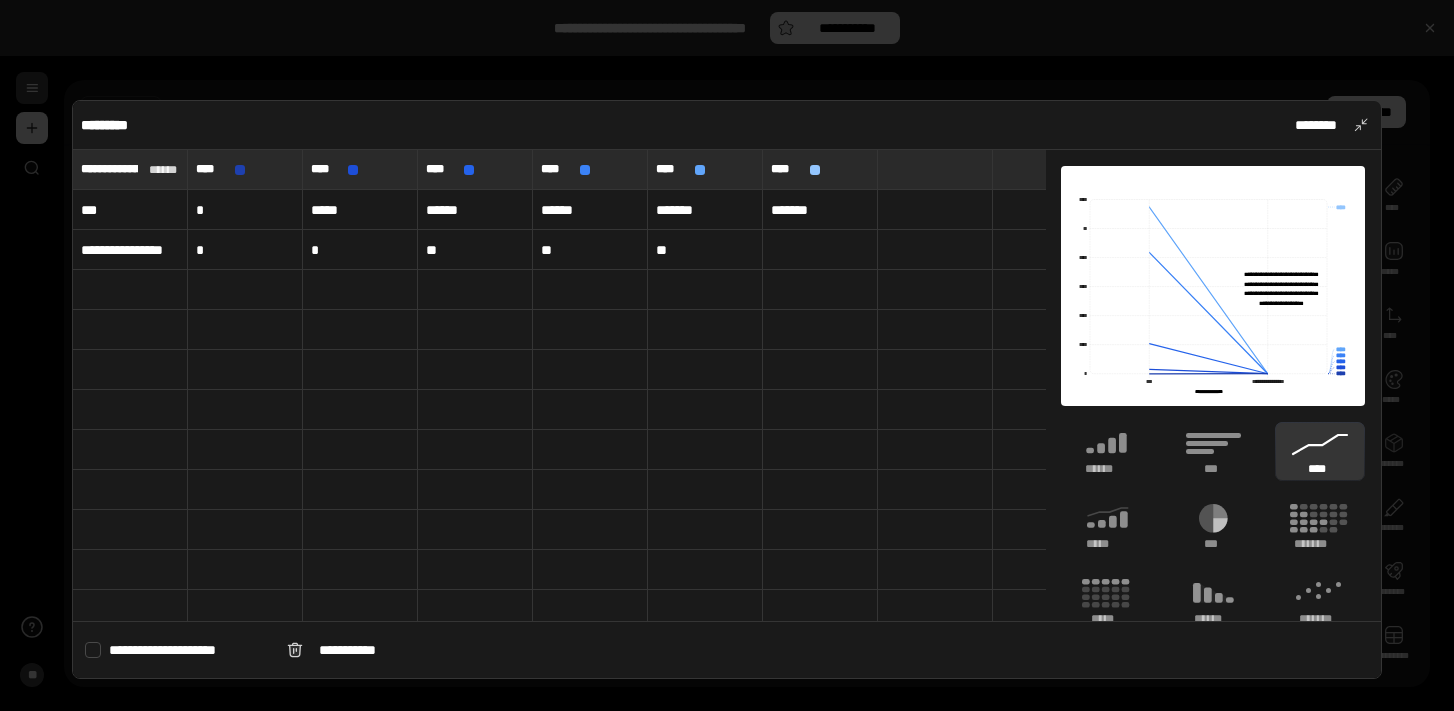 click at bounding box center [93, 650] 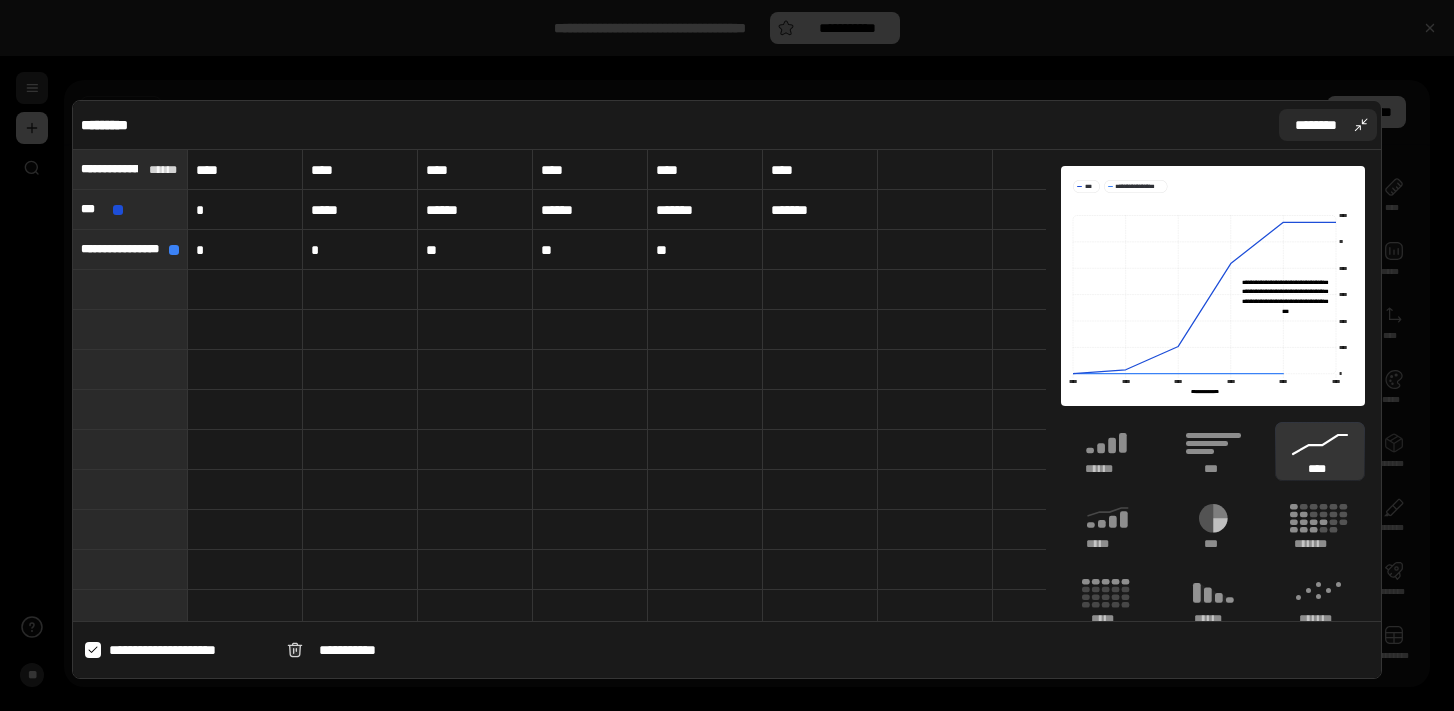 click on "********" at bounding box center (1328, 125) 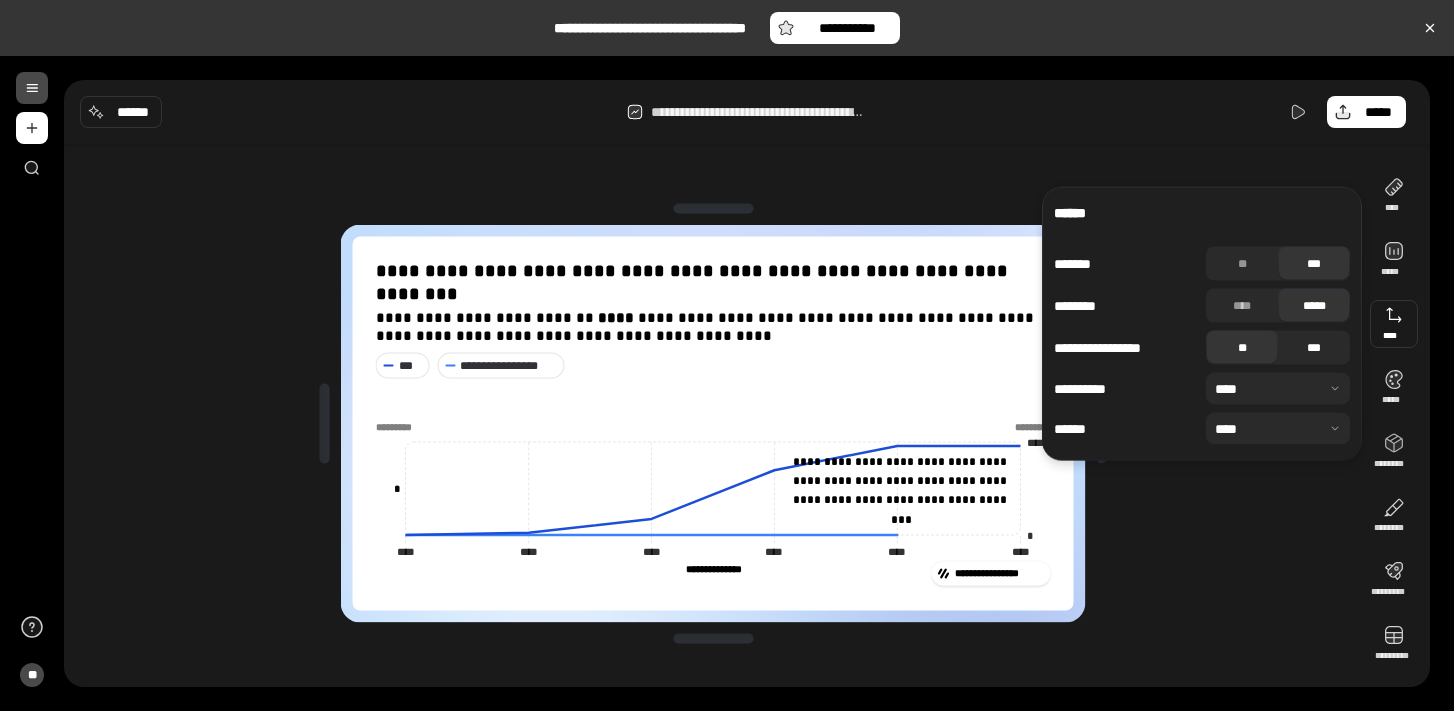 click on "***" at bounding box center (1314, 348) 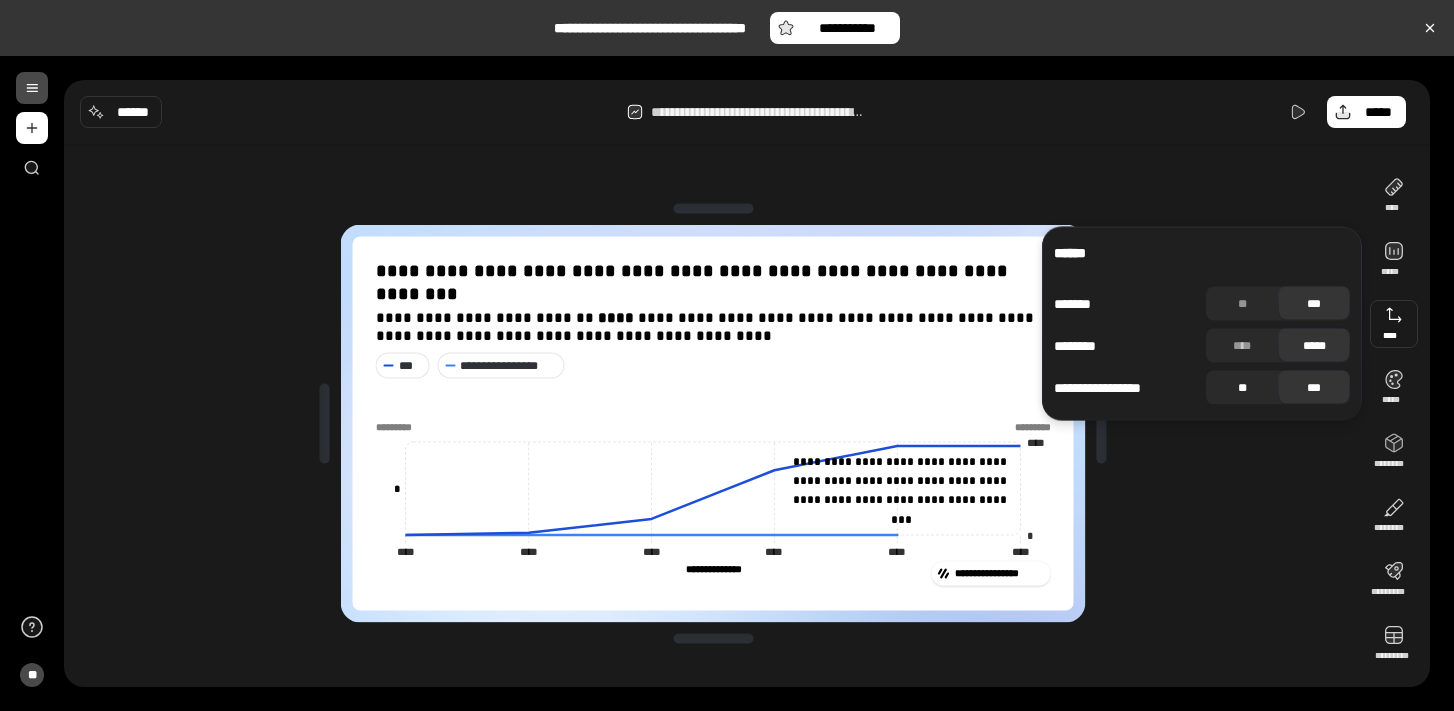 click on "**" at bounding box center [1242, 388] 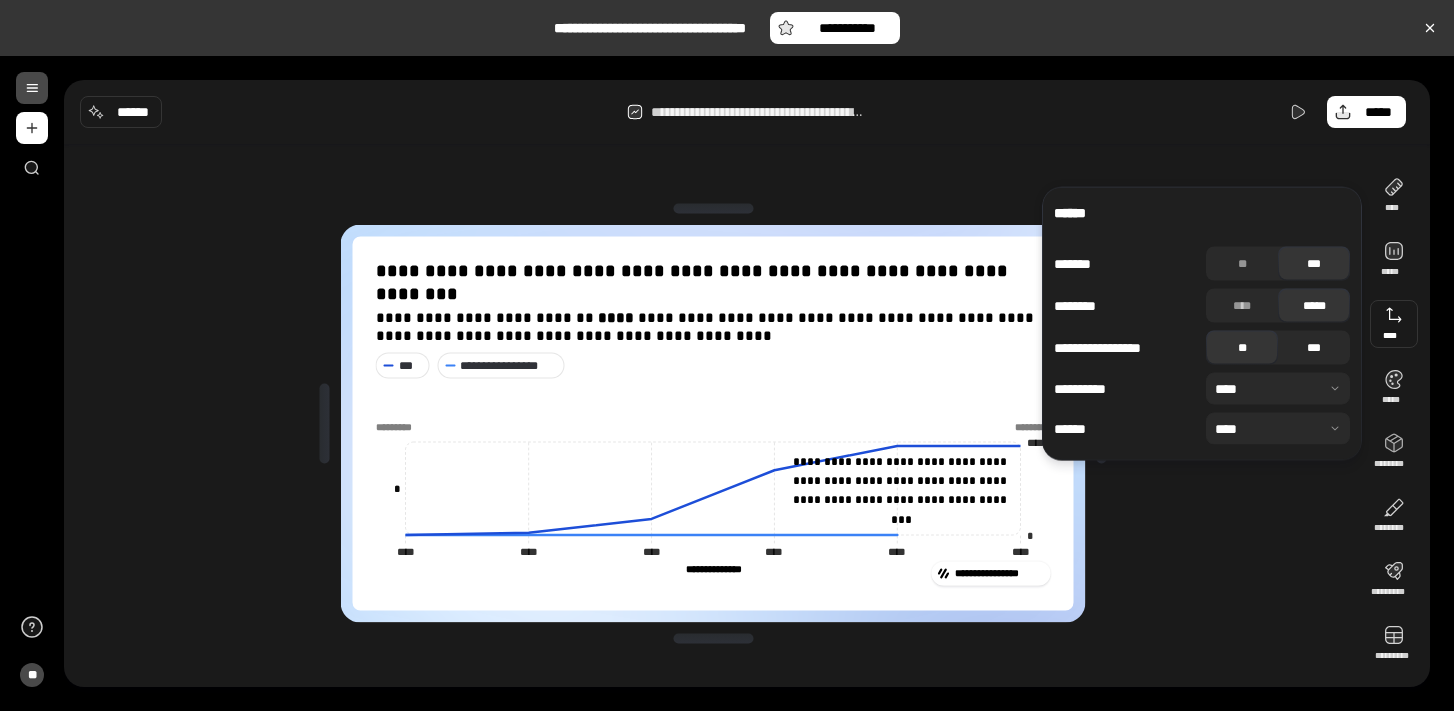 click on "***" at bounding box center (1314, 348) 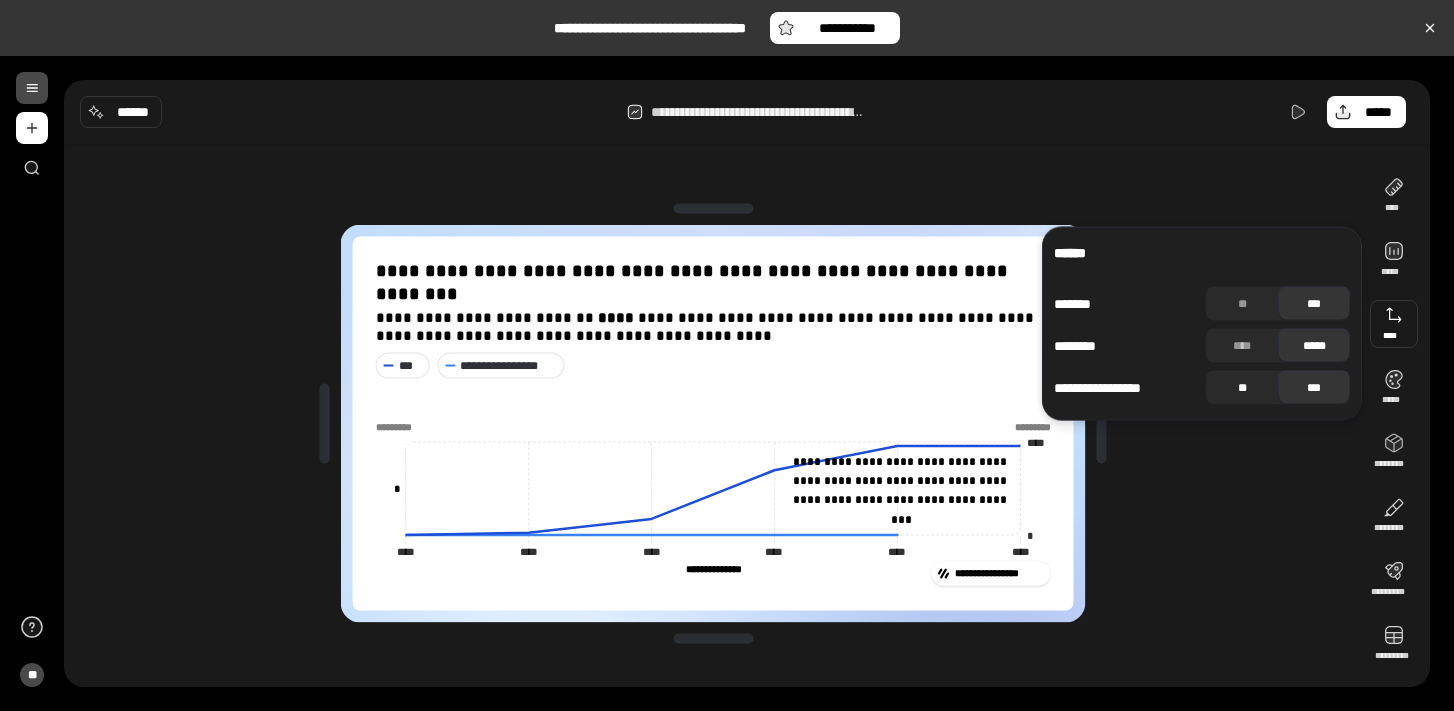 click on "**" at bounding box center [1242, 388] 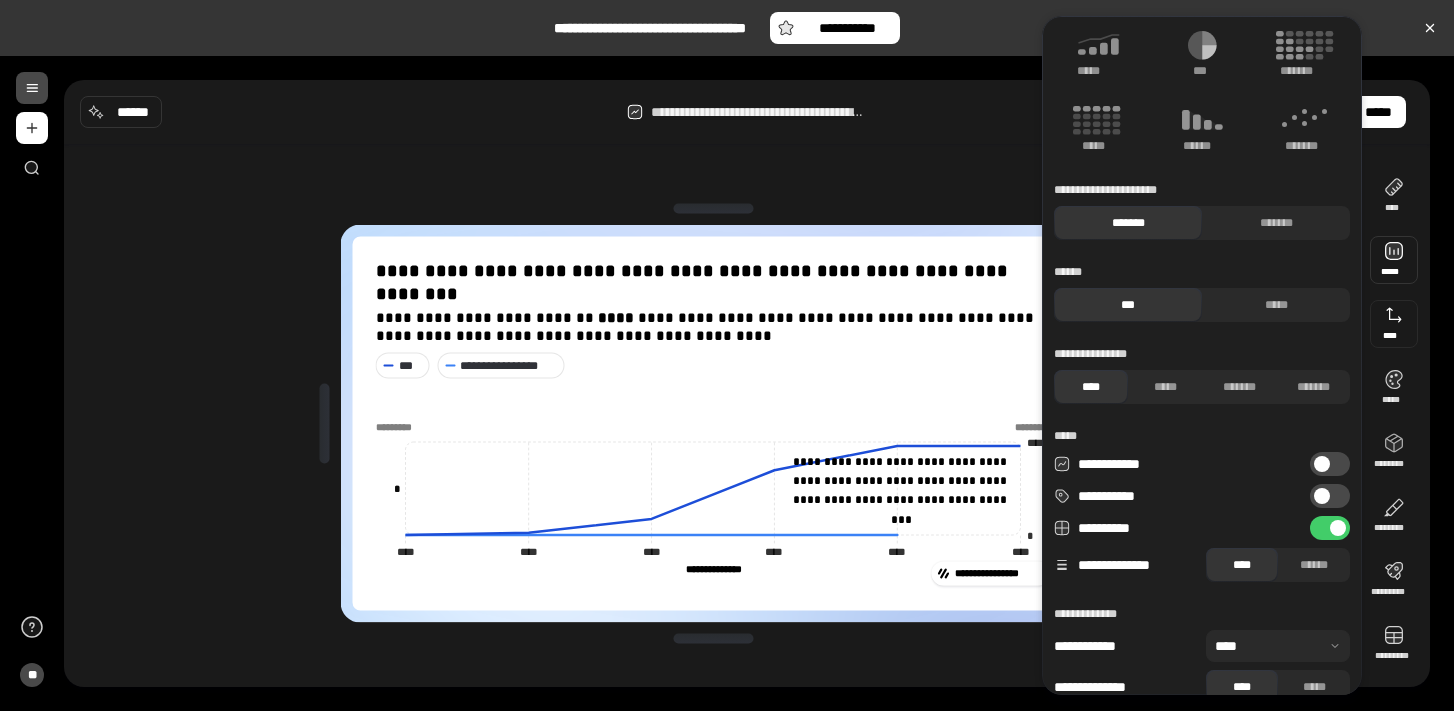scroll, scrollTop: 0, scrollLeft: 0, axis: both 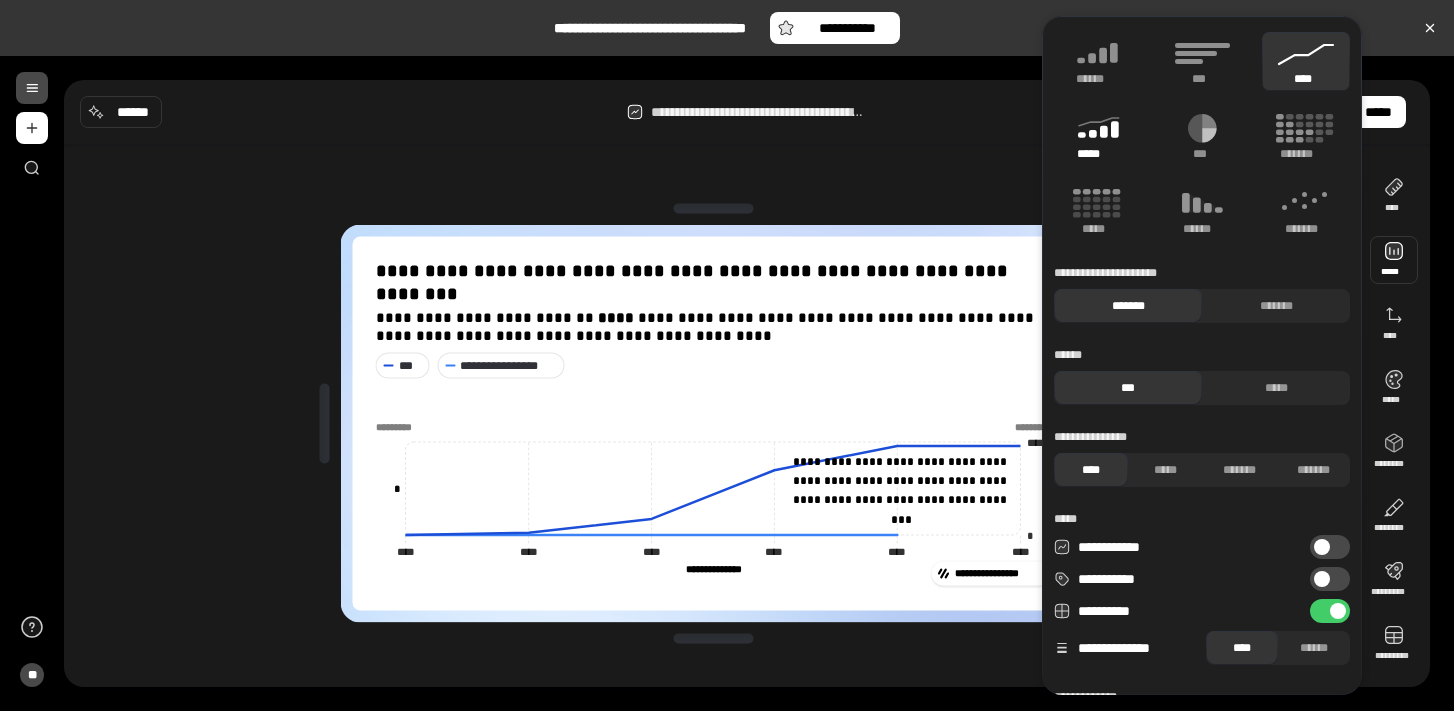 click 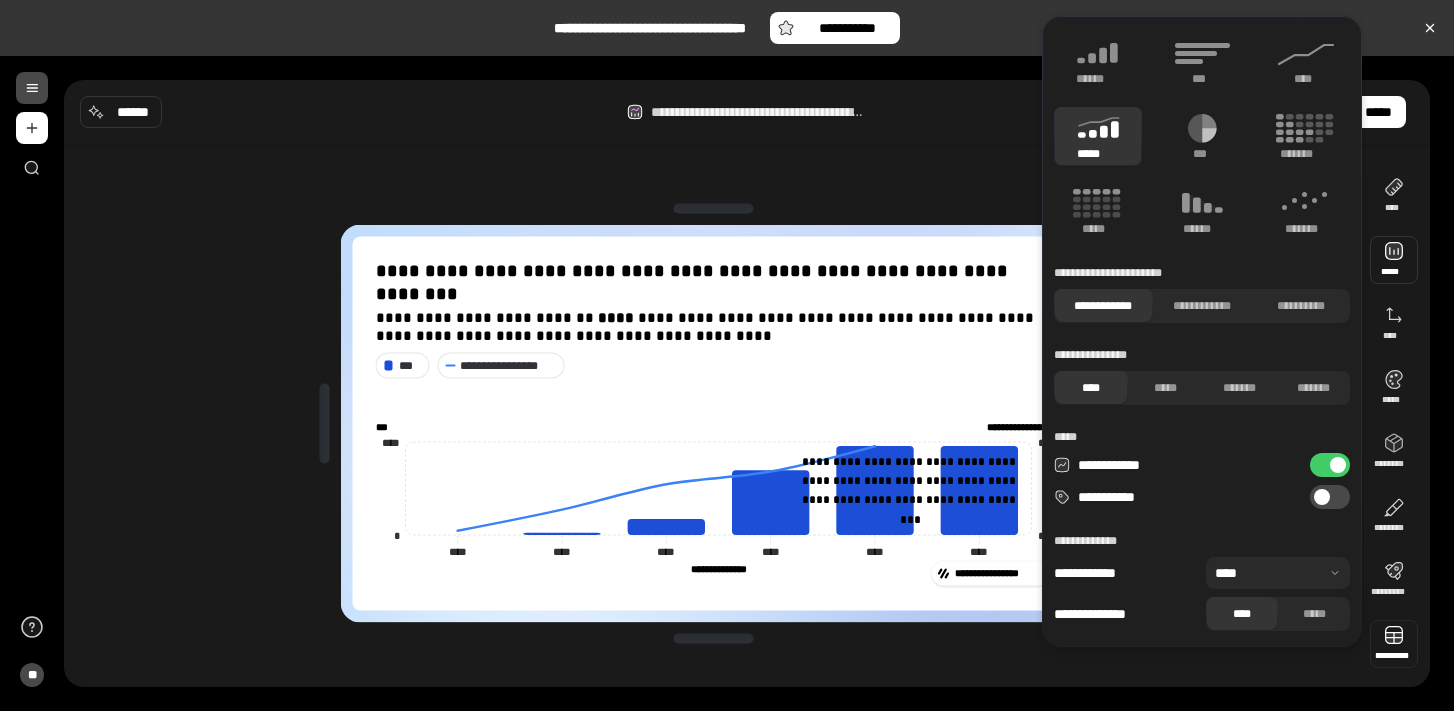 click at bounding box center (1394, 644) 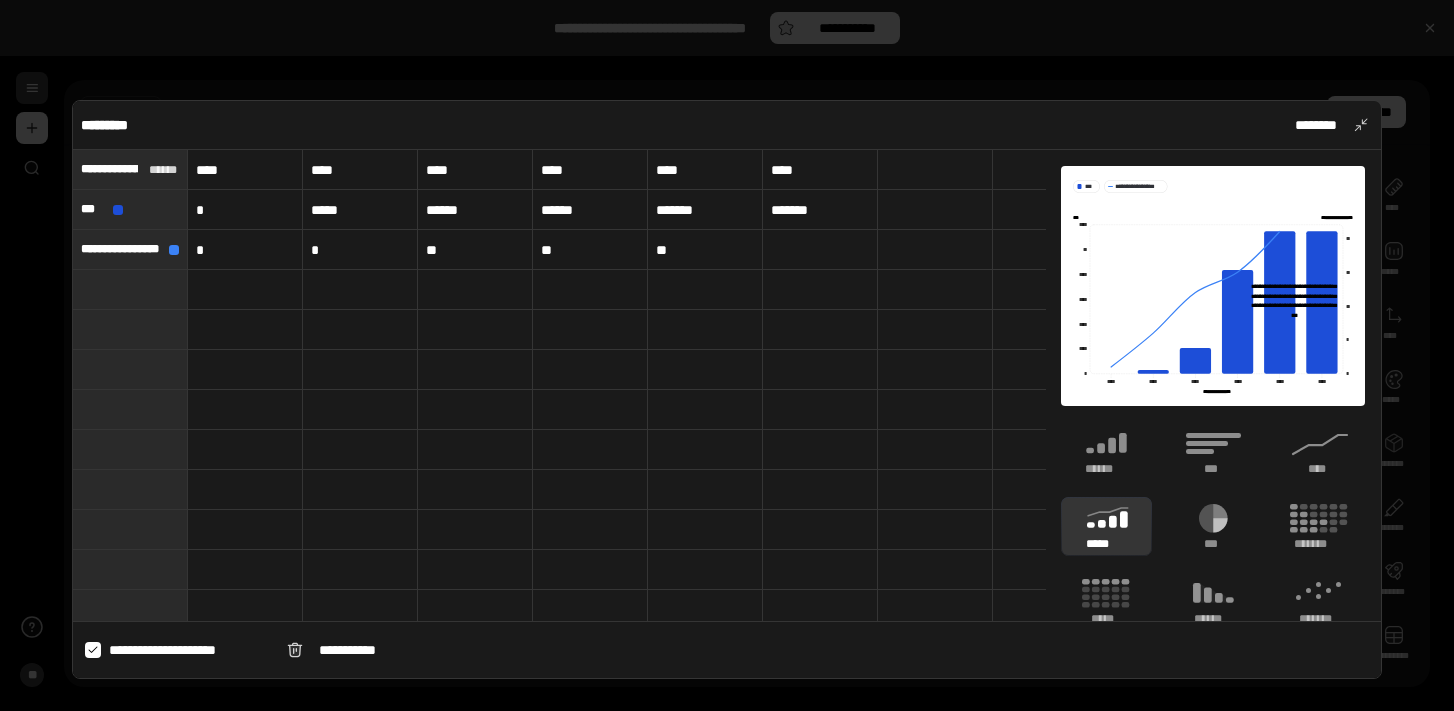 click at bounding box center [820, 250] 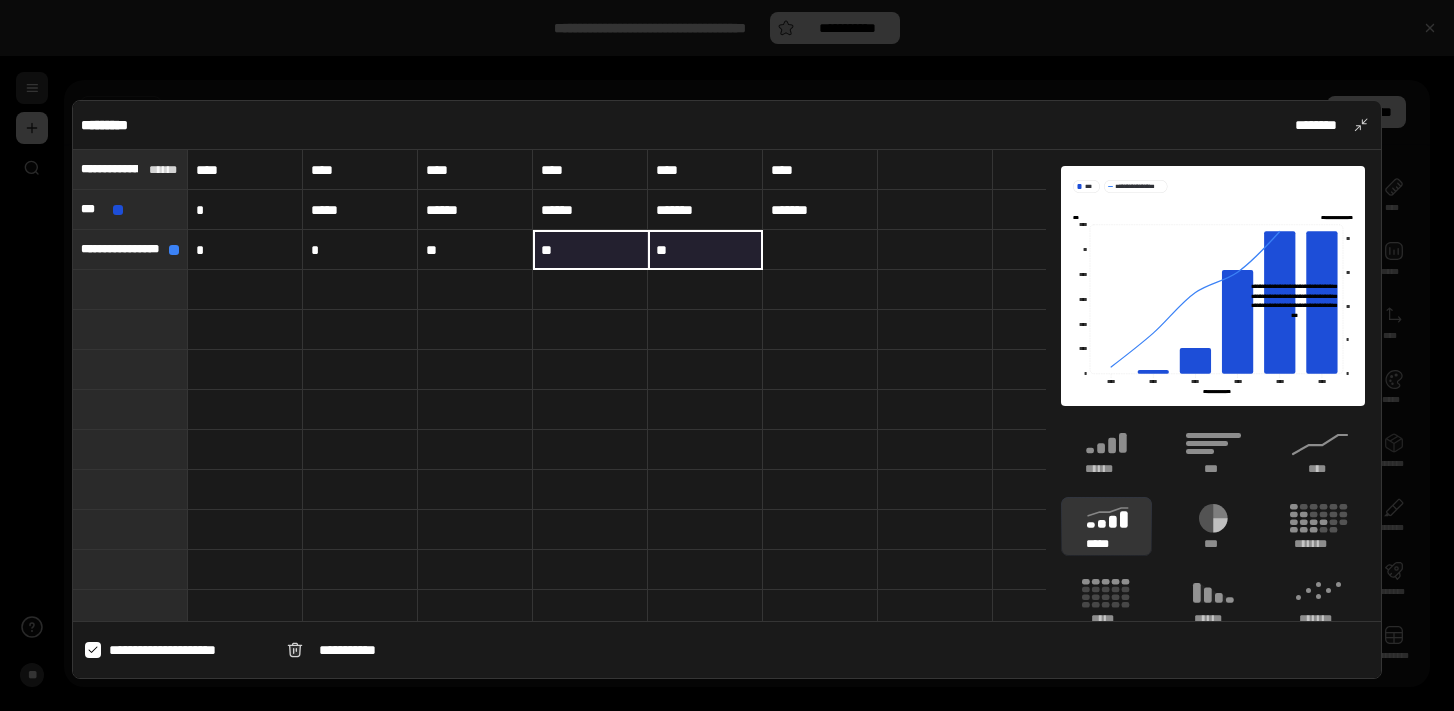 type 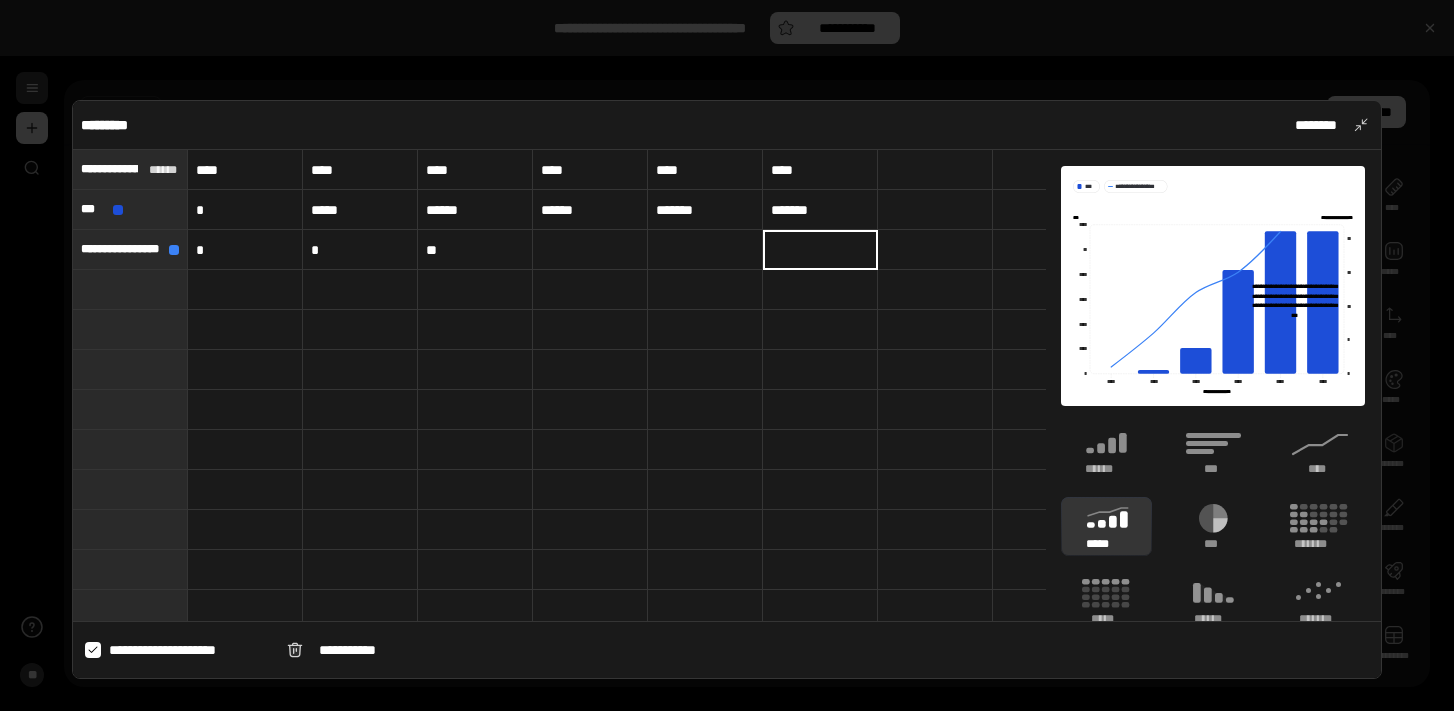 type on "**" 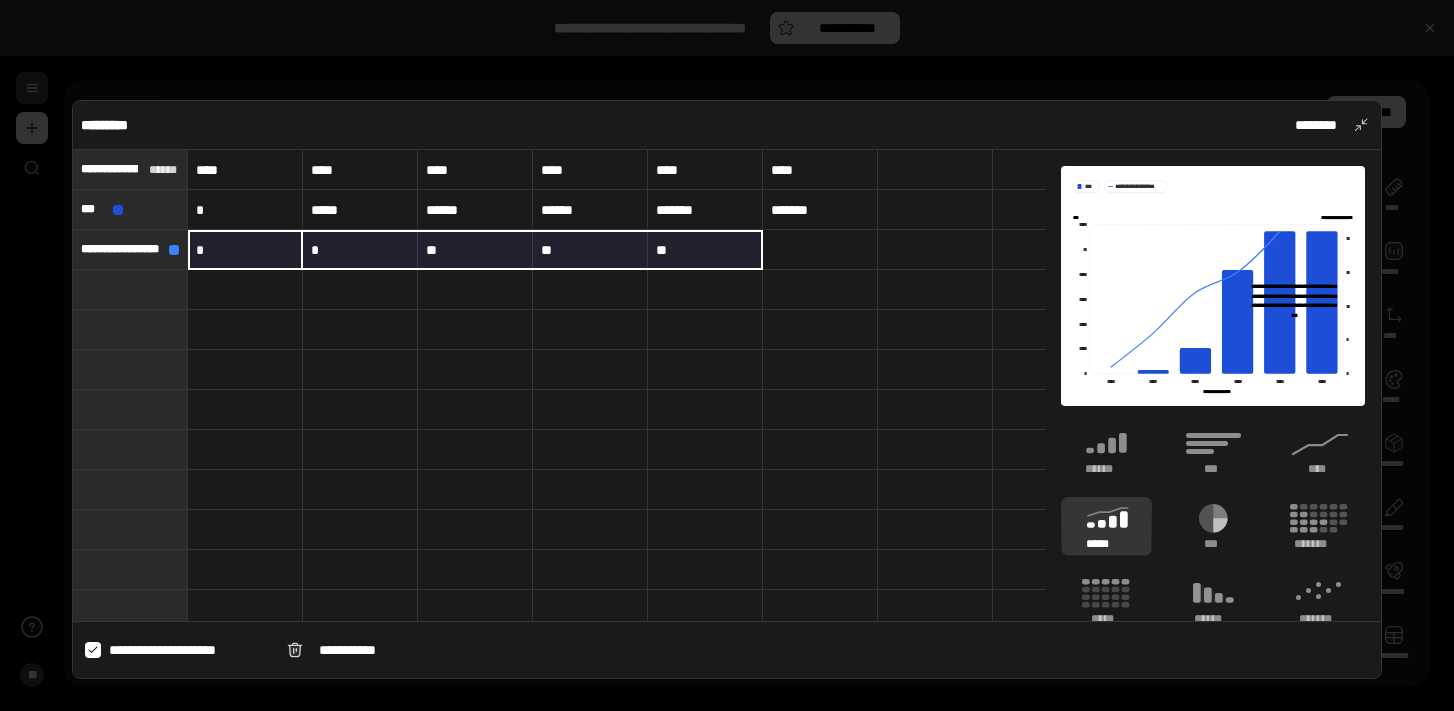 type on "*" 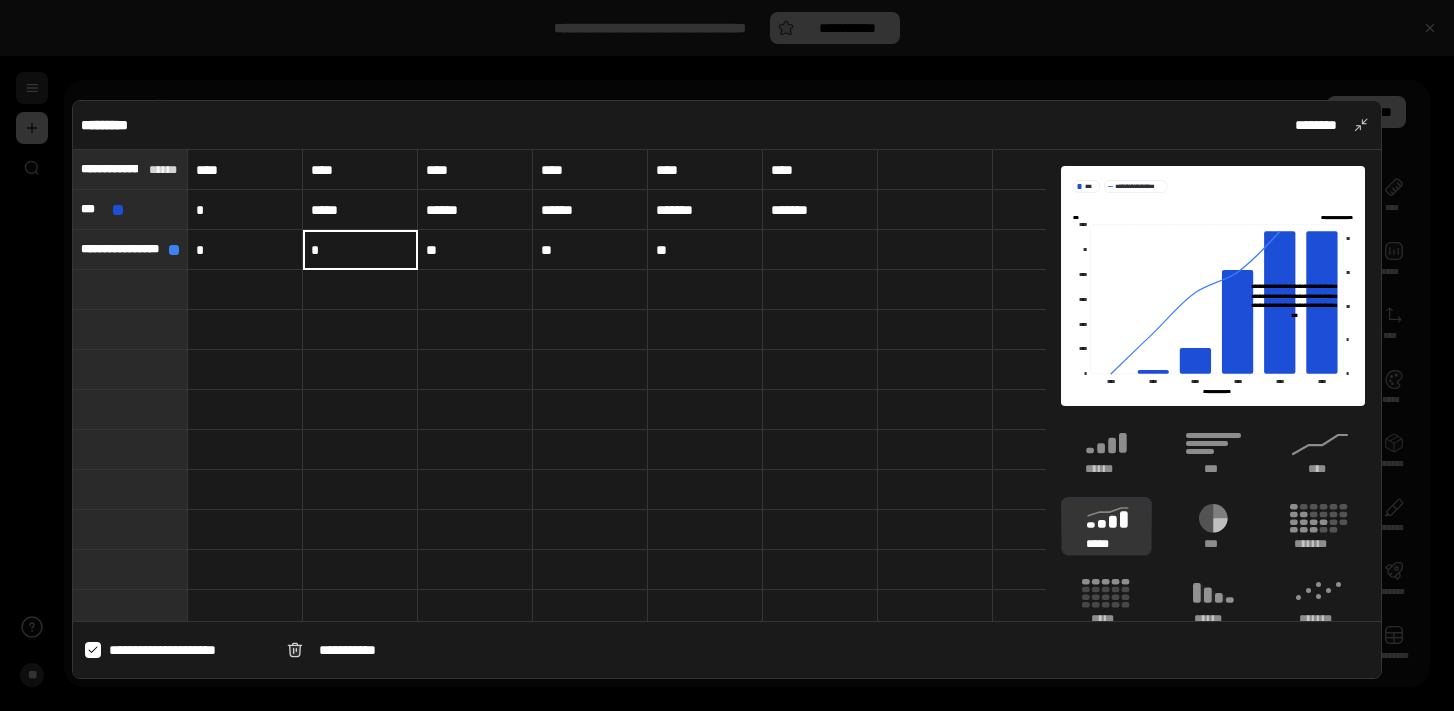 type on "*" 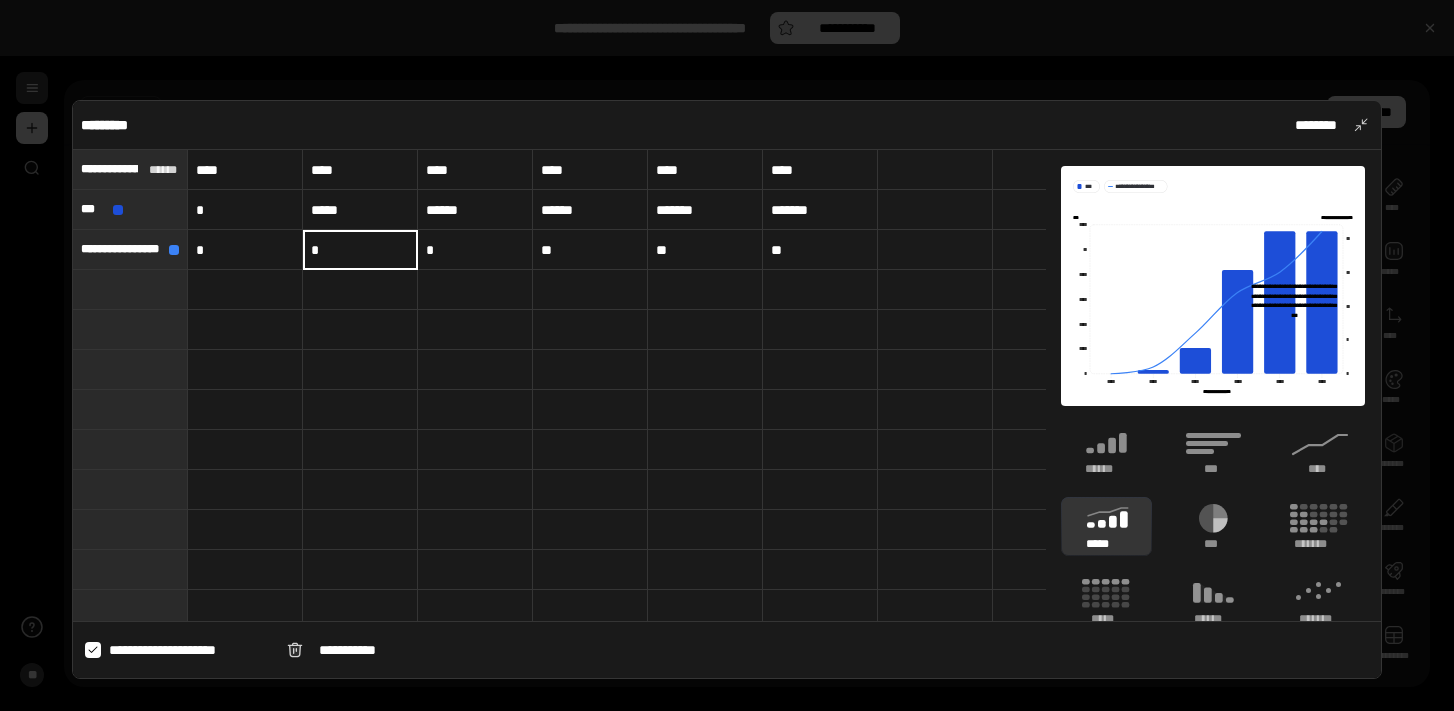 click at bounding box center (475, 410) 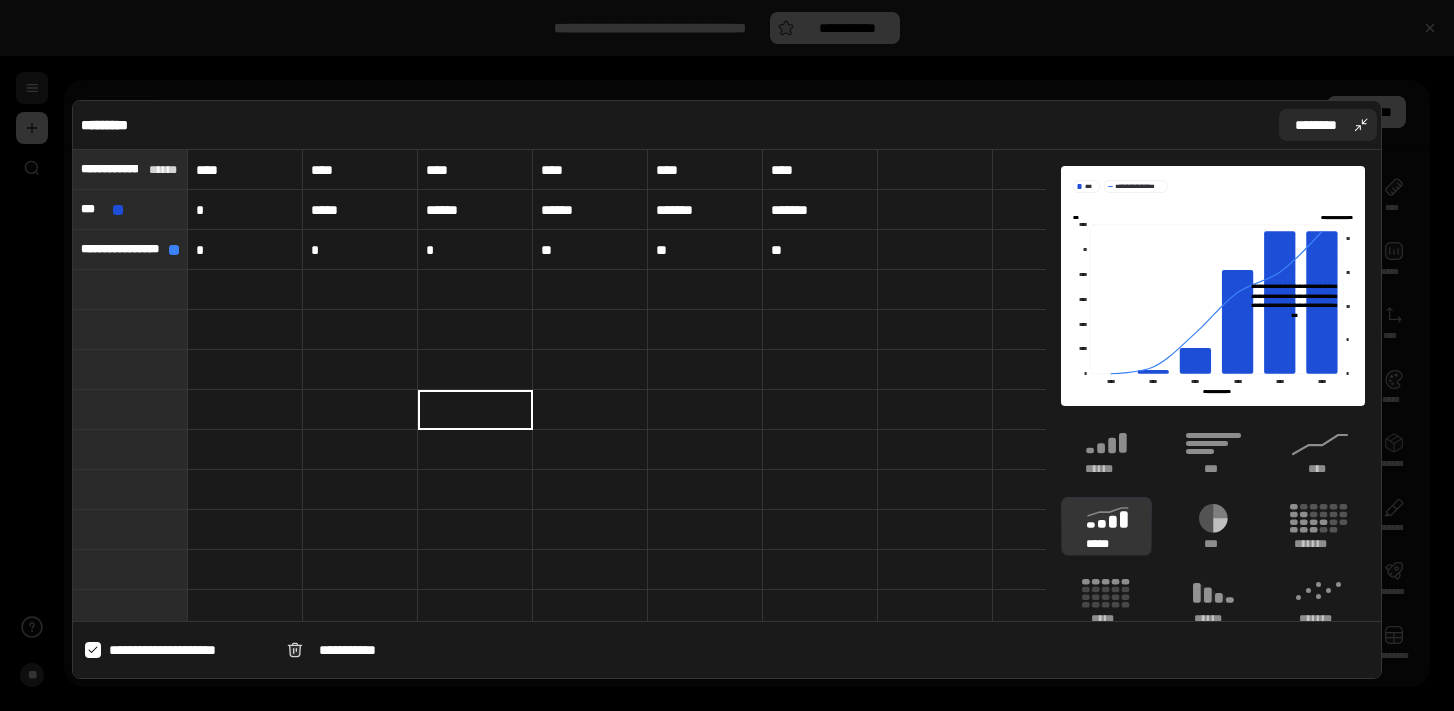 click on "********" at bounding box center (1328, 125) 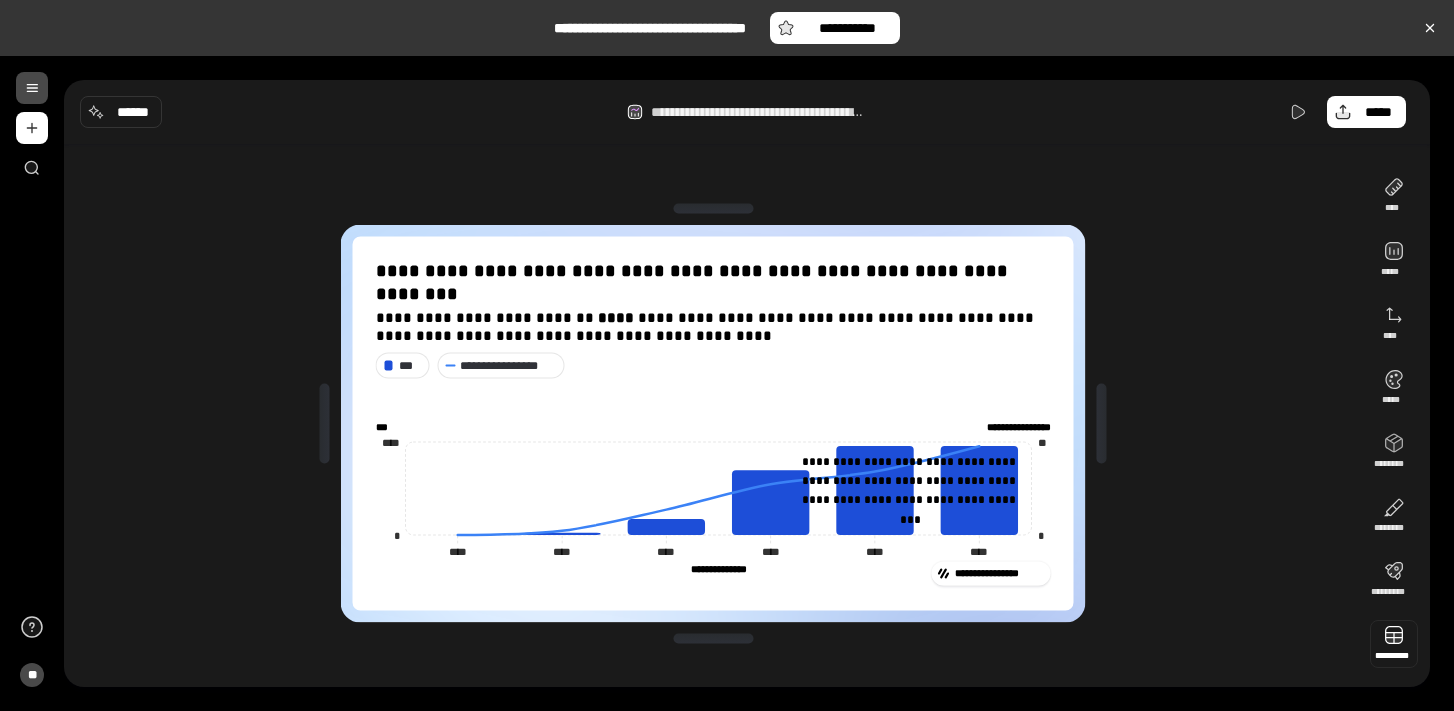 click at bounding box center [1394, 644] 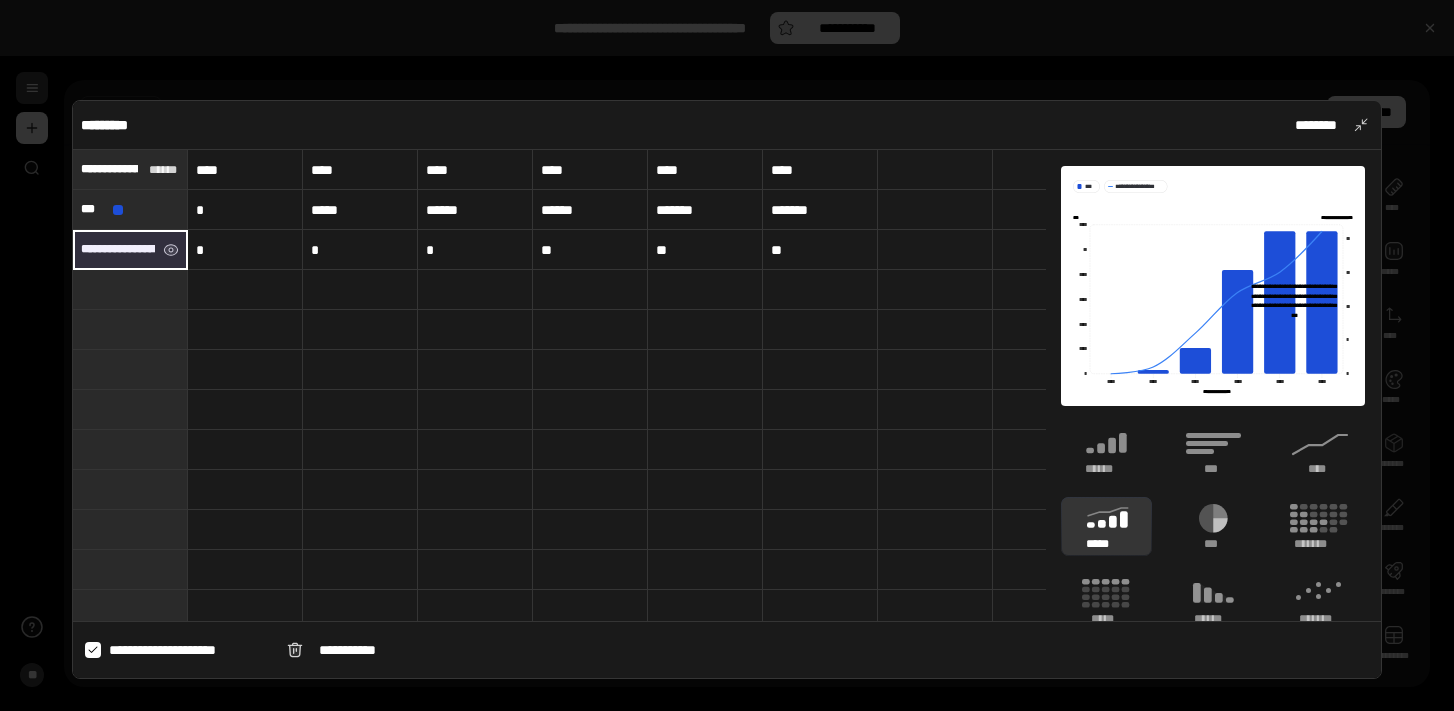 drag, startPoint x: 120, startPoint y: 255, endPoint x: 116, endPoint y: 244, distance: 11.7046995 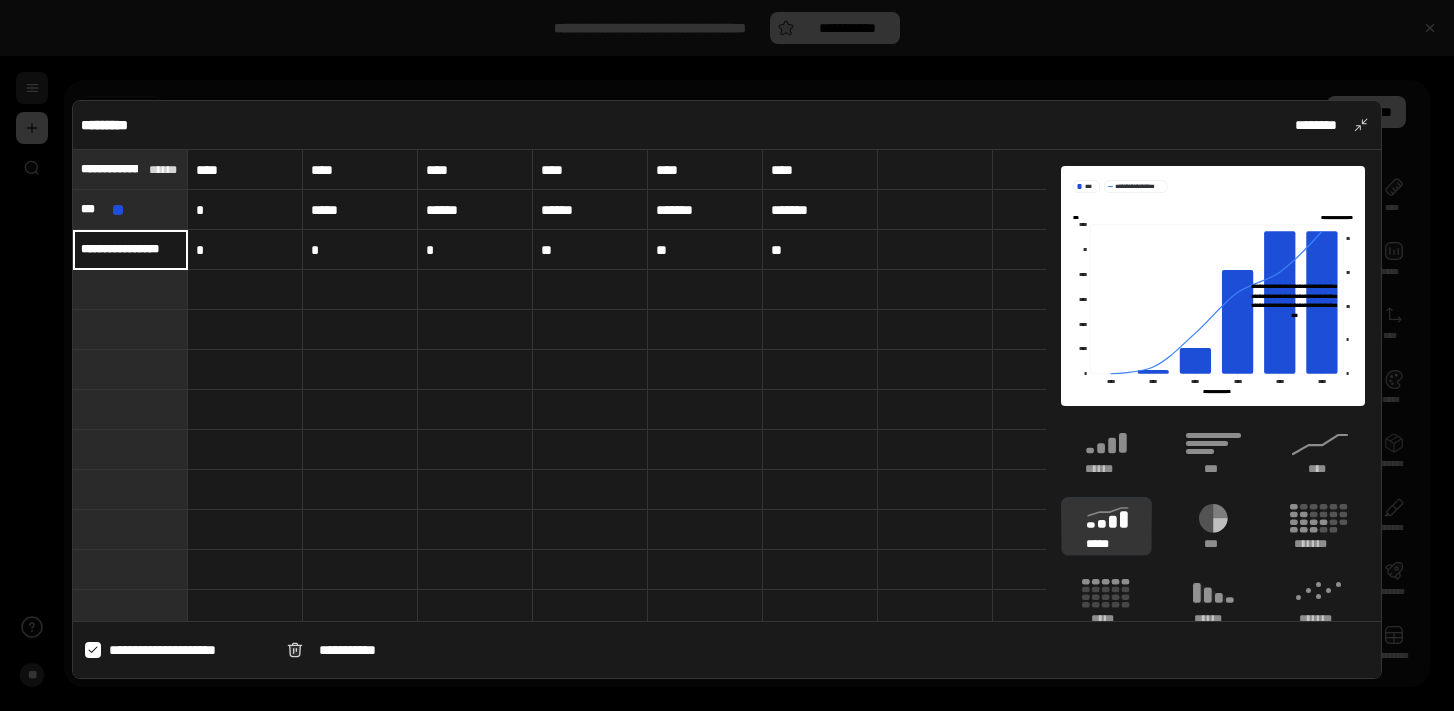 scroll, scrollTop: 0, scrollLeft: 0, axis: both 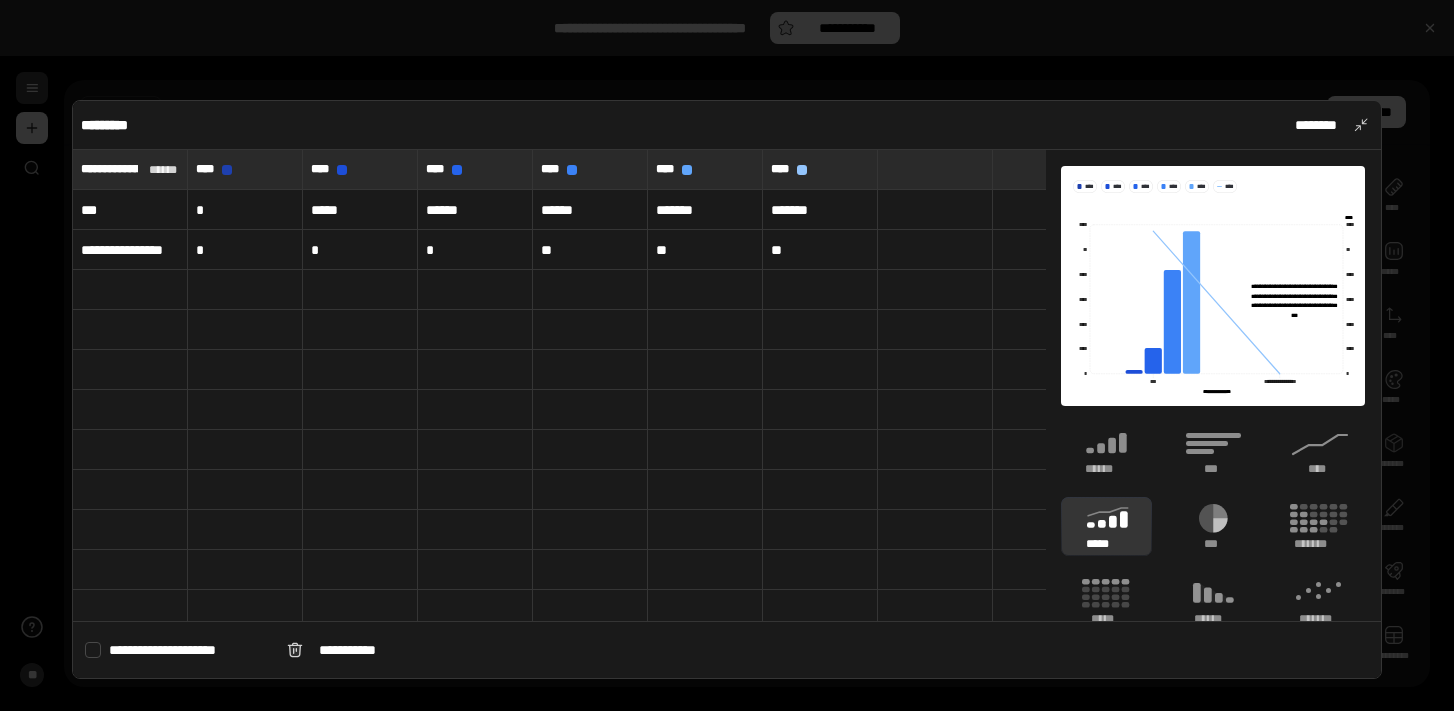 type 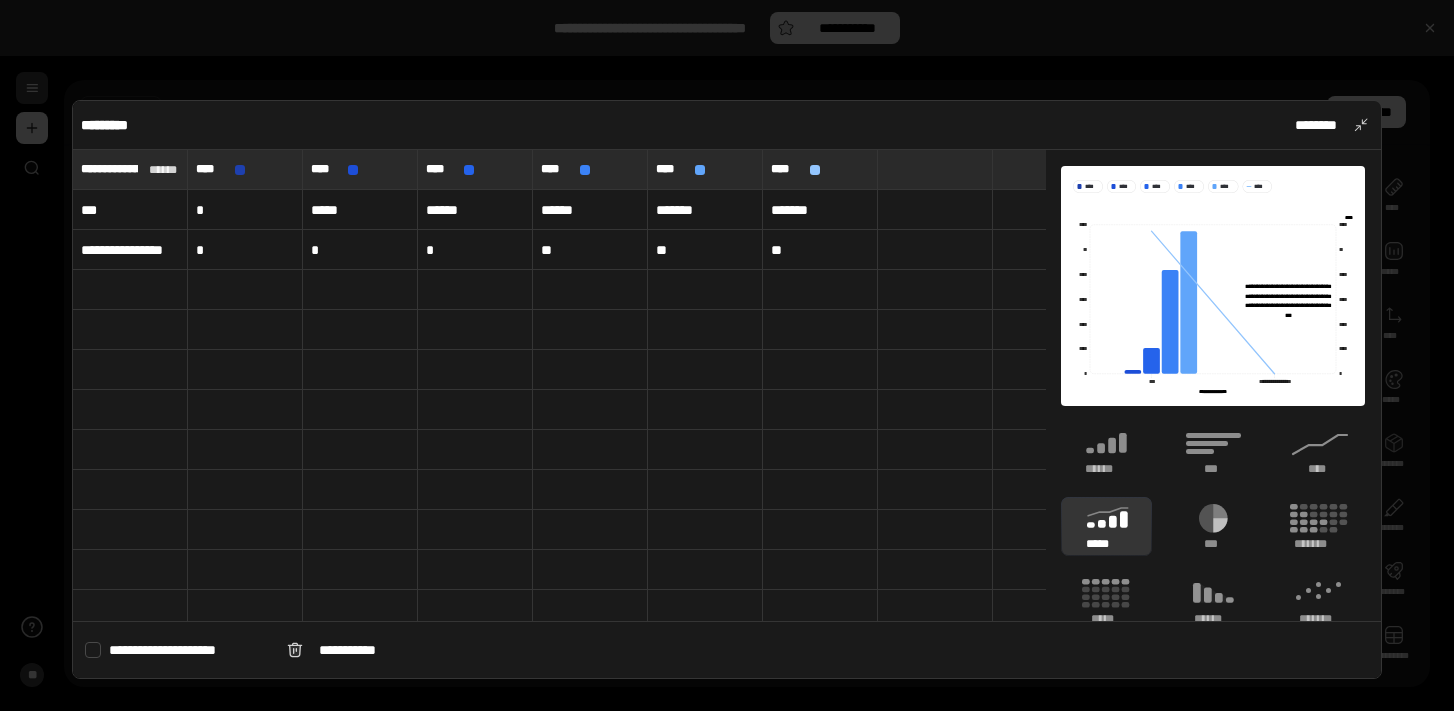 click on "**********" at bounding box center [178, 650] 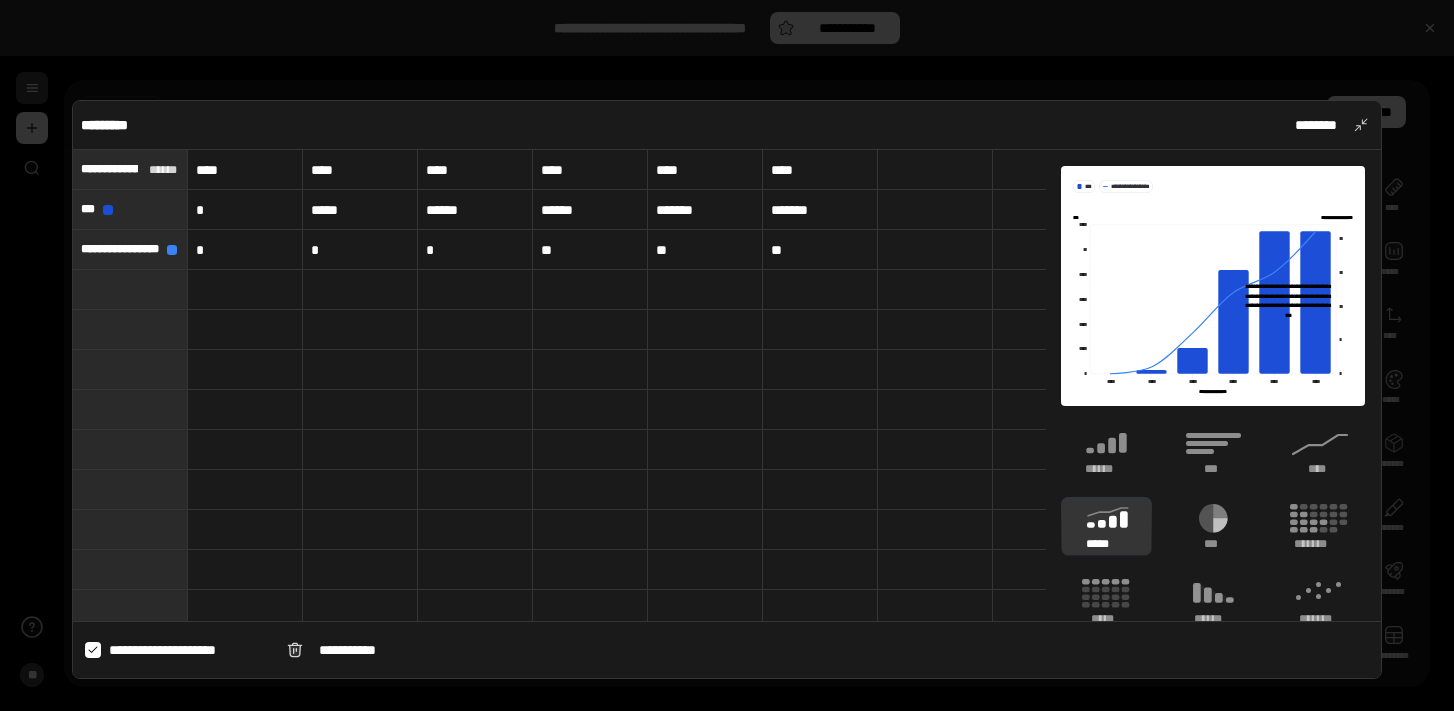 type on "***" 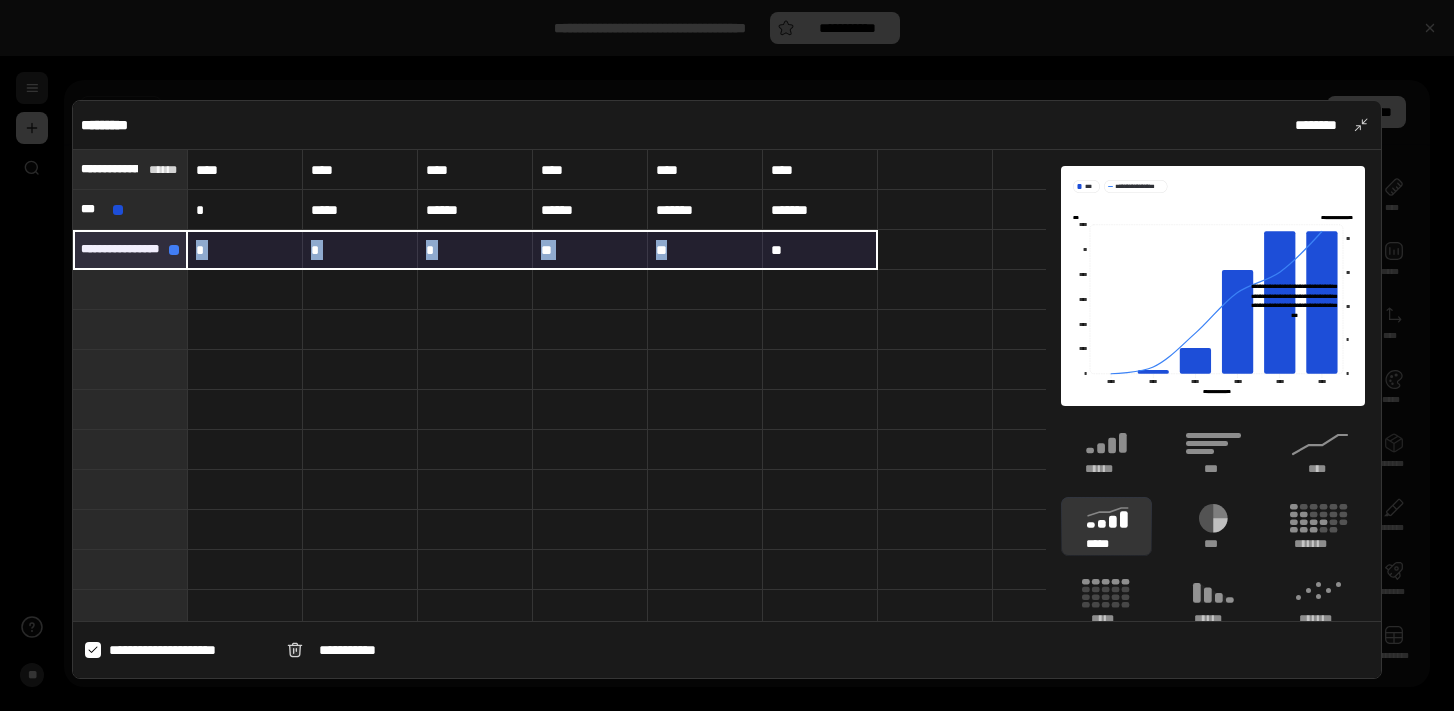 drag, startPoint x: 105, startPoint y: 262, endPoint x: 818, endPoint y: 244, distance: 713.2272 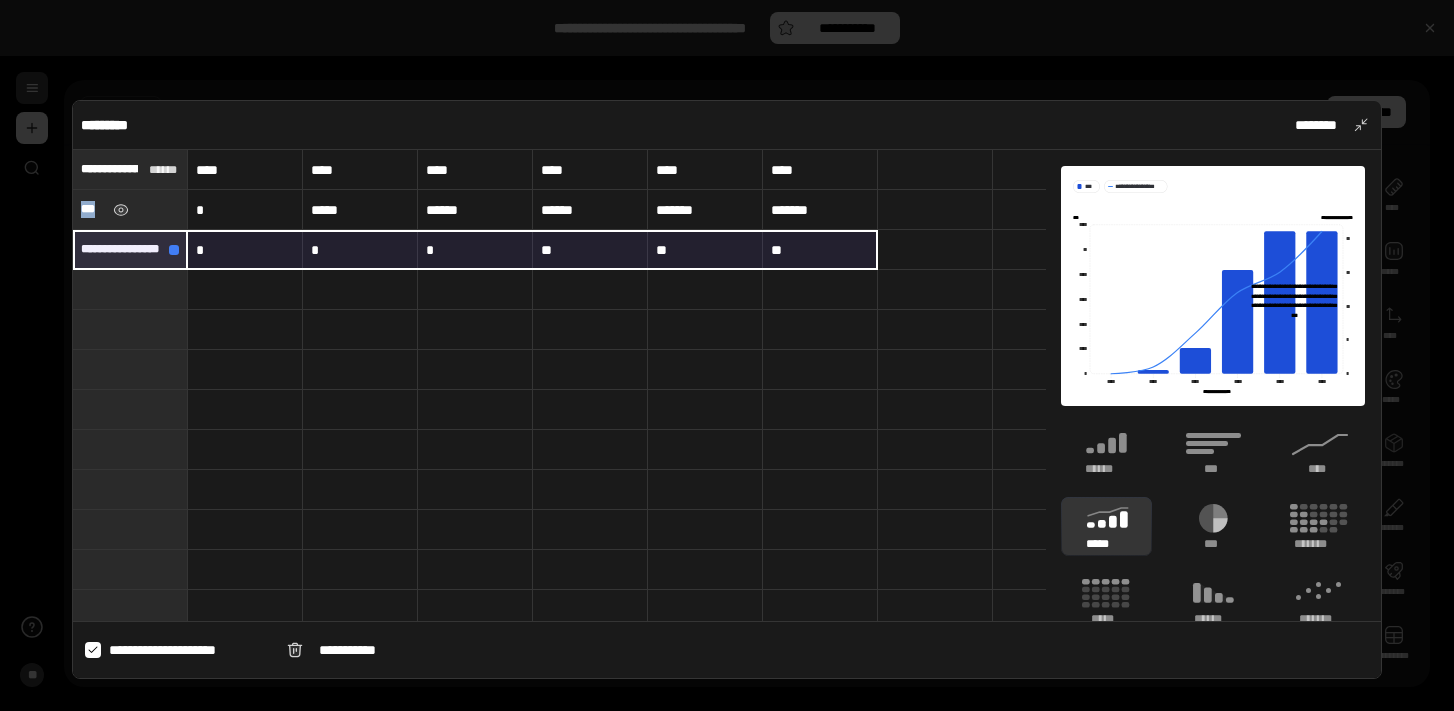 click on "*" at bounding box center [245, 210] 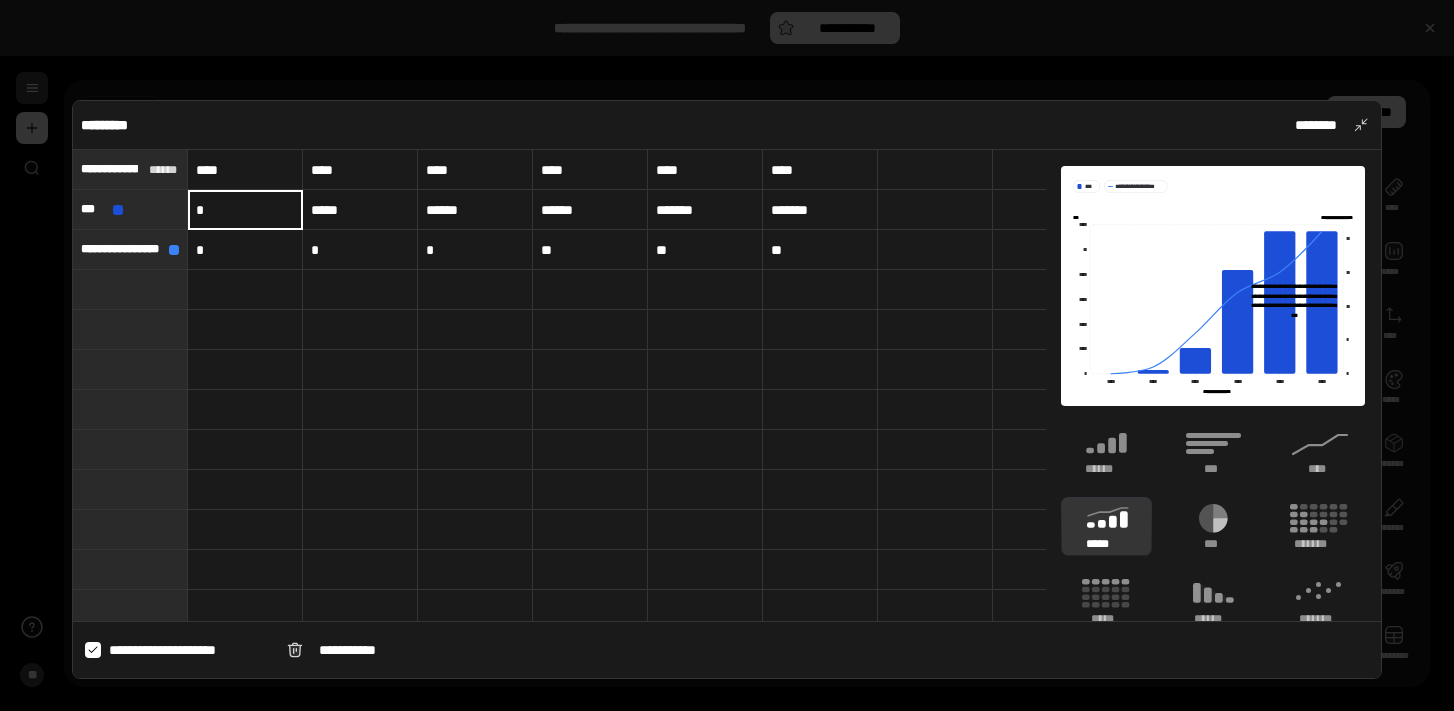 click on "*******" at bounding box center (820, 210) 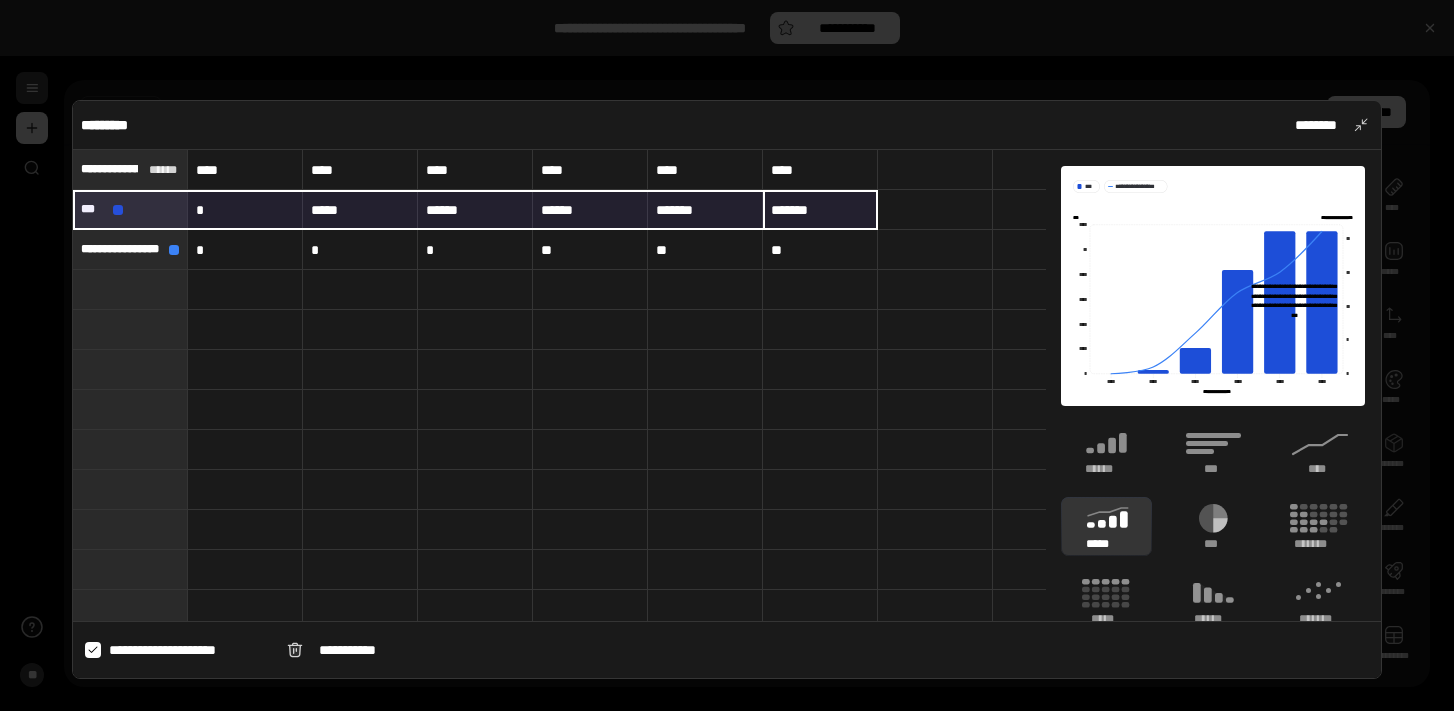 type 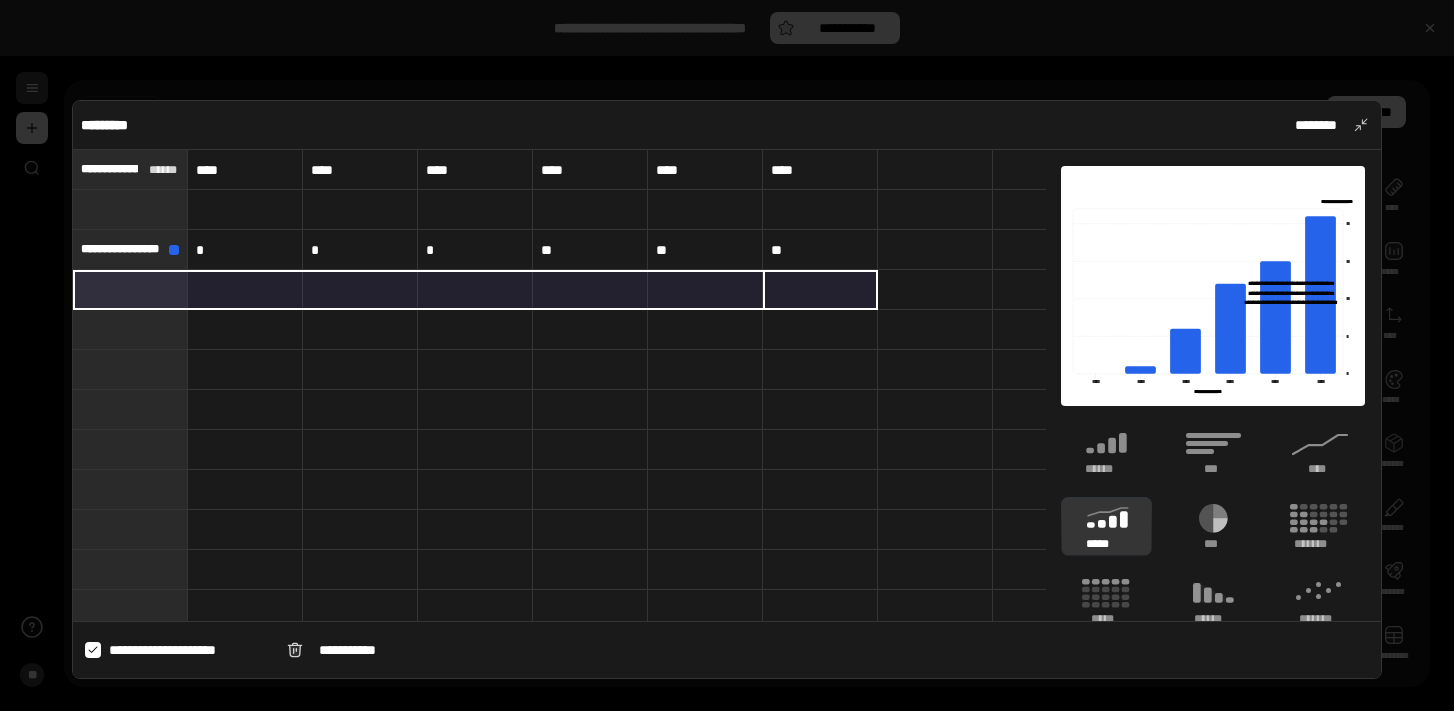 type on "**********" 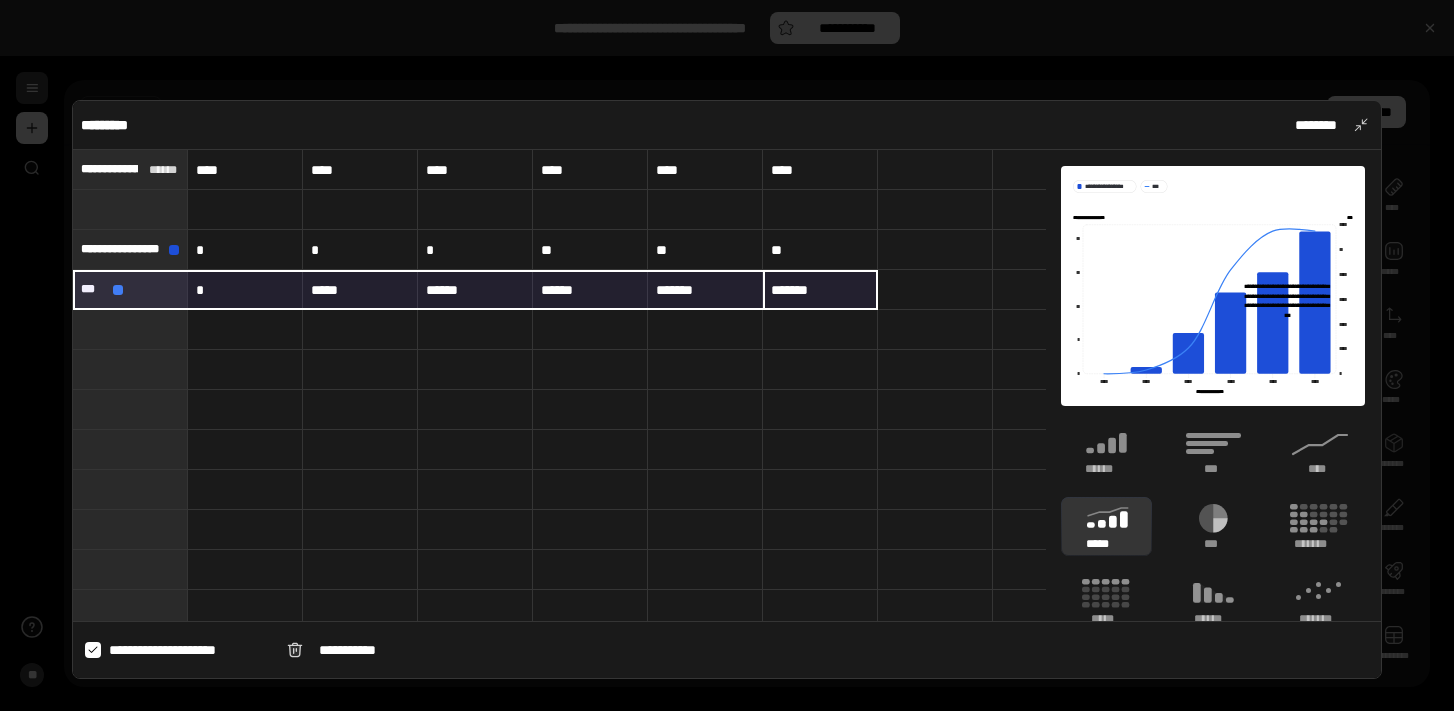 click at bounding box center (820, 370) 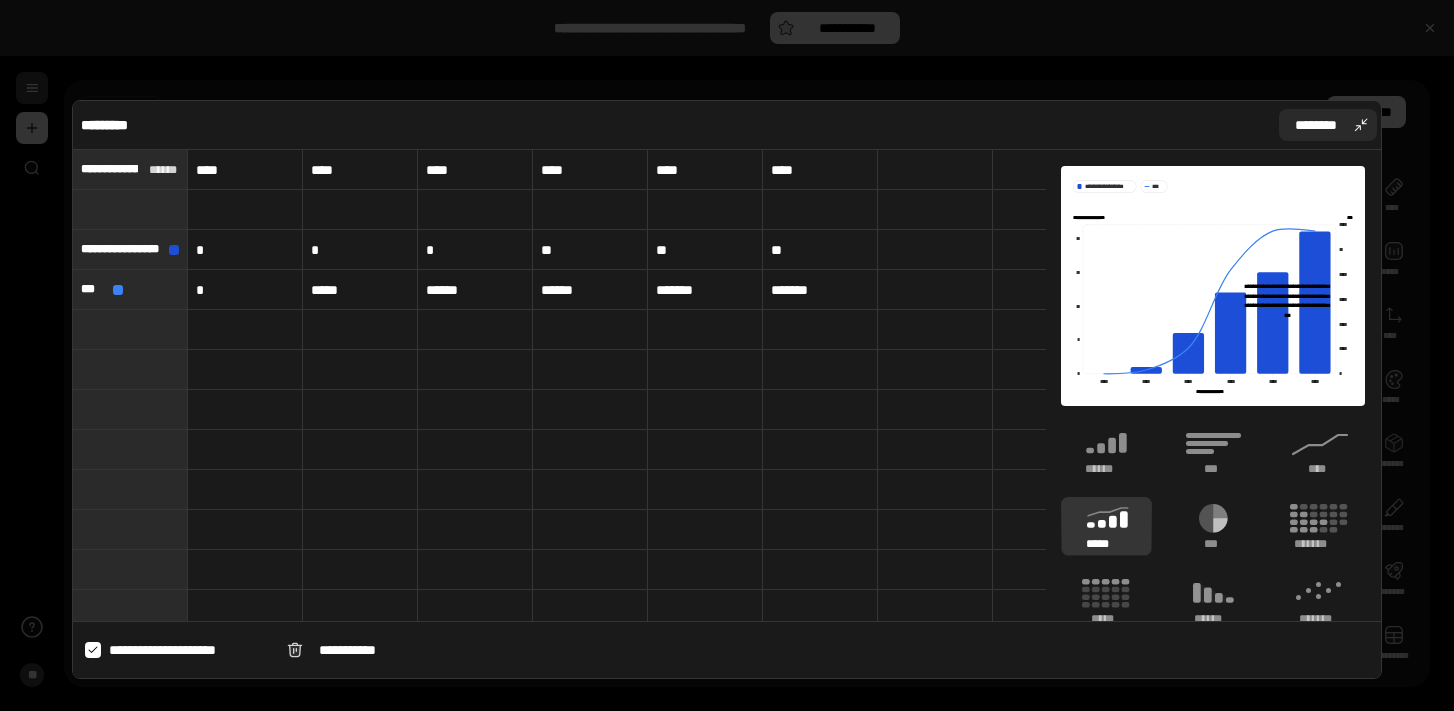 click on "********" at bounding box center [1328, 125] 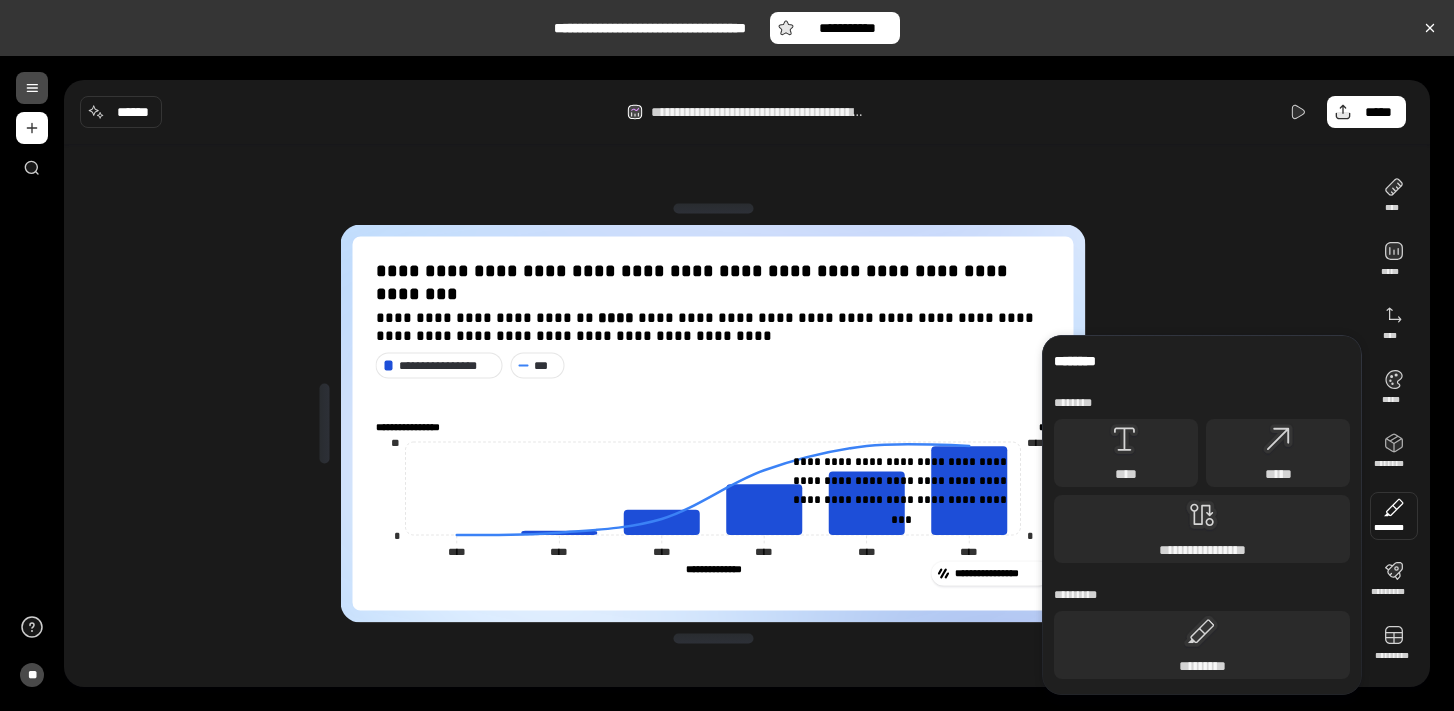click at bounding box center [1394, 516] 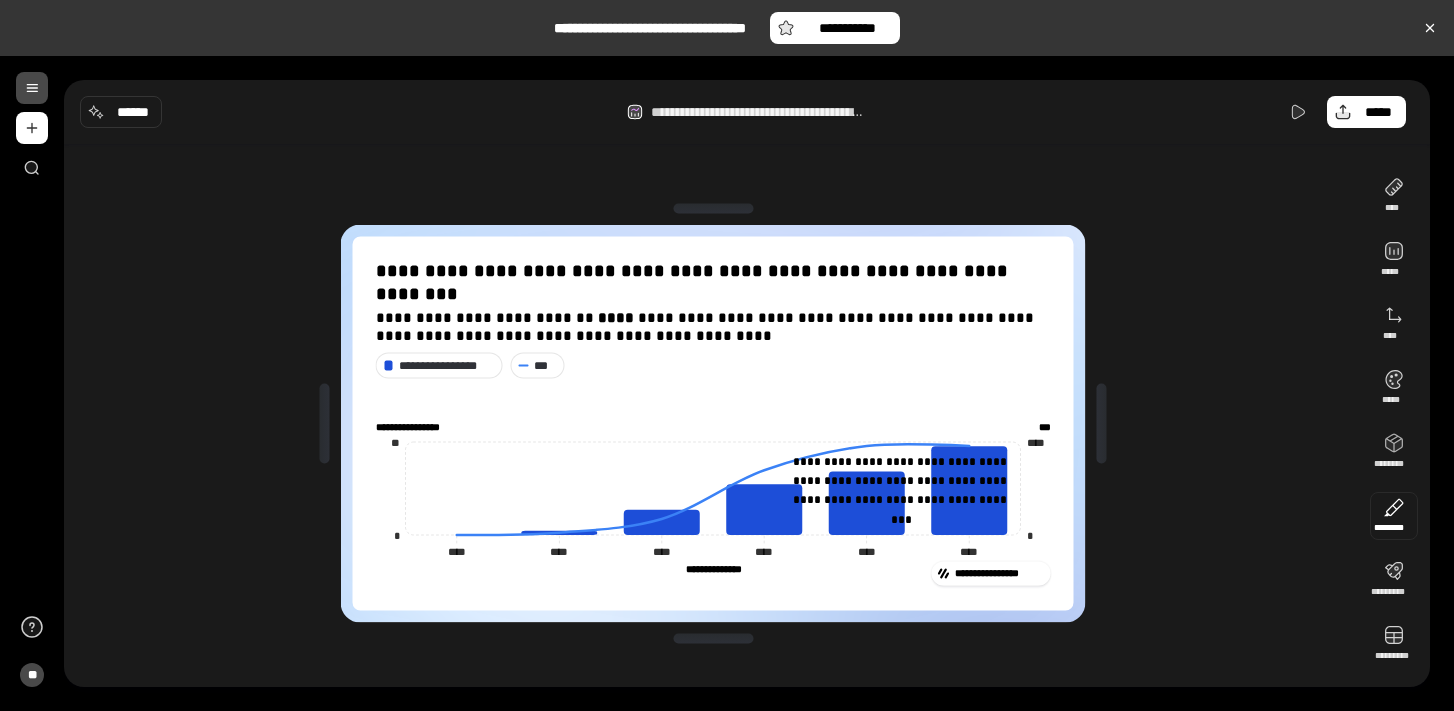 click at bounding box center (1394, 516) 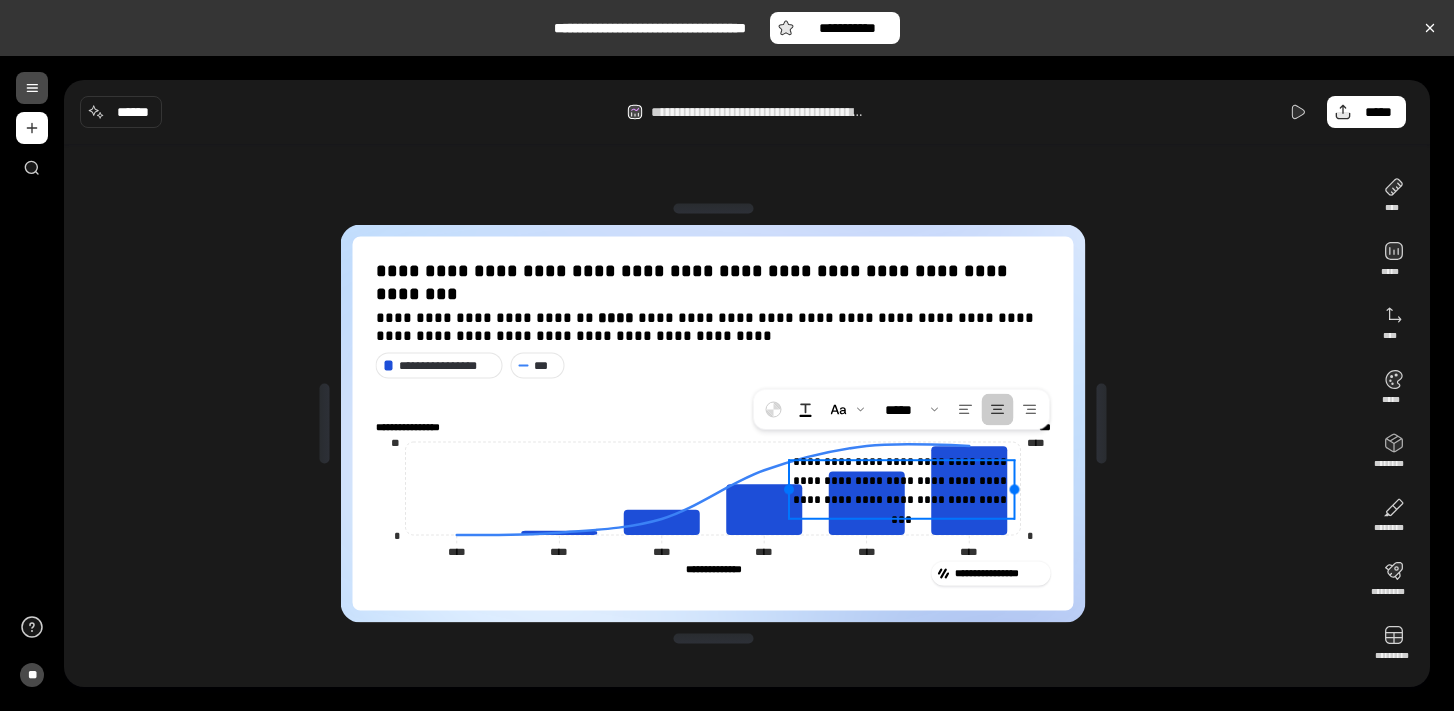 click on "**********" at bounding box center [902, 490] 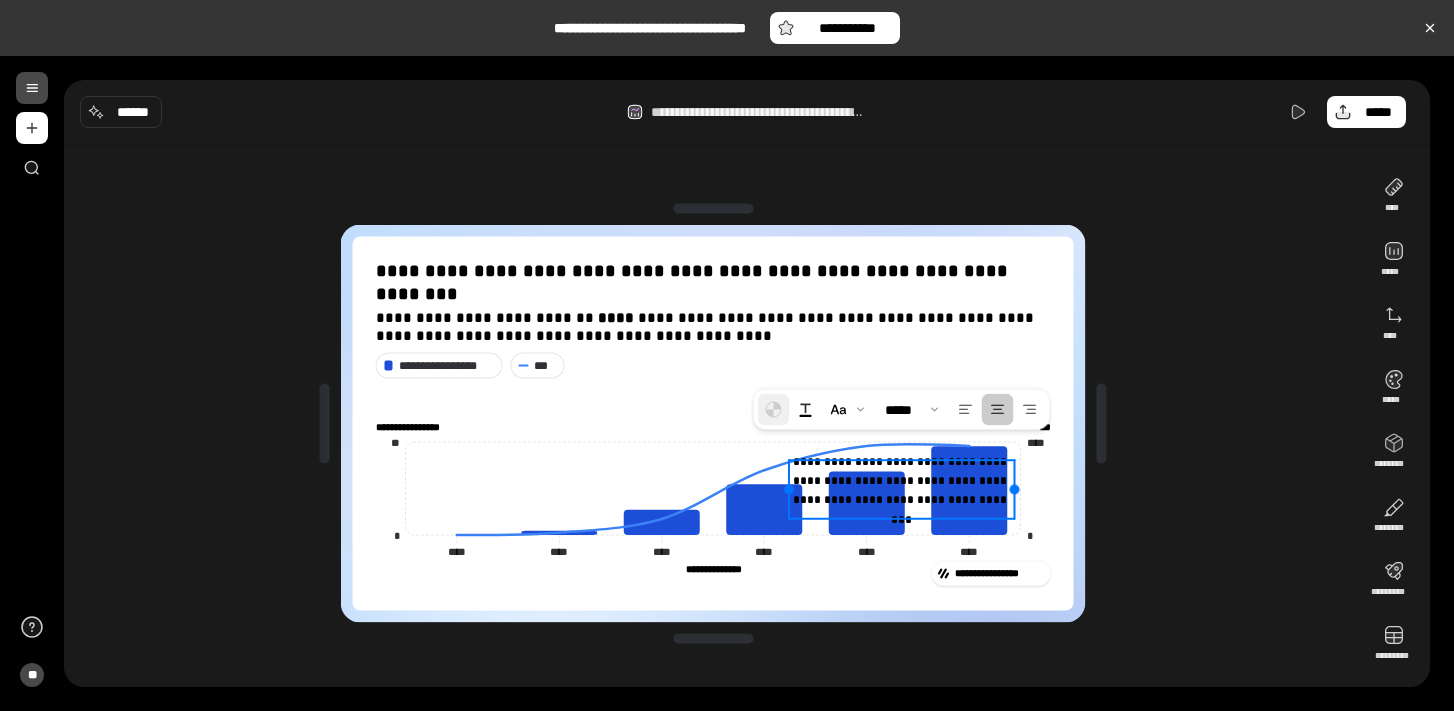click at bounding box center [774, 410] 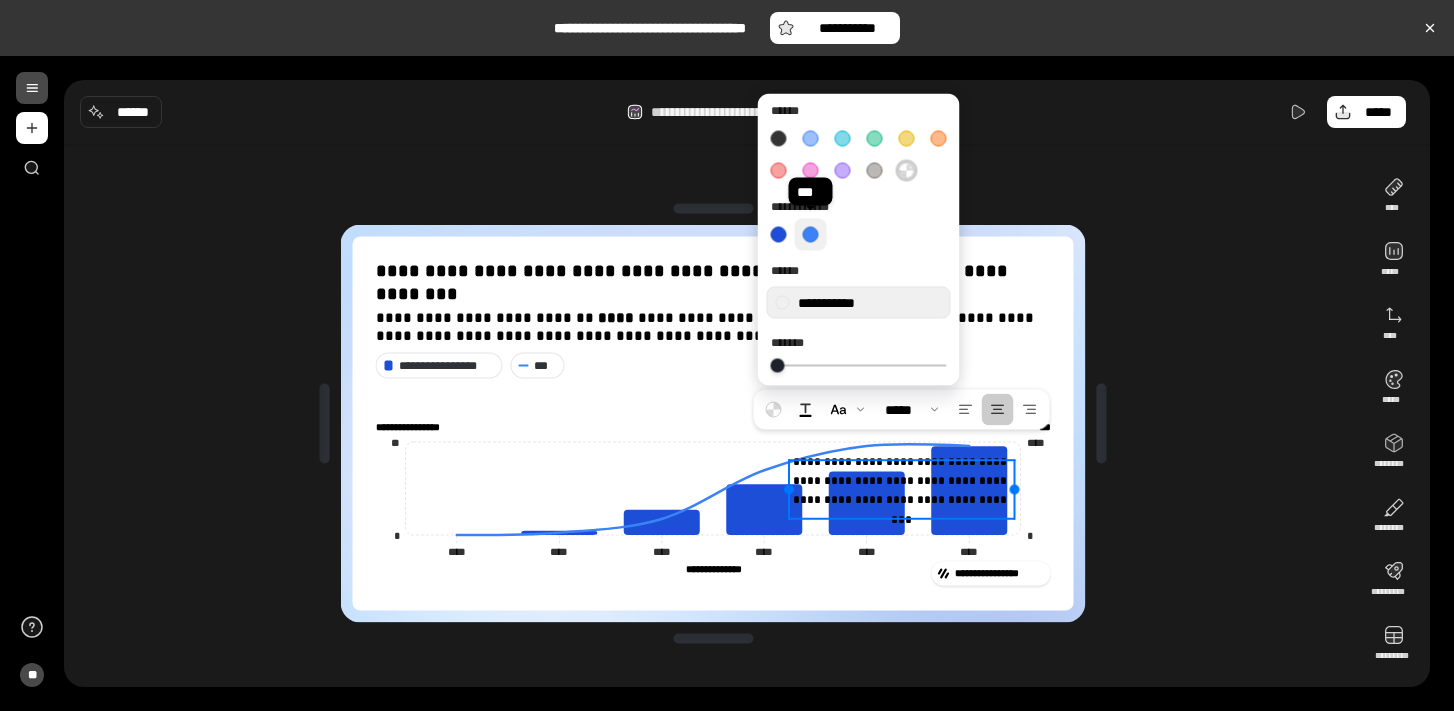 click at bounding box center (811, 235) 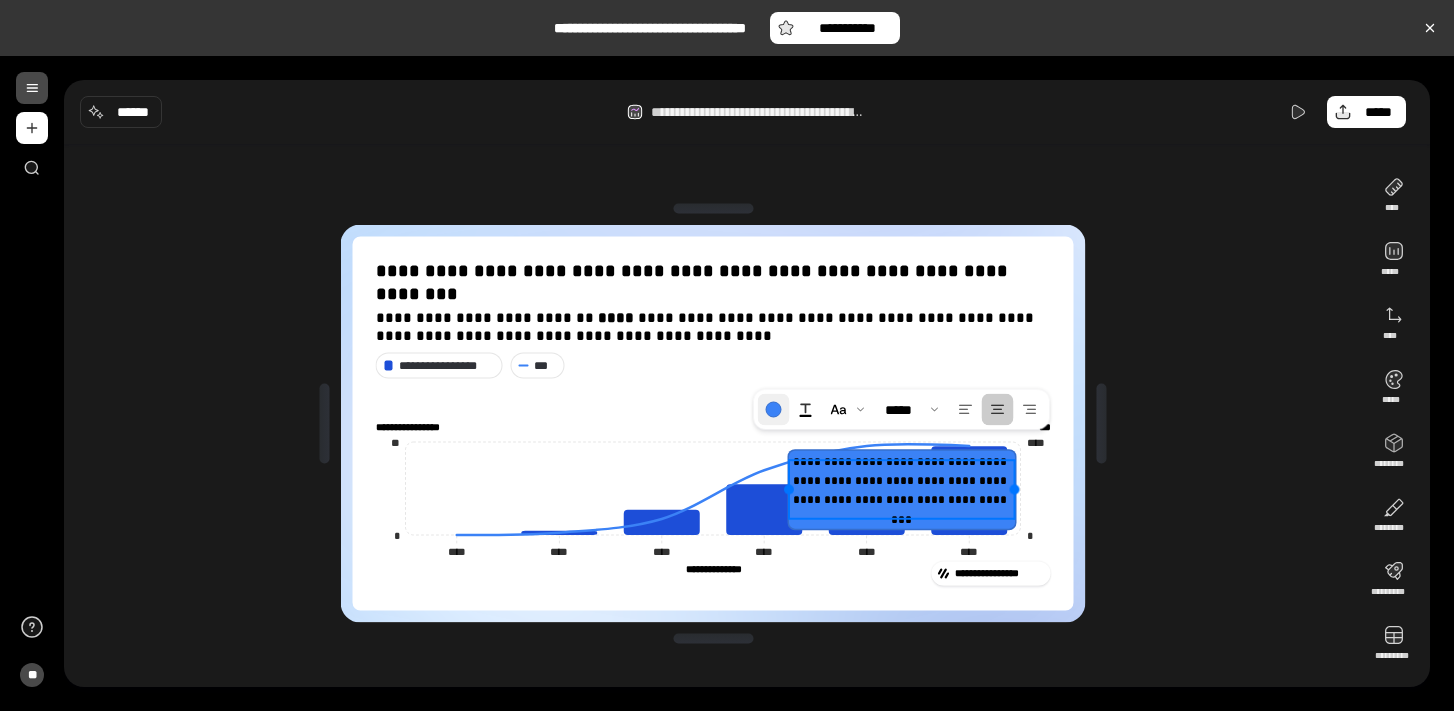 click at bounding box center (774, 410) 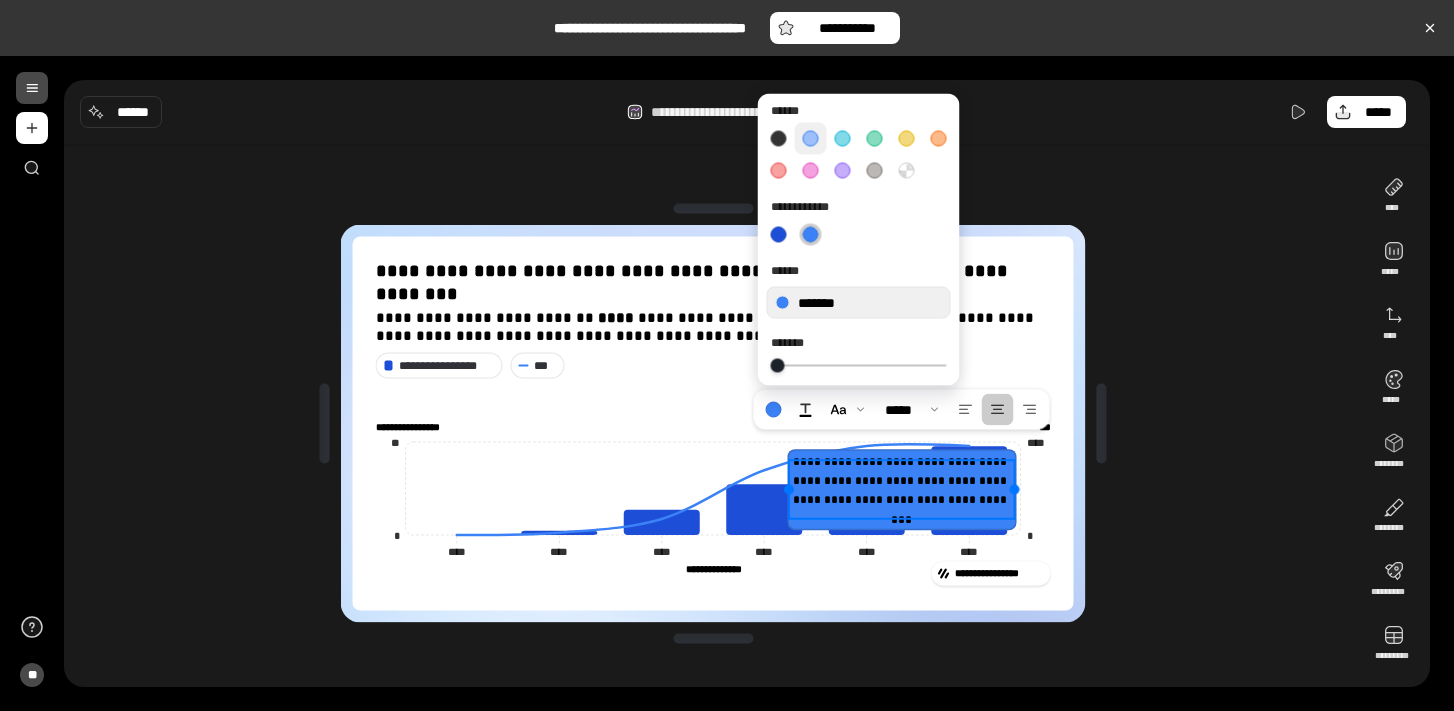 click at bounding box center [811, 139] 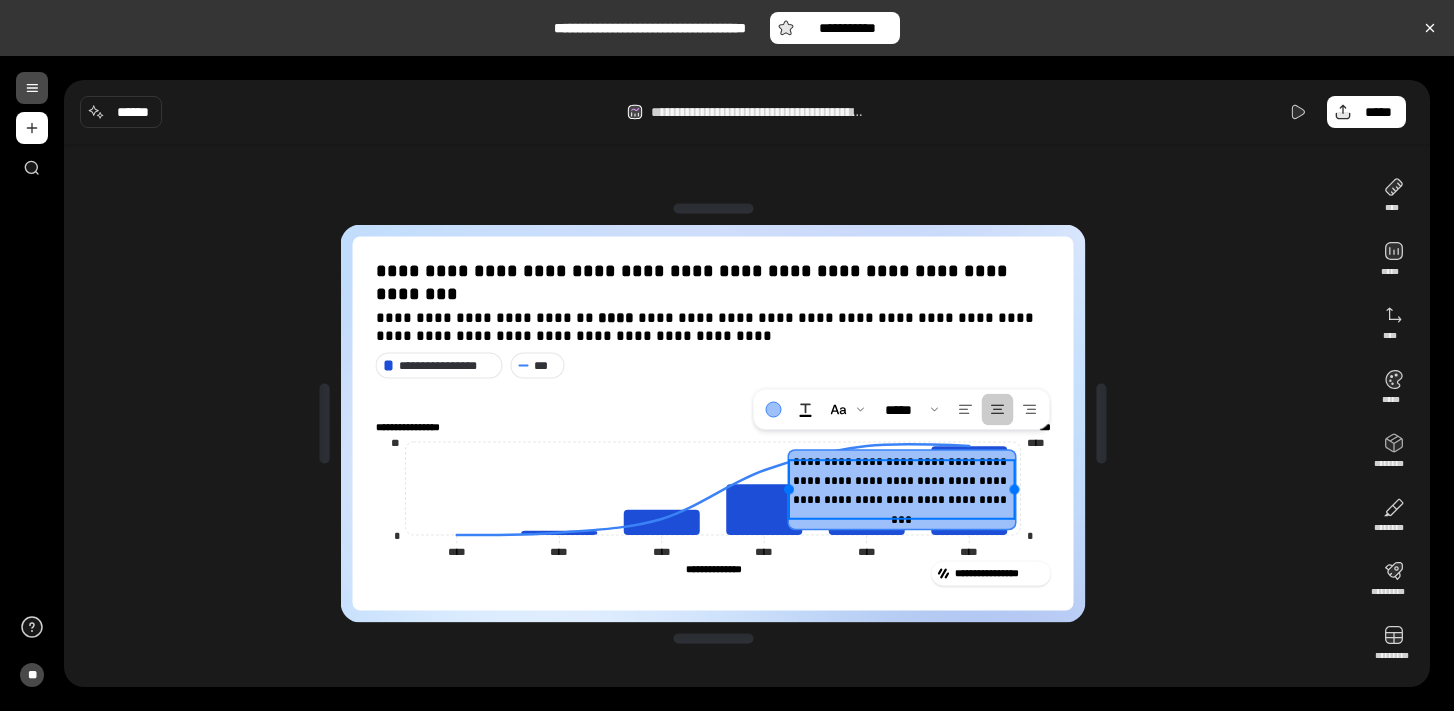 click on "**********" at bounding box center [713, 424] 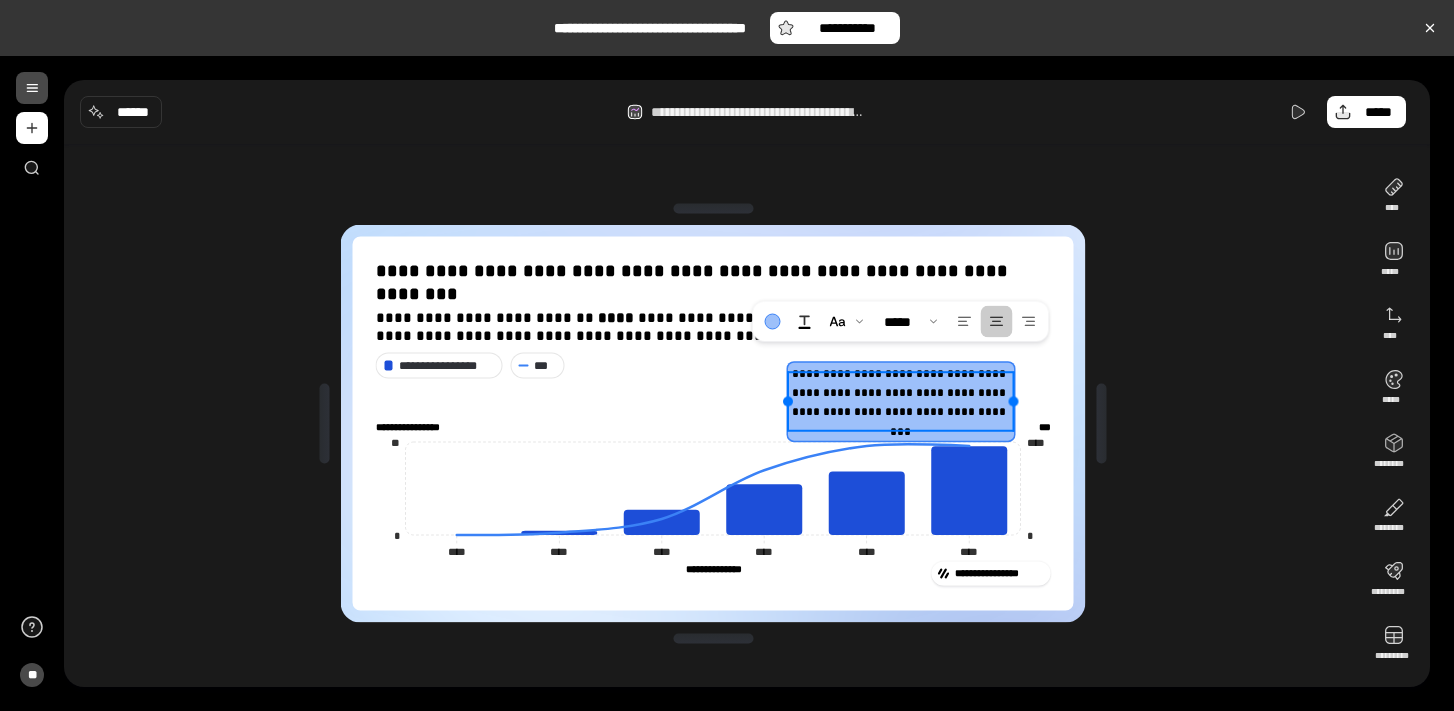 drag, startPoint x: 942, startPoint y: 461, endPoint x: 941, endPoint y: 373, distance: 88.005684 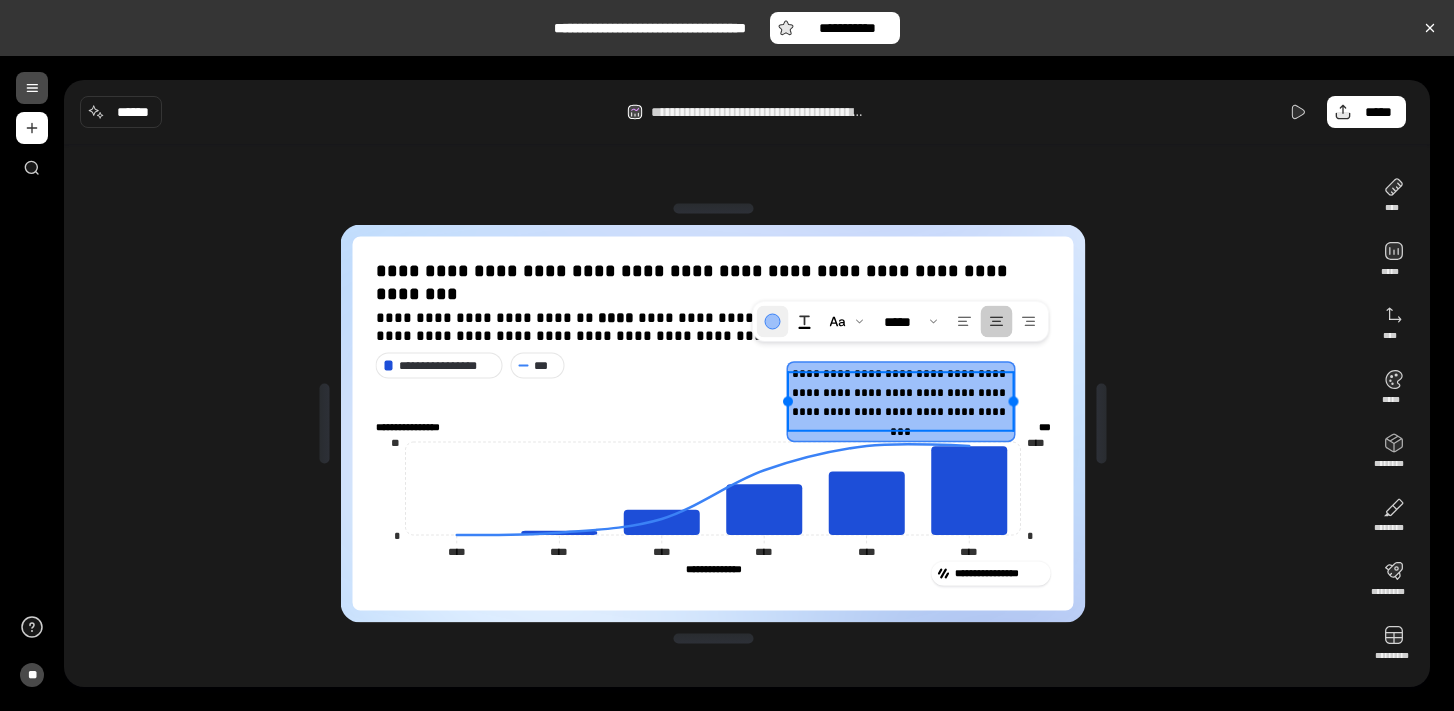 click at bounding box center [773, 322] 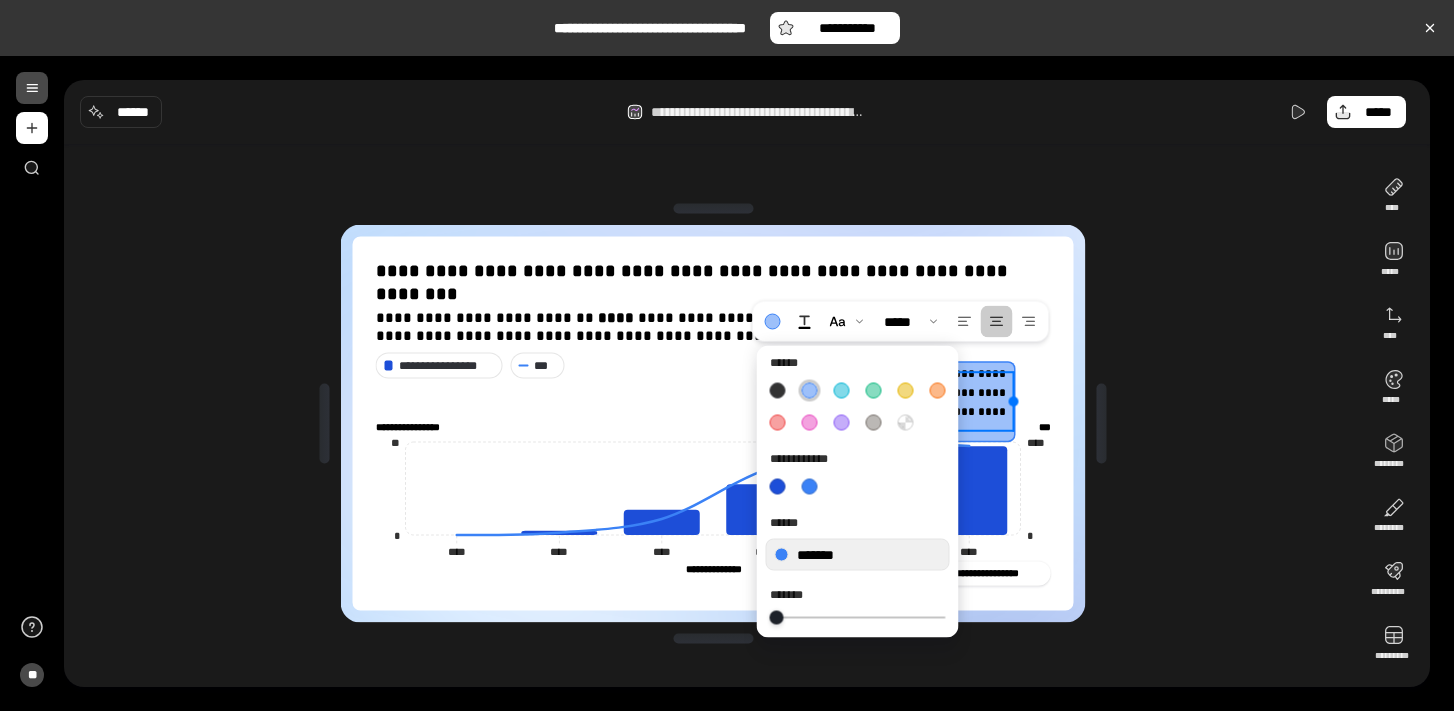 click at bounding box center [858, 618] 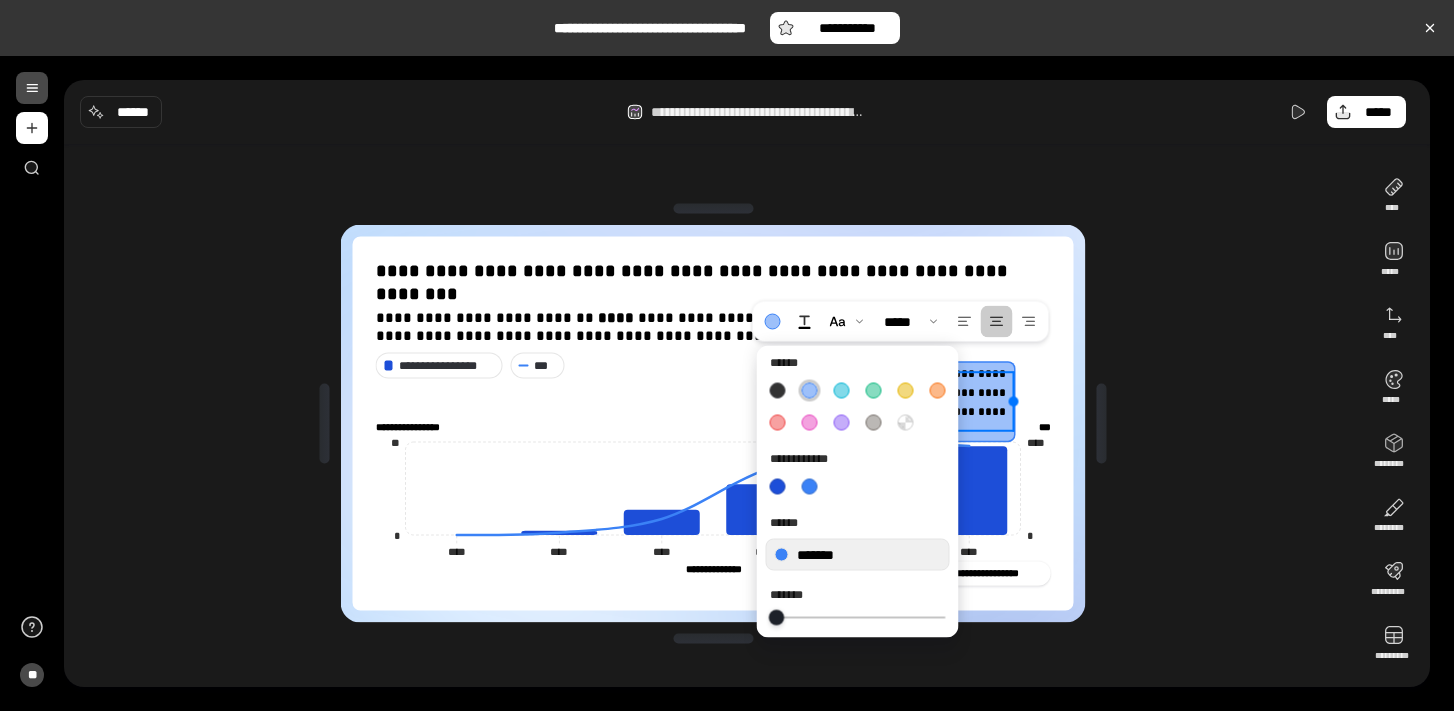 click at bounding box center [776, 617] 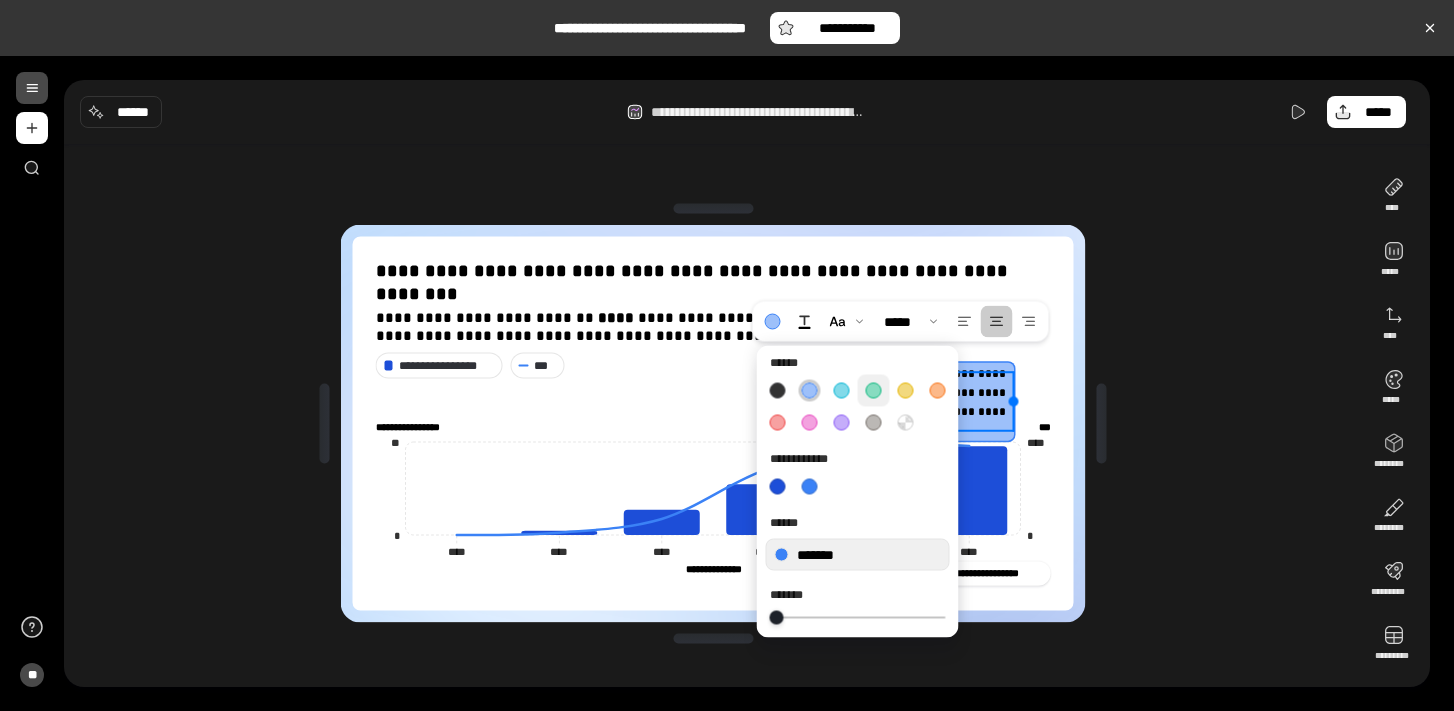 click at bounding box center (874, 391) 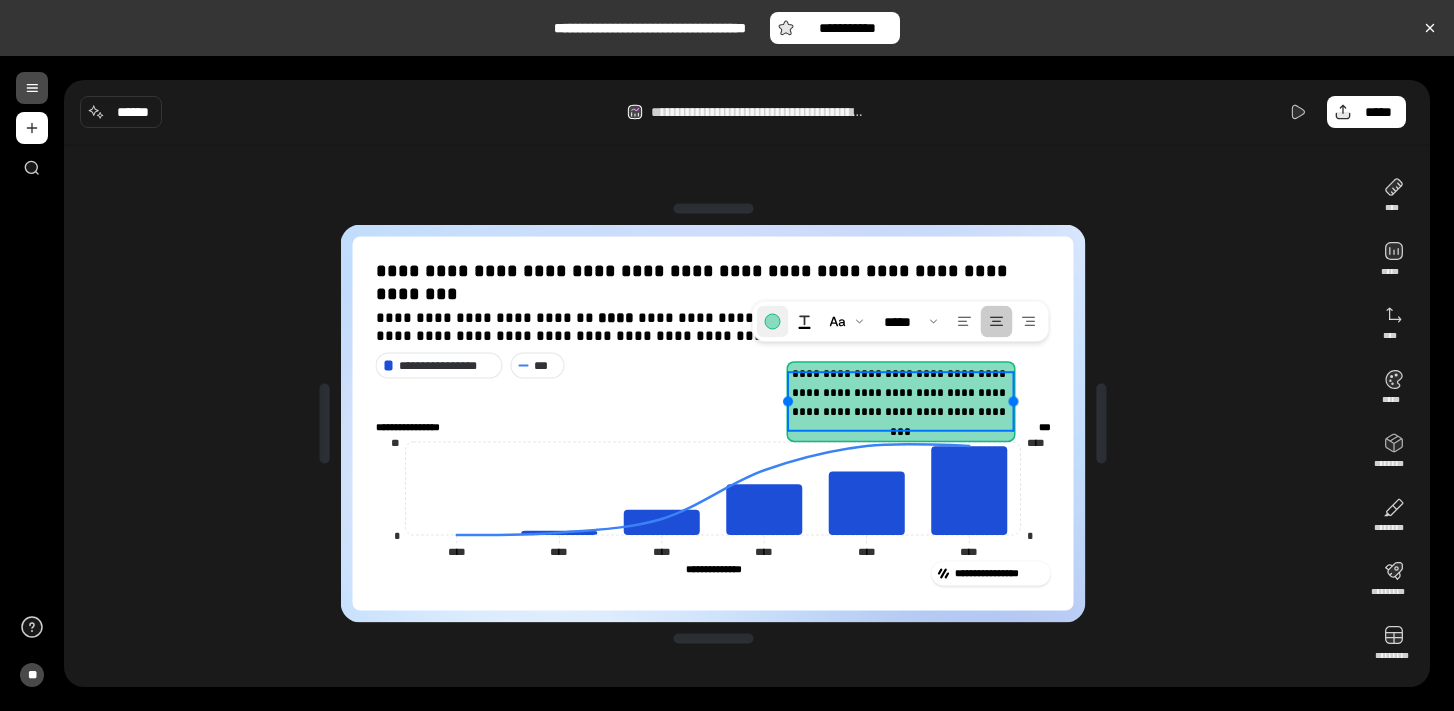 click at bounding box center [773, 322] 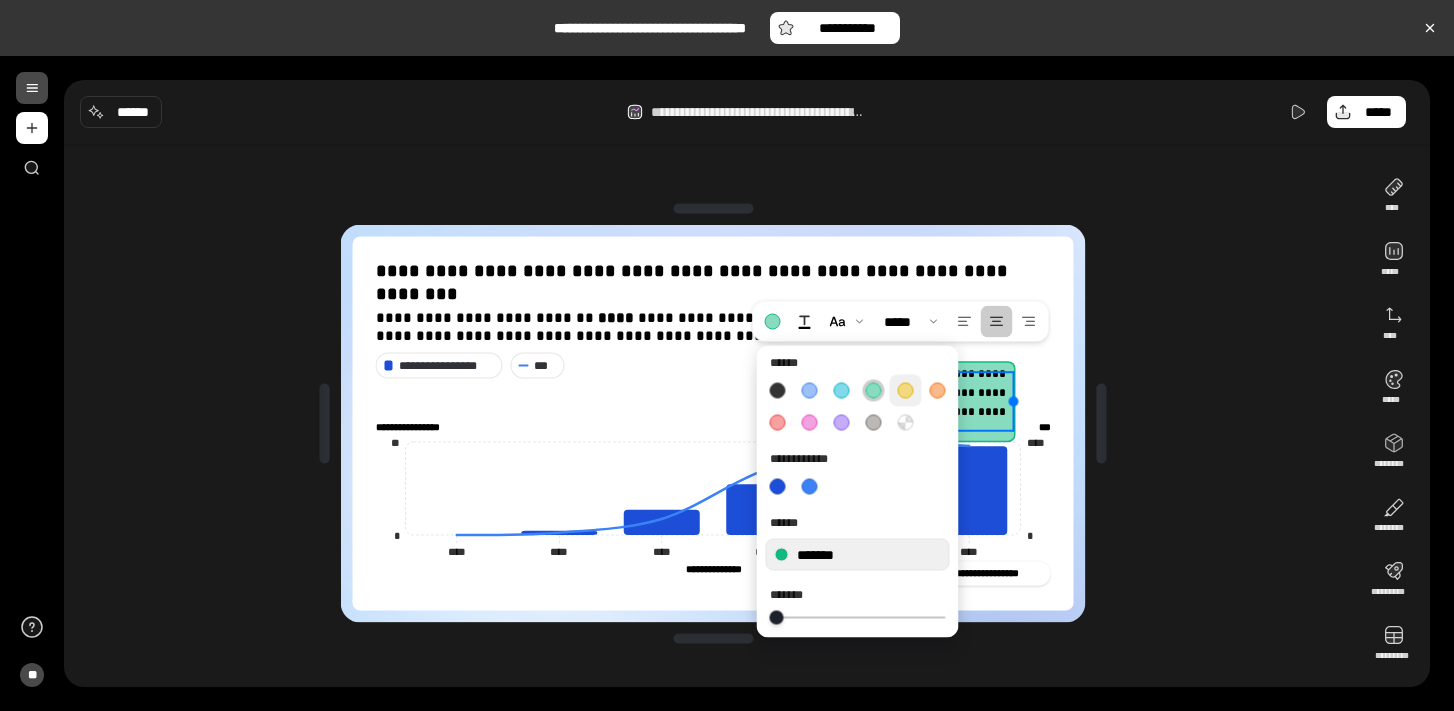 click at bounding box center (906, 391) 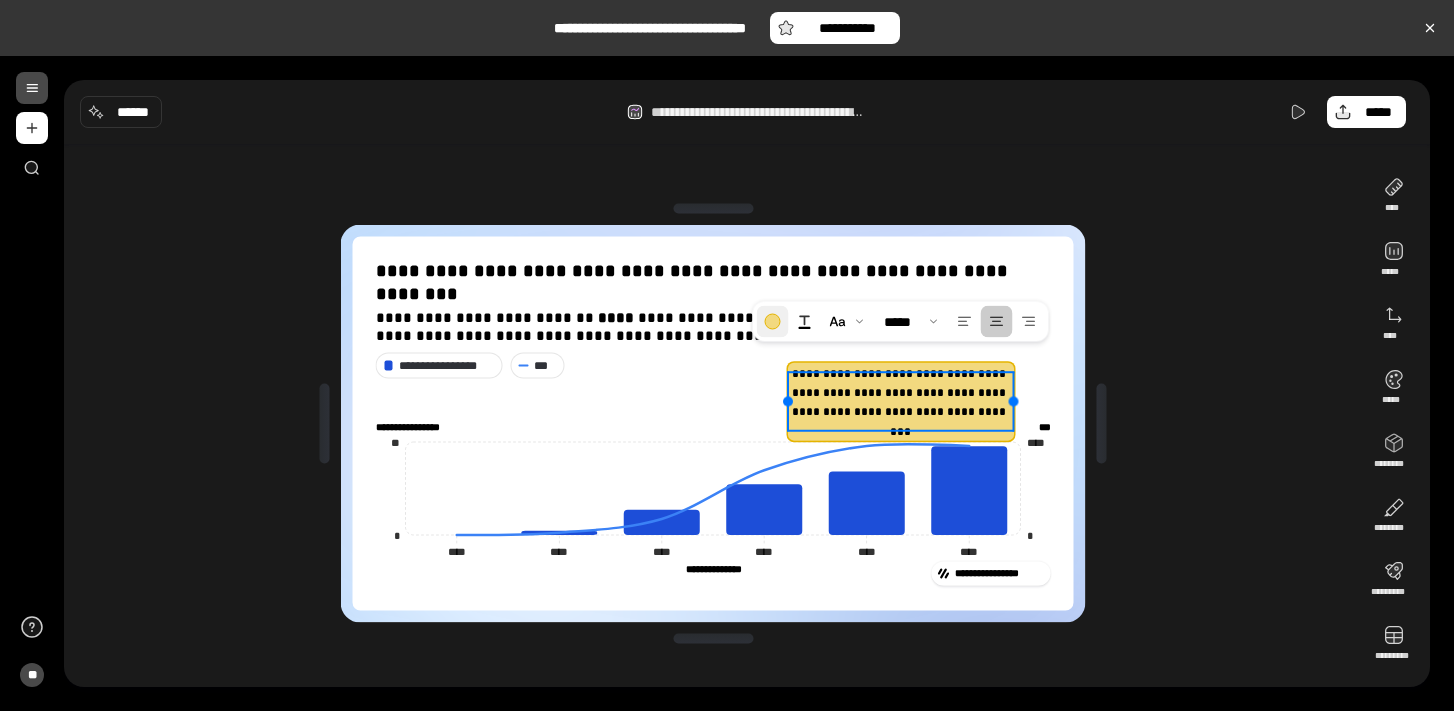click at bounding box center [773, 322] 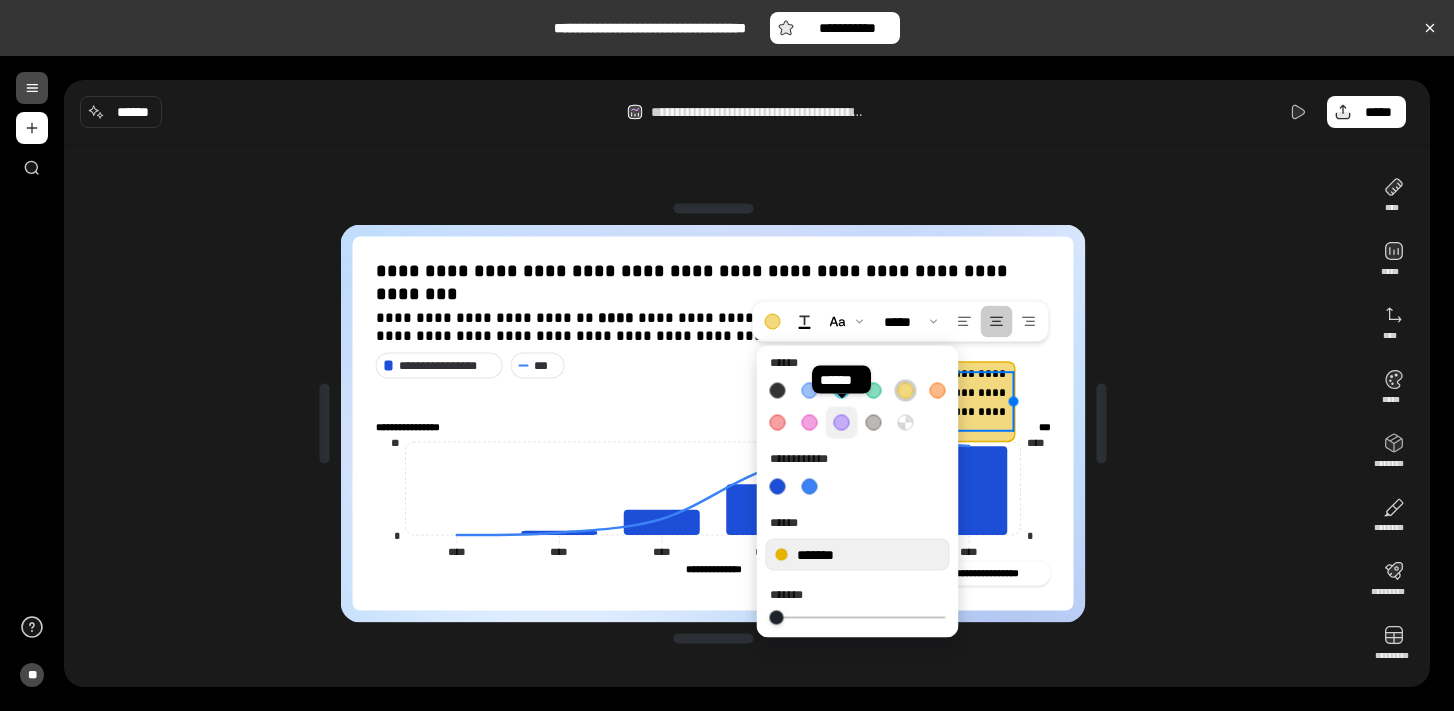 click at bounding box center (842, 423) 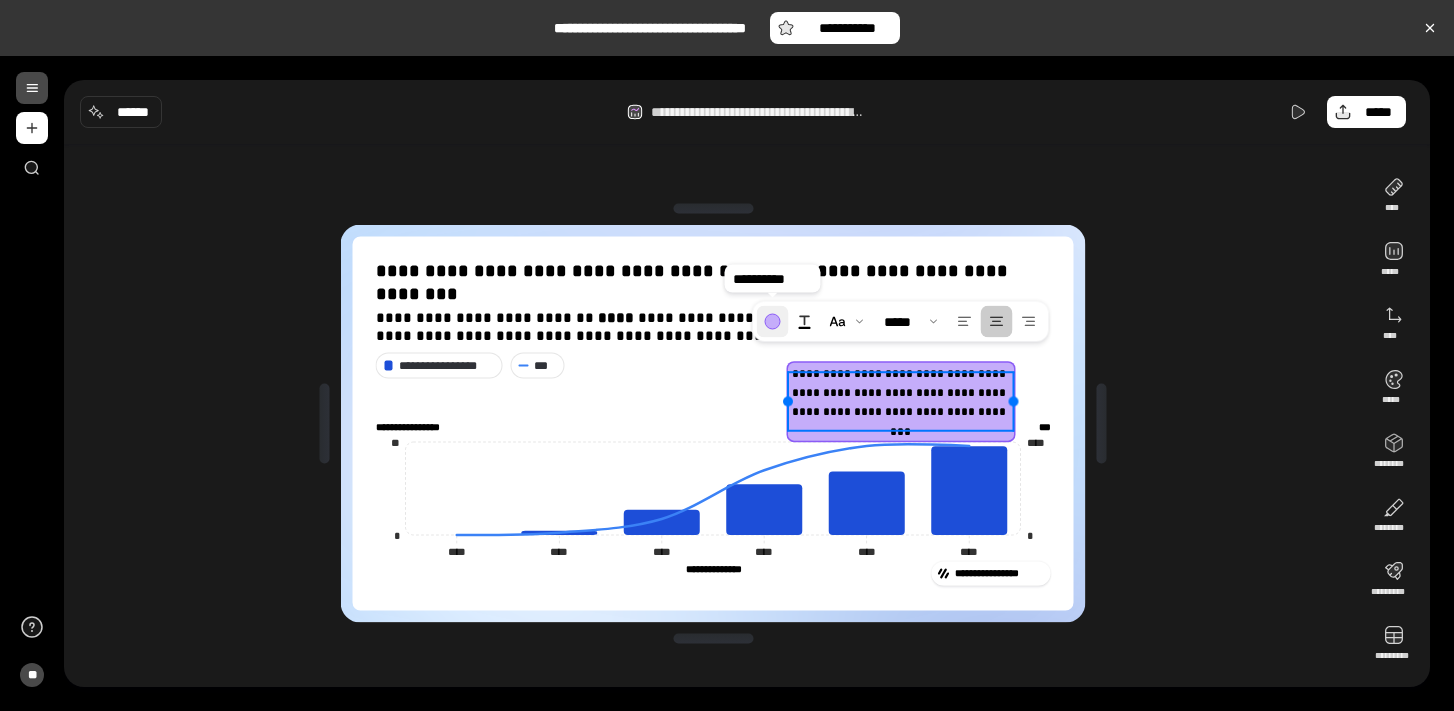 click at bounding box center [773, 322] 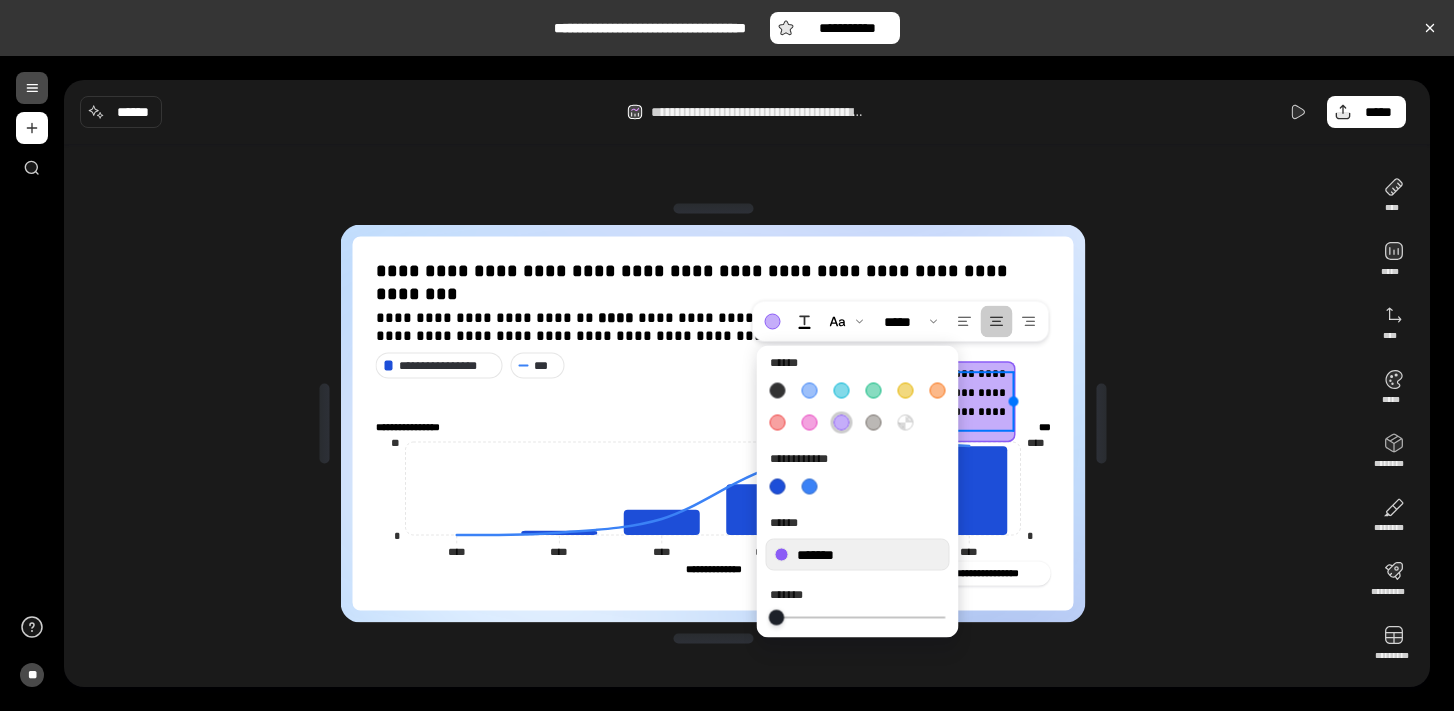 click at bounding box center [776, 617] 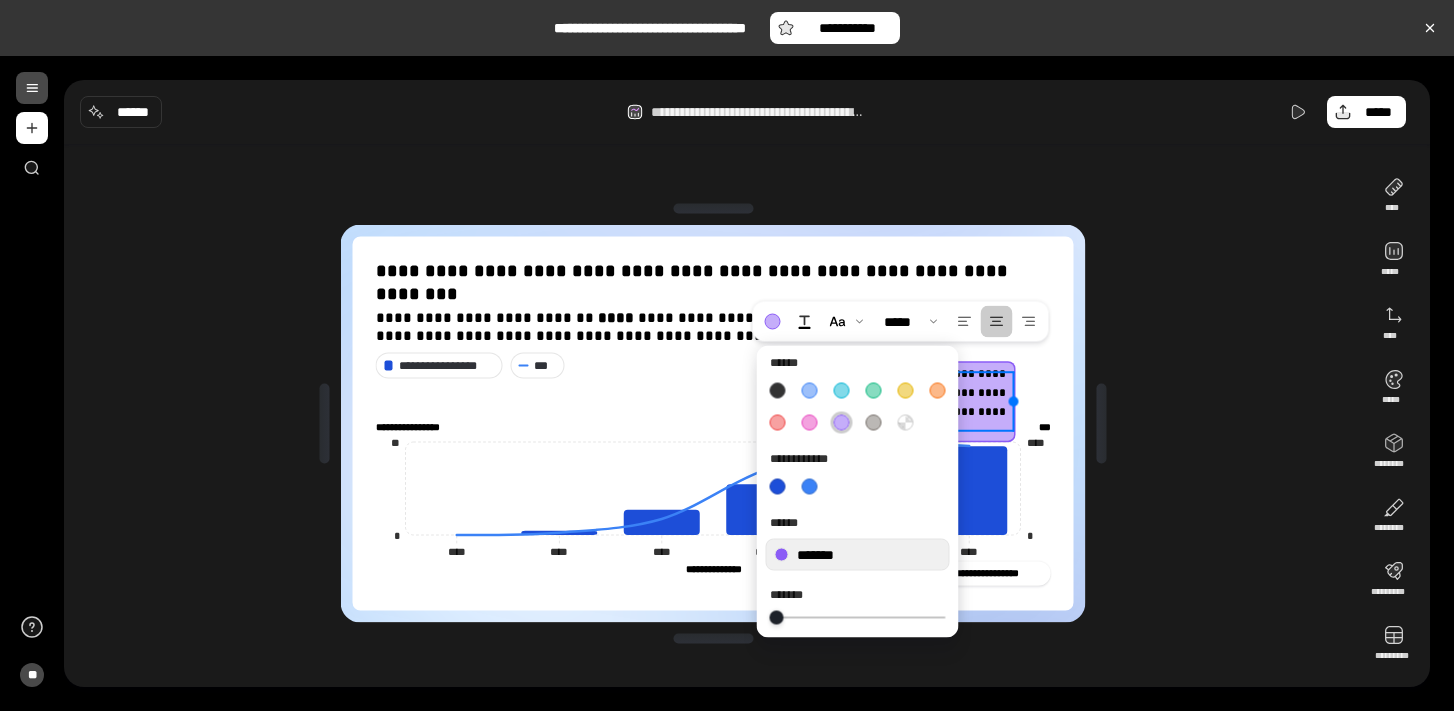 click at bounding box center (858, 618) 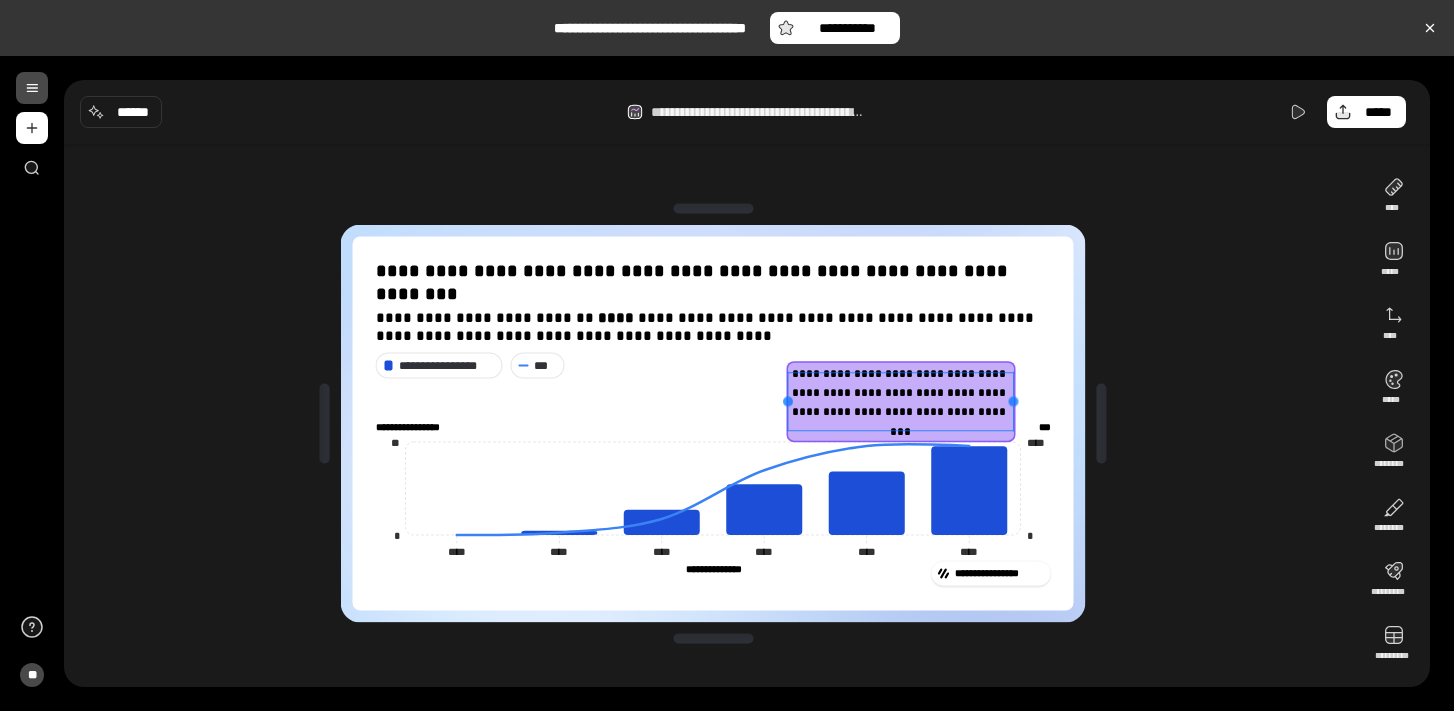 click on "**********" at bounding box center [901, 402] 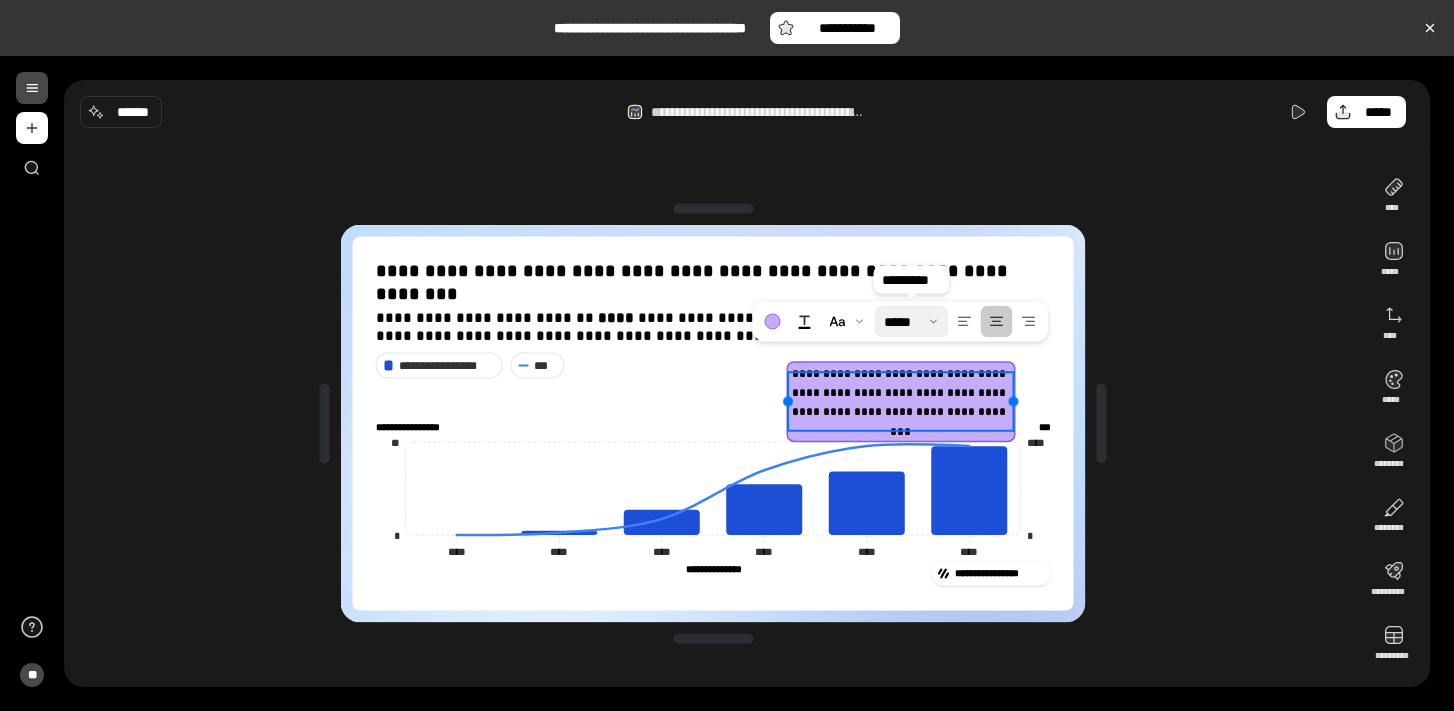 click at bounding box center [912, 322] 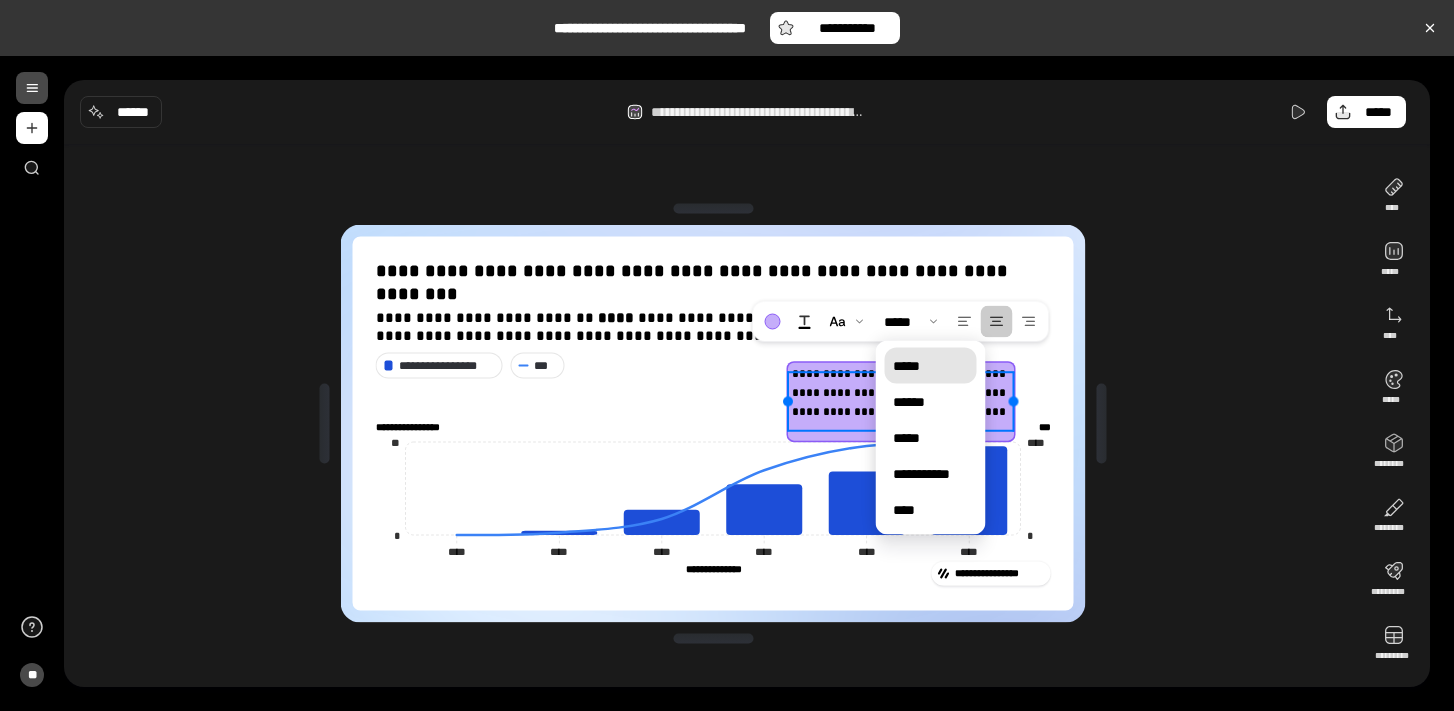 click on "**********" 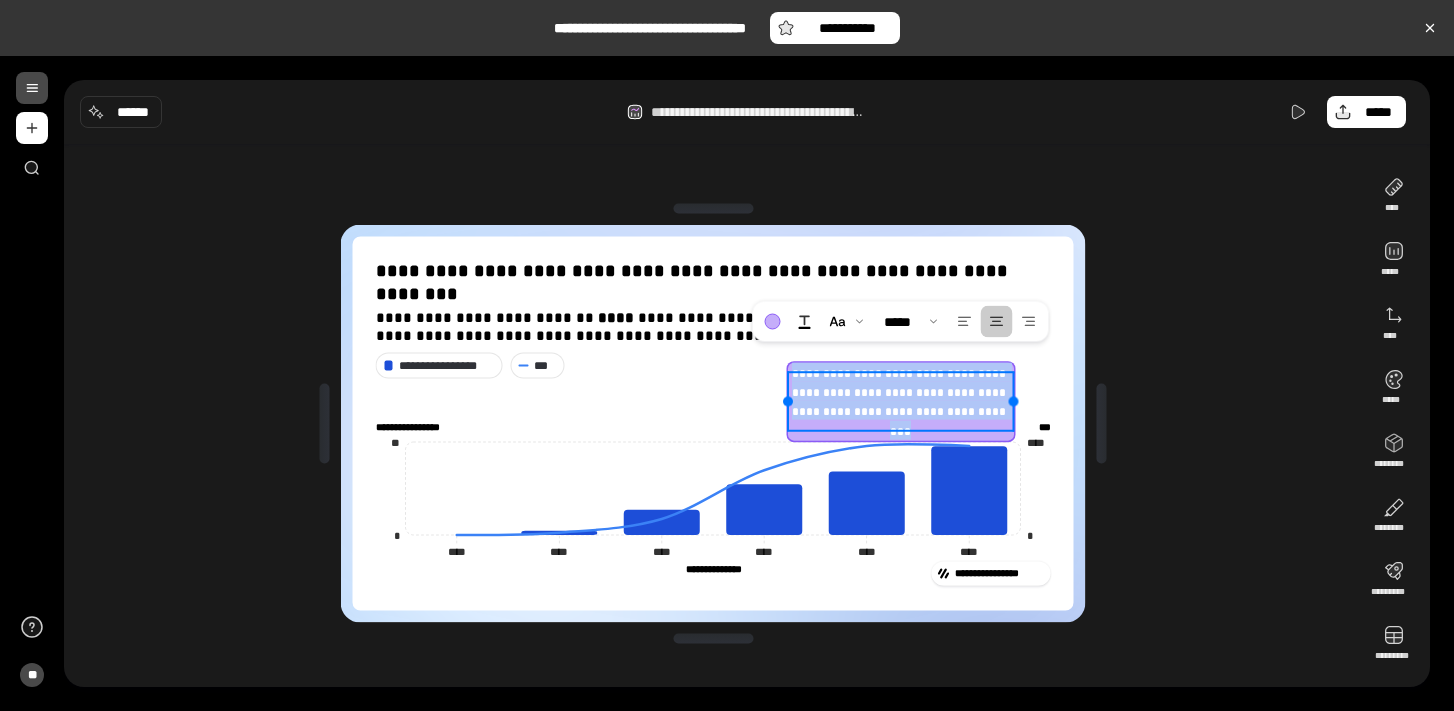 click on "**********" at bounding box center (900, 403) 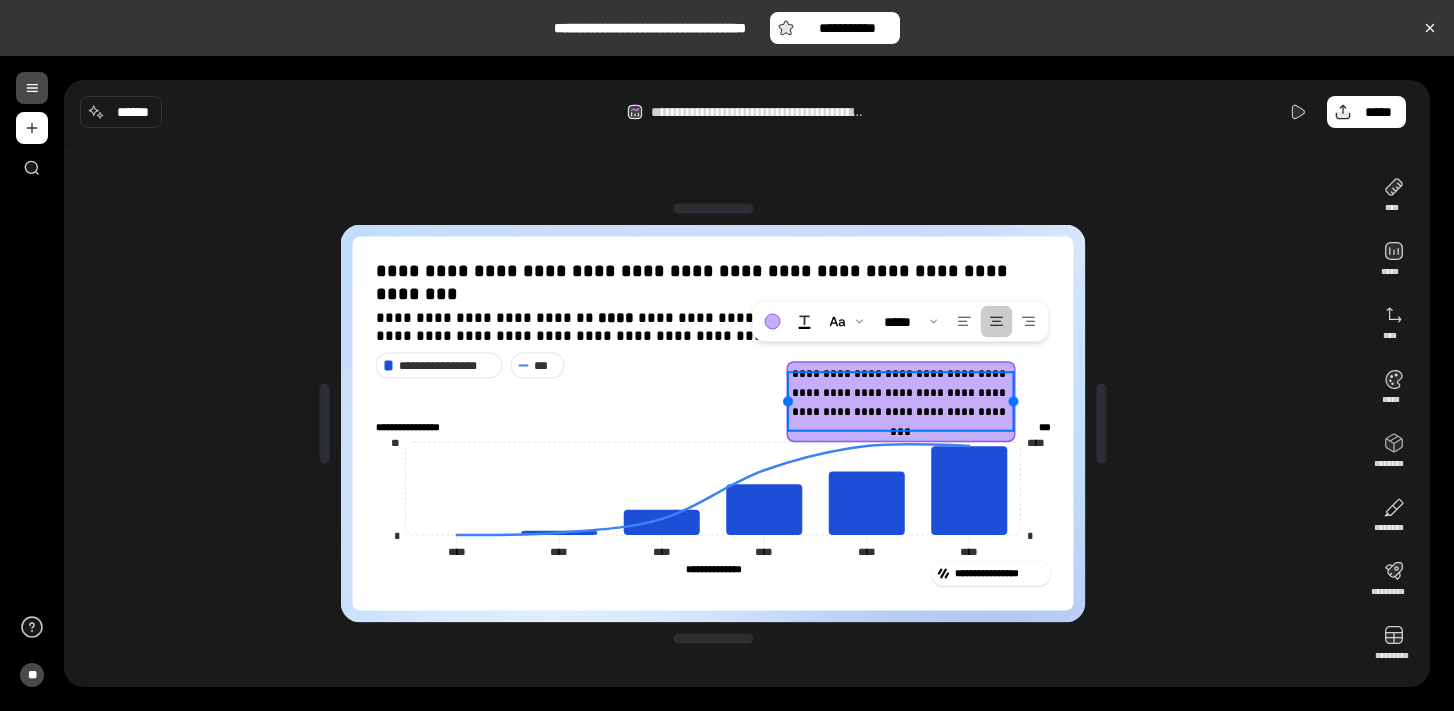 type 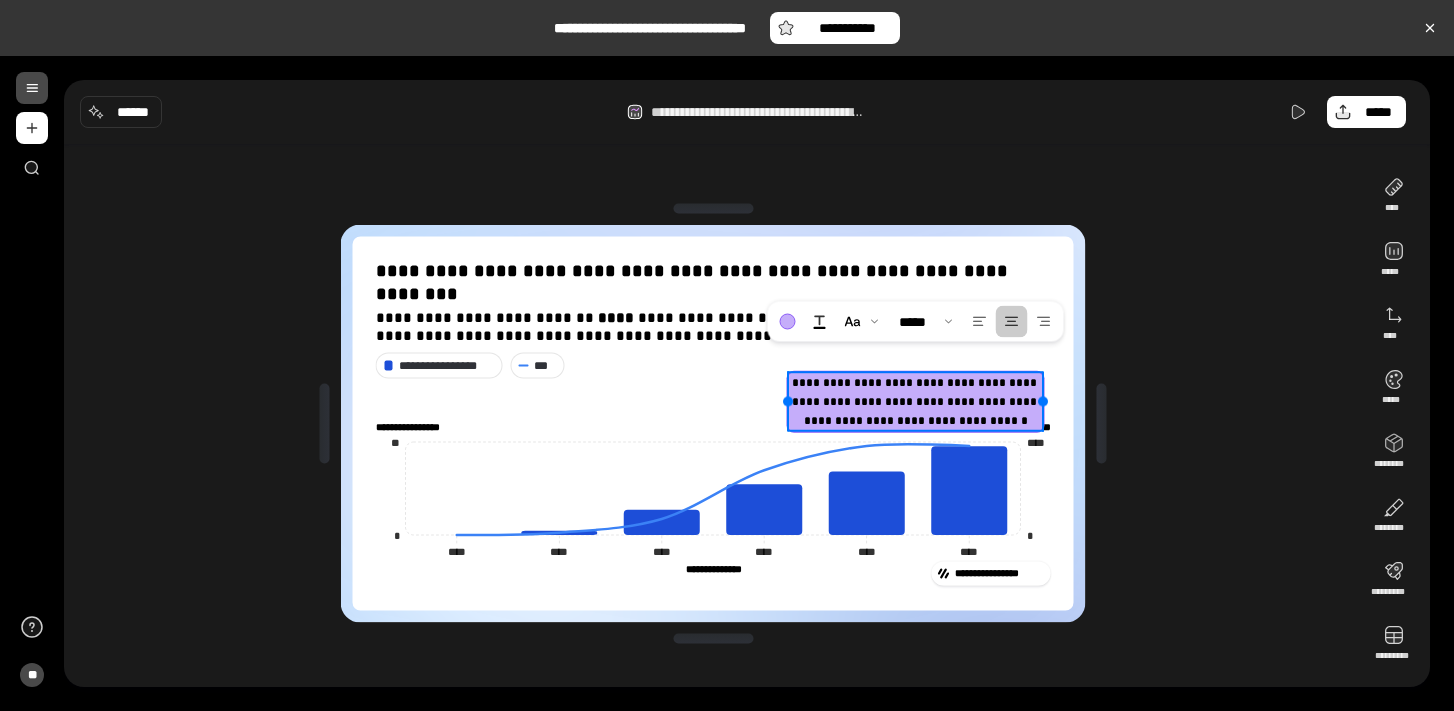 drag, startPoint x: 1013, startPoint y: 378, endPoint x: 1042, endPoint y: 373, distance: 29.427877 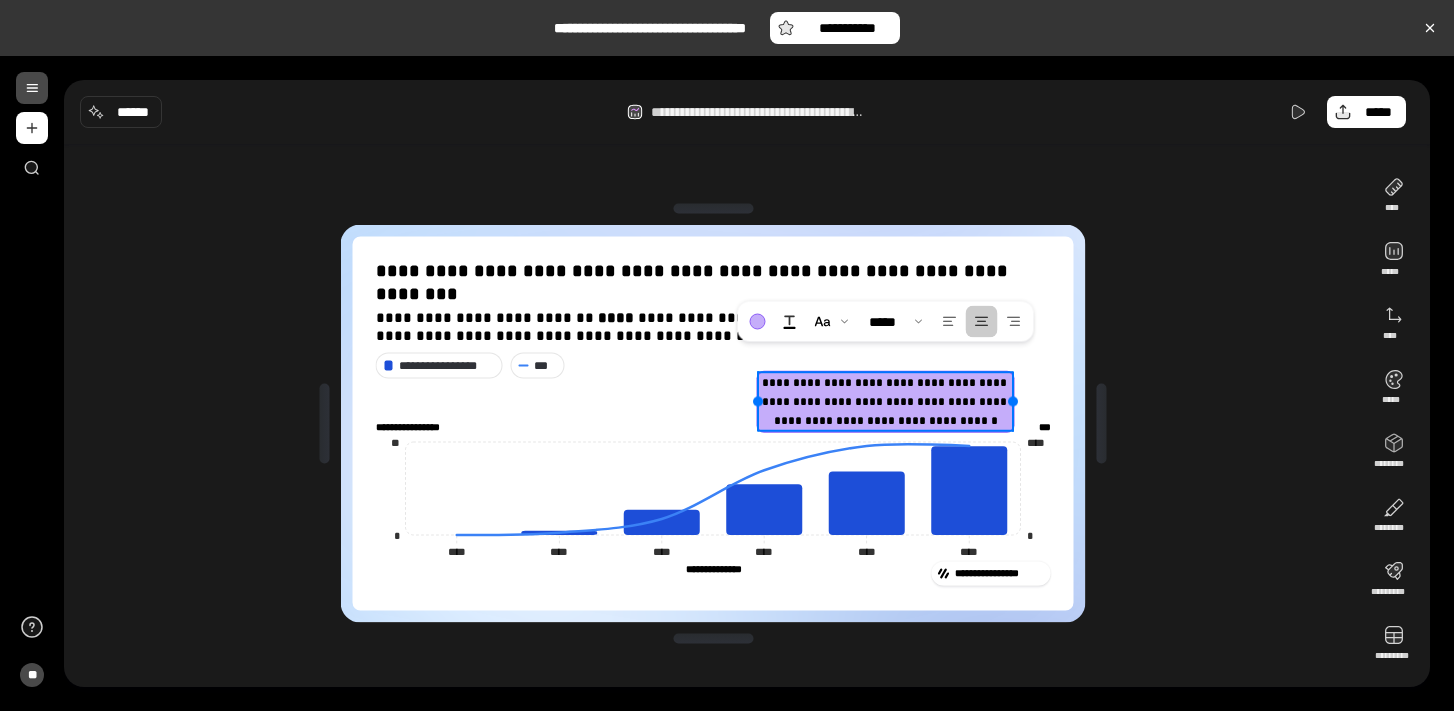 drag, startPoint x: 1027, startPoint y: 373, endPoint x: 997, endPoint y: 373, distance: 30 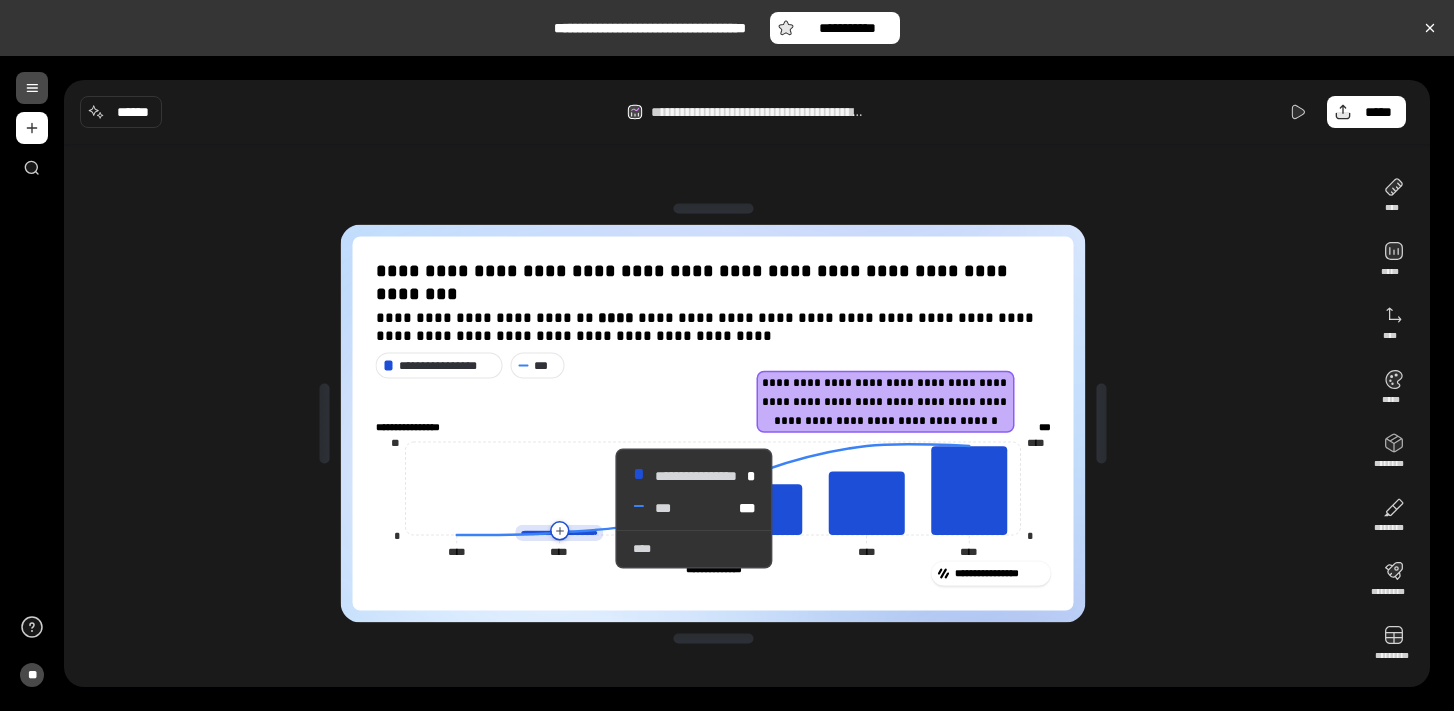 click 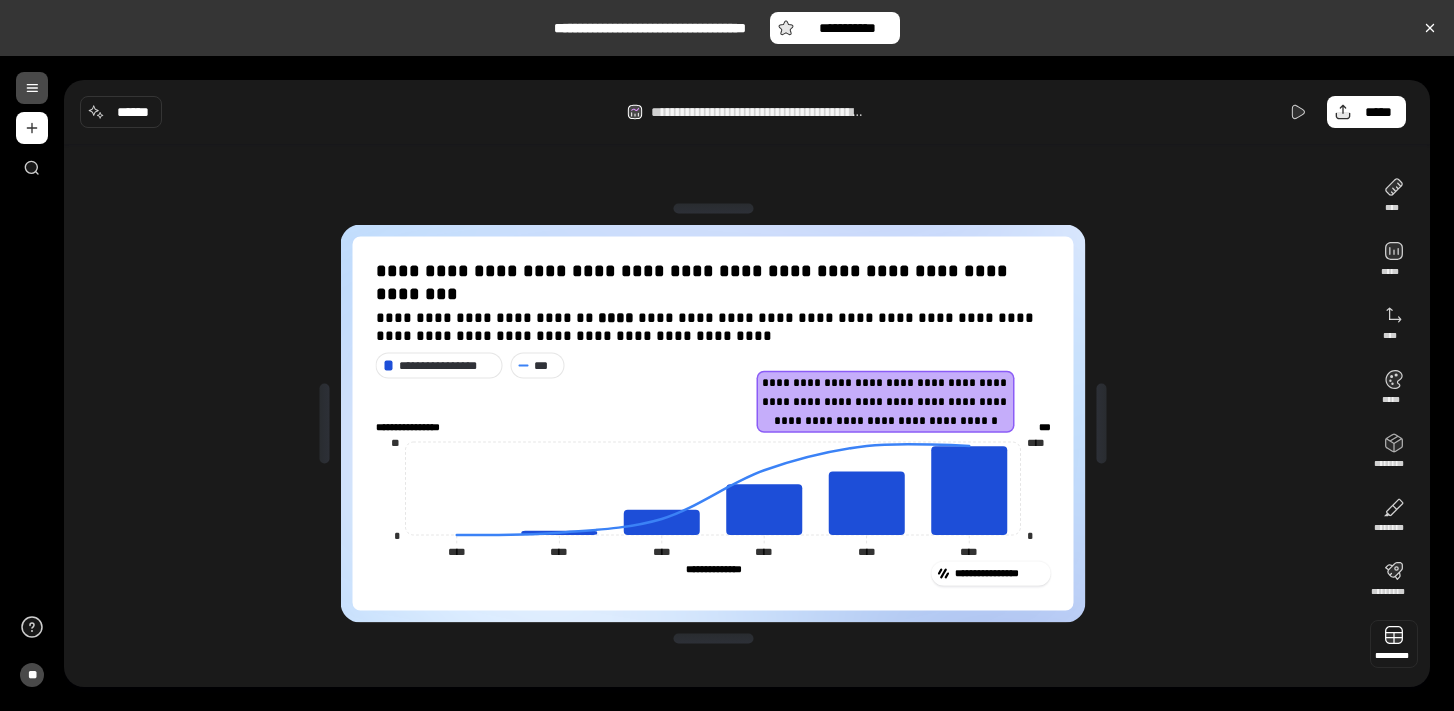 click at bounding box center [1394, 644] 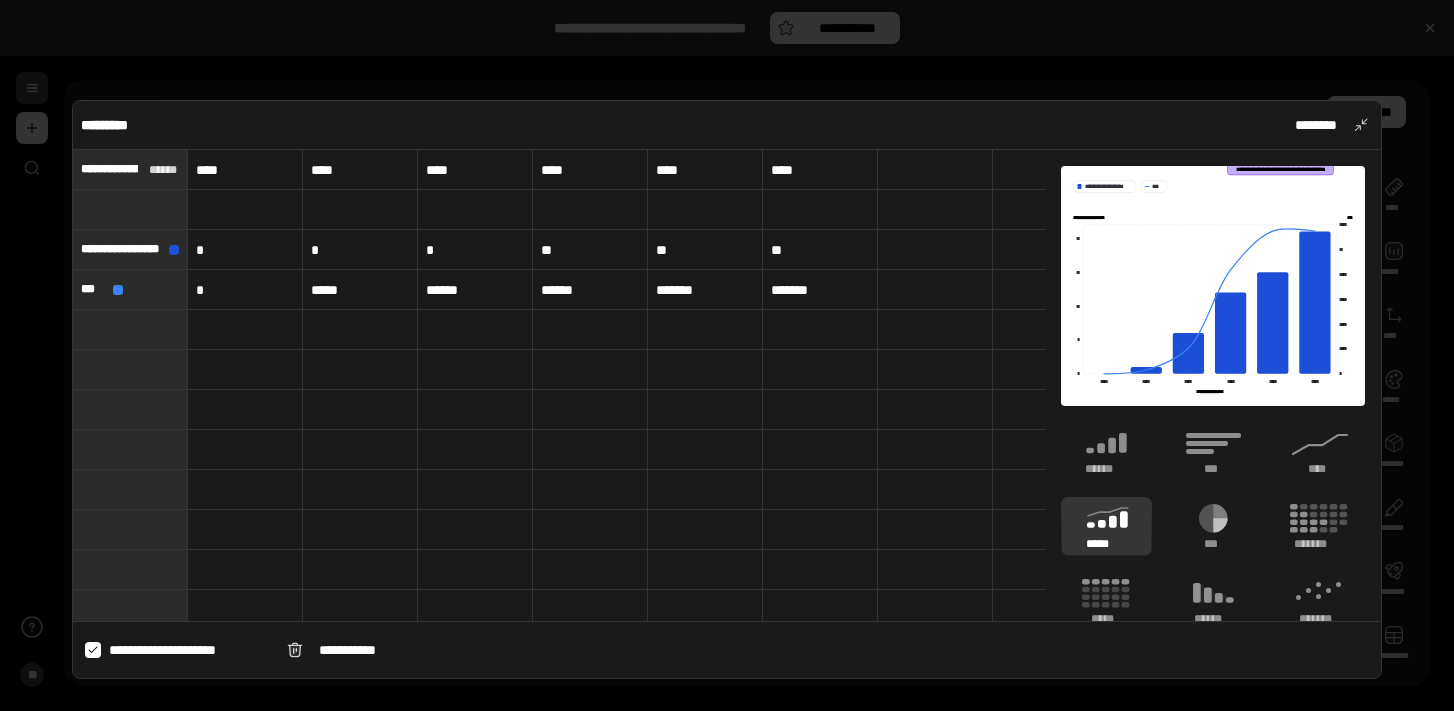 click on "**********" at bounding box center [727, 389] 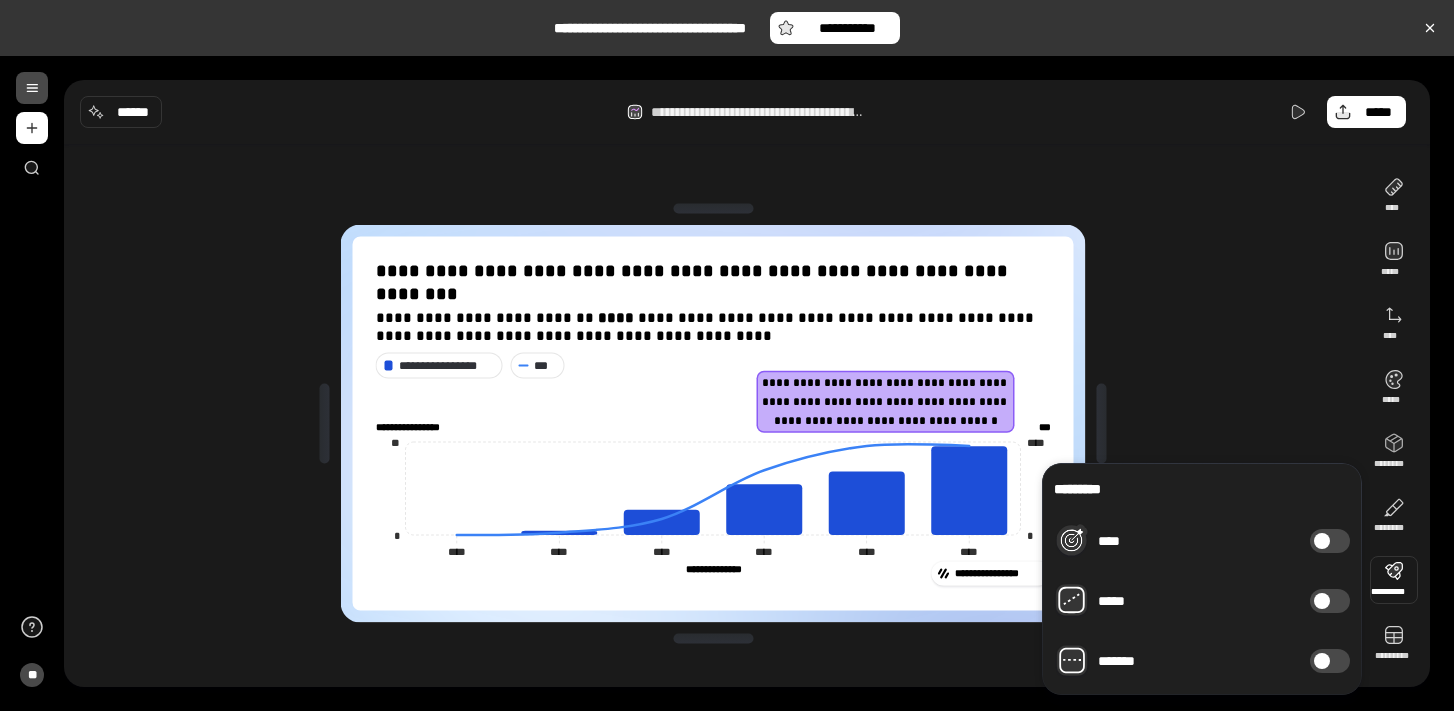 click at bounding box center (1394, 580) 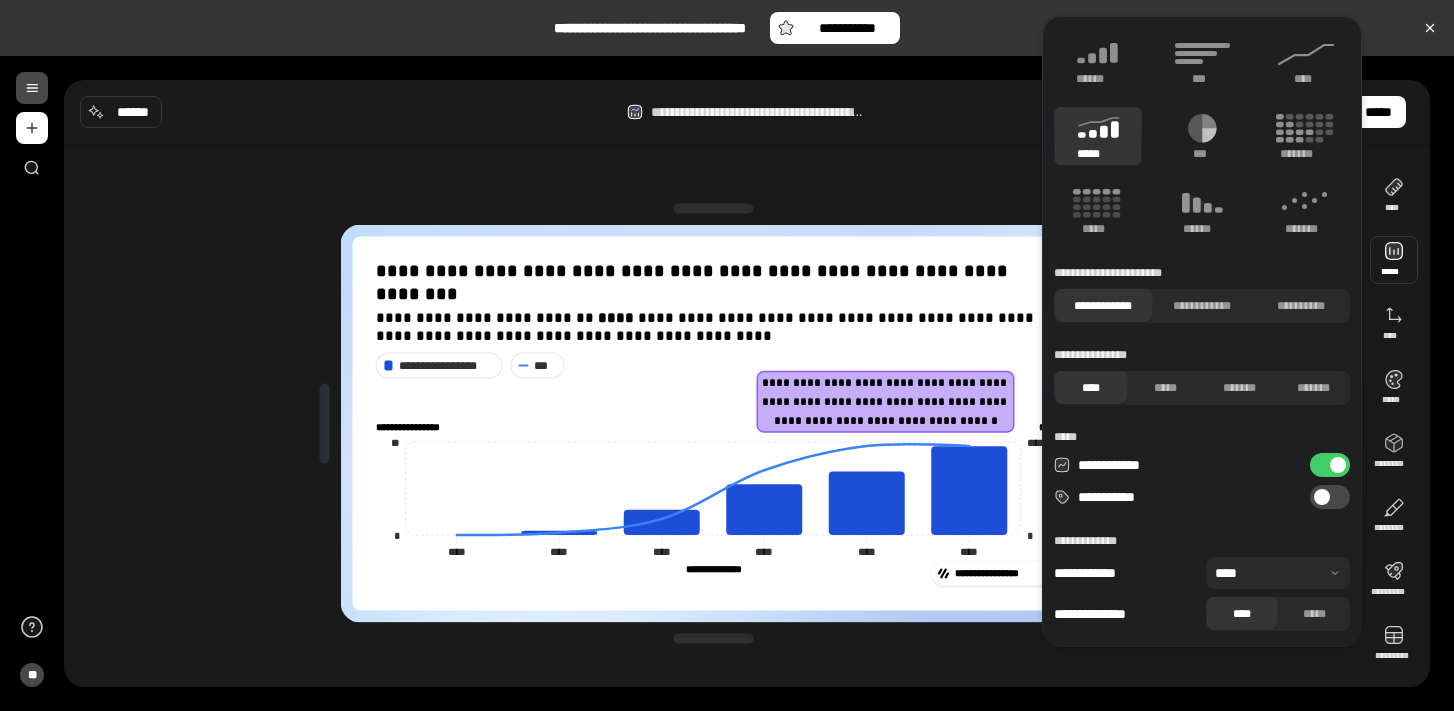 click at bounding box center [1394, 260] 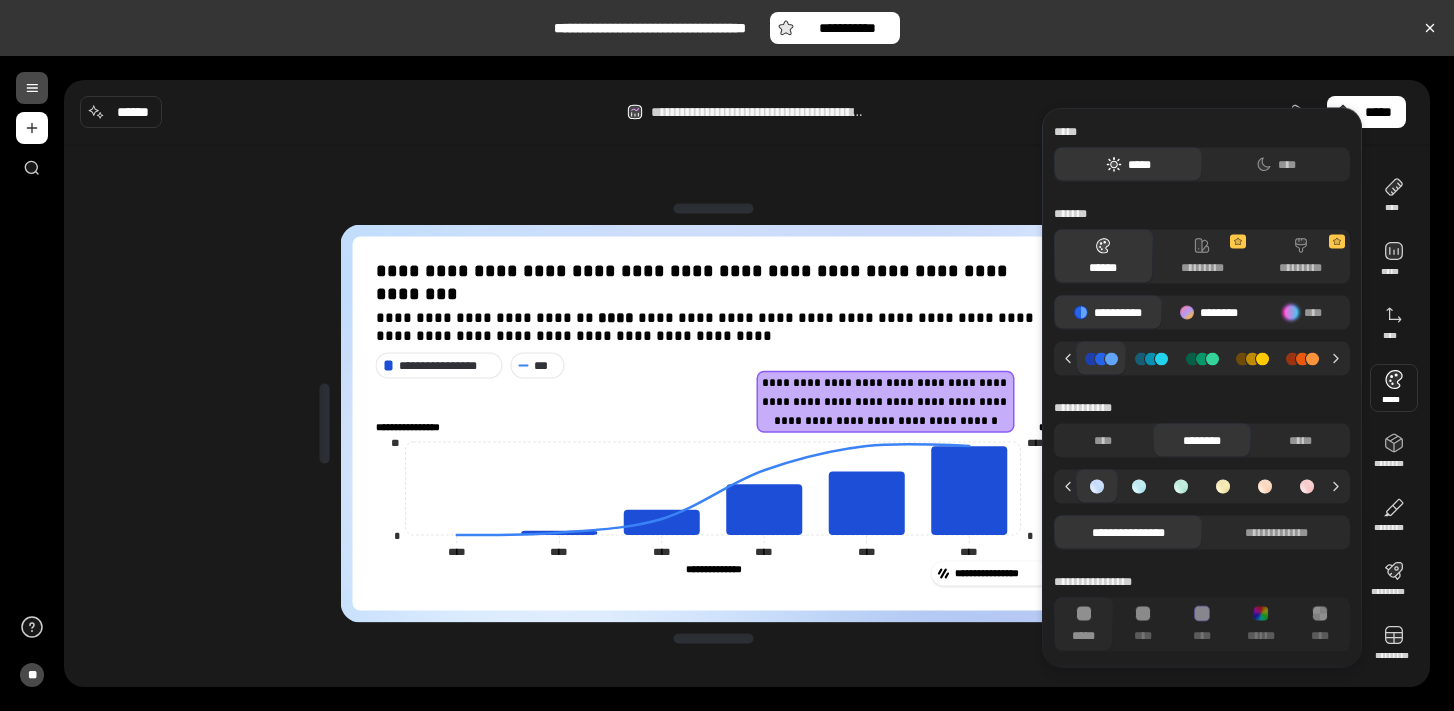 click at bounding box center [1187, 313] 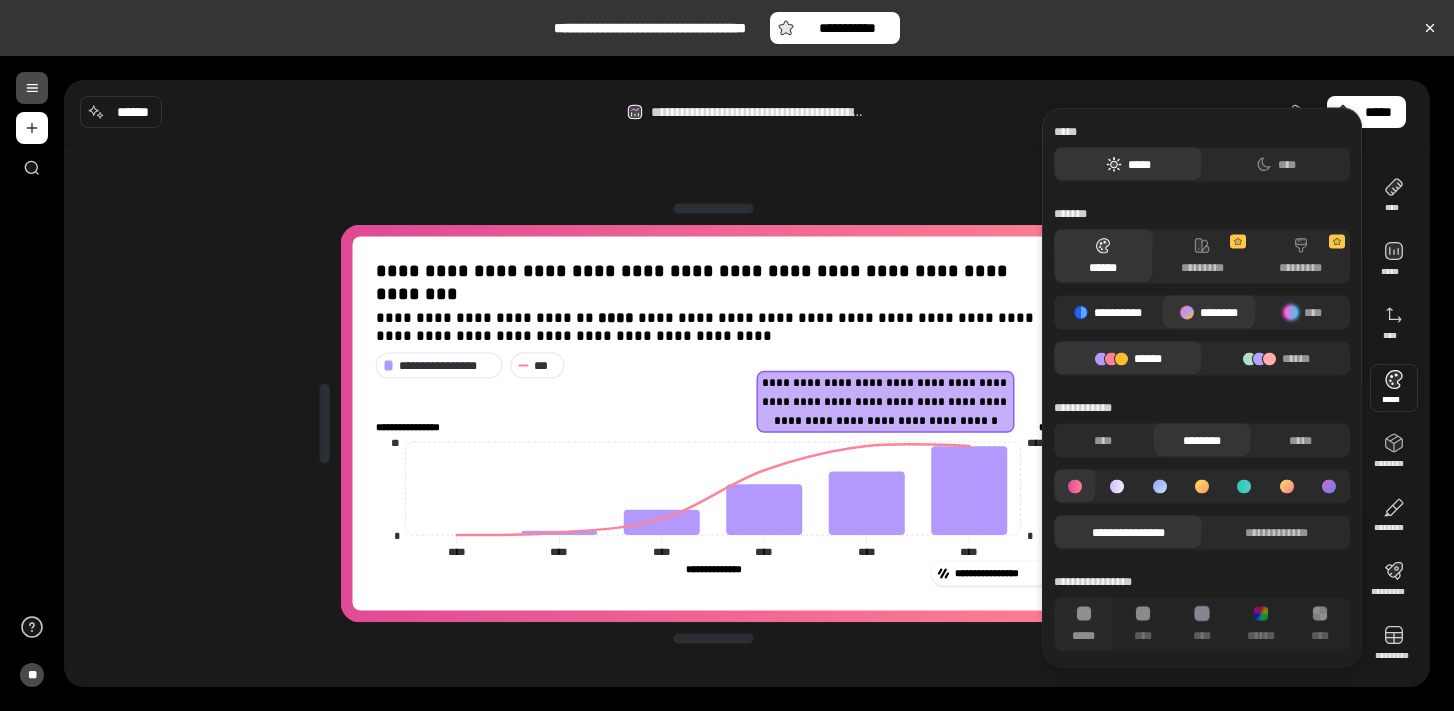 click on "**********" at bounding box center (1108, 313) 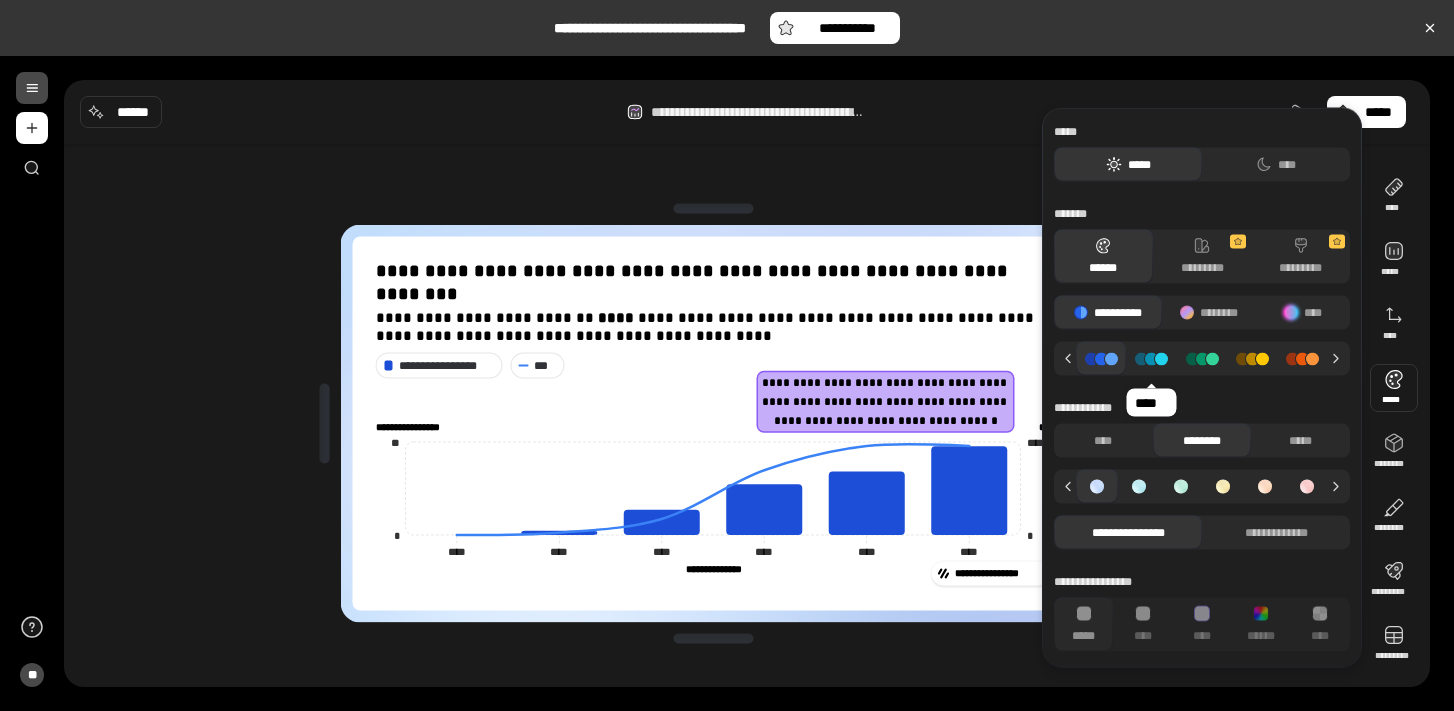 click 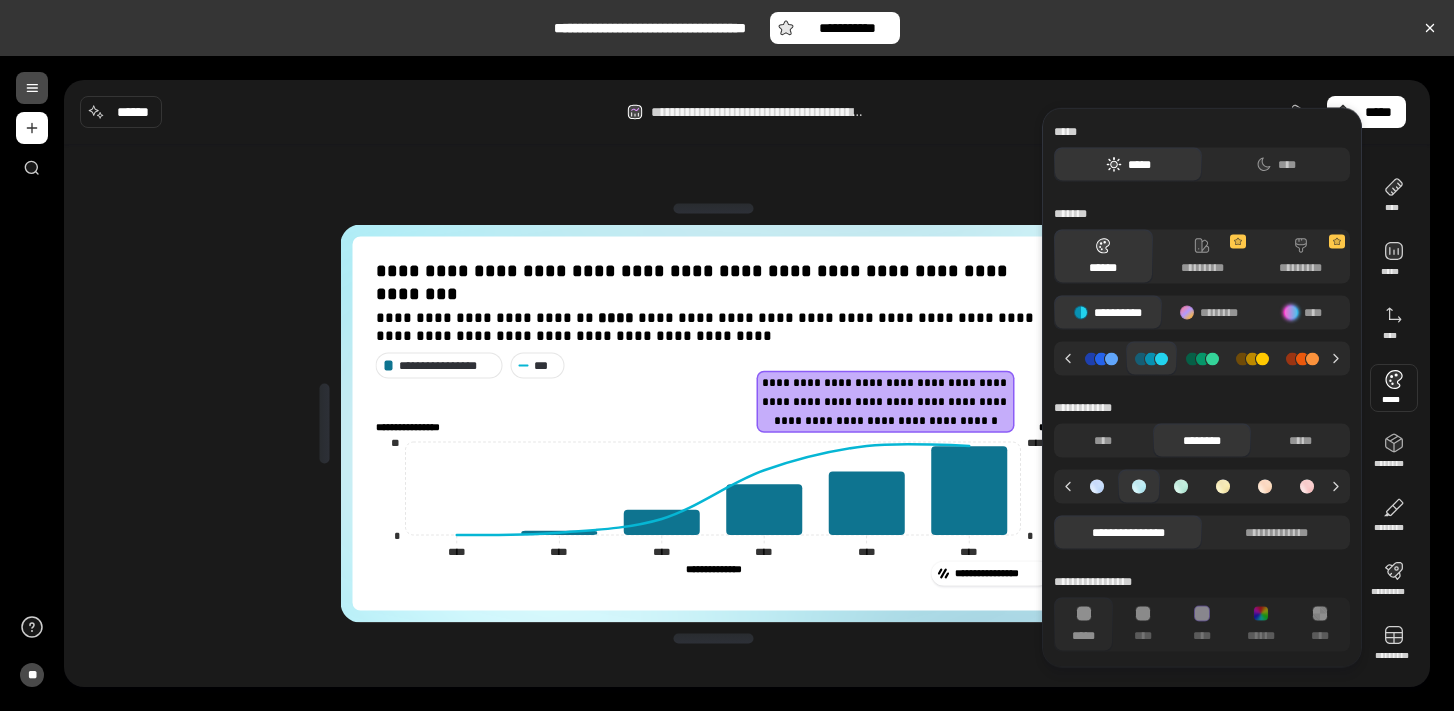 click 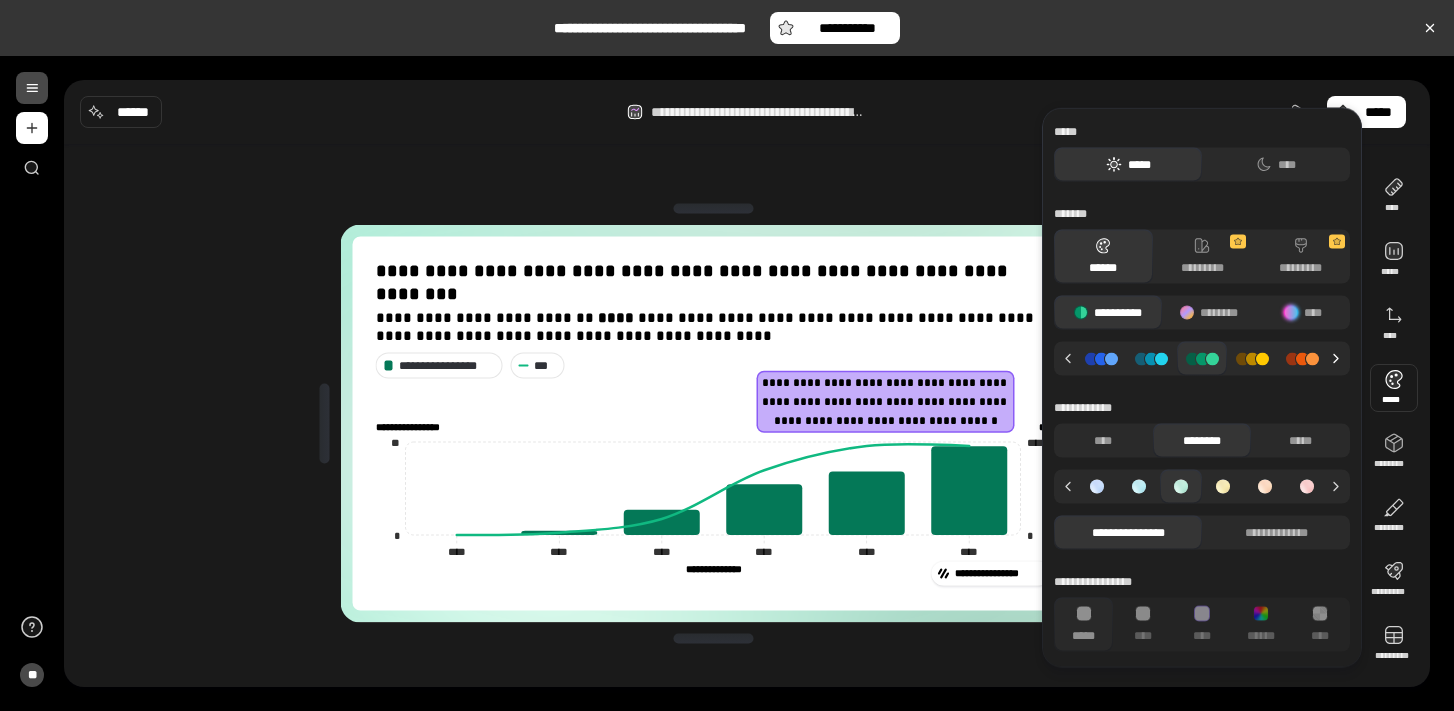 click 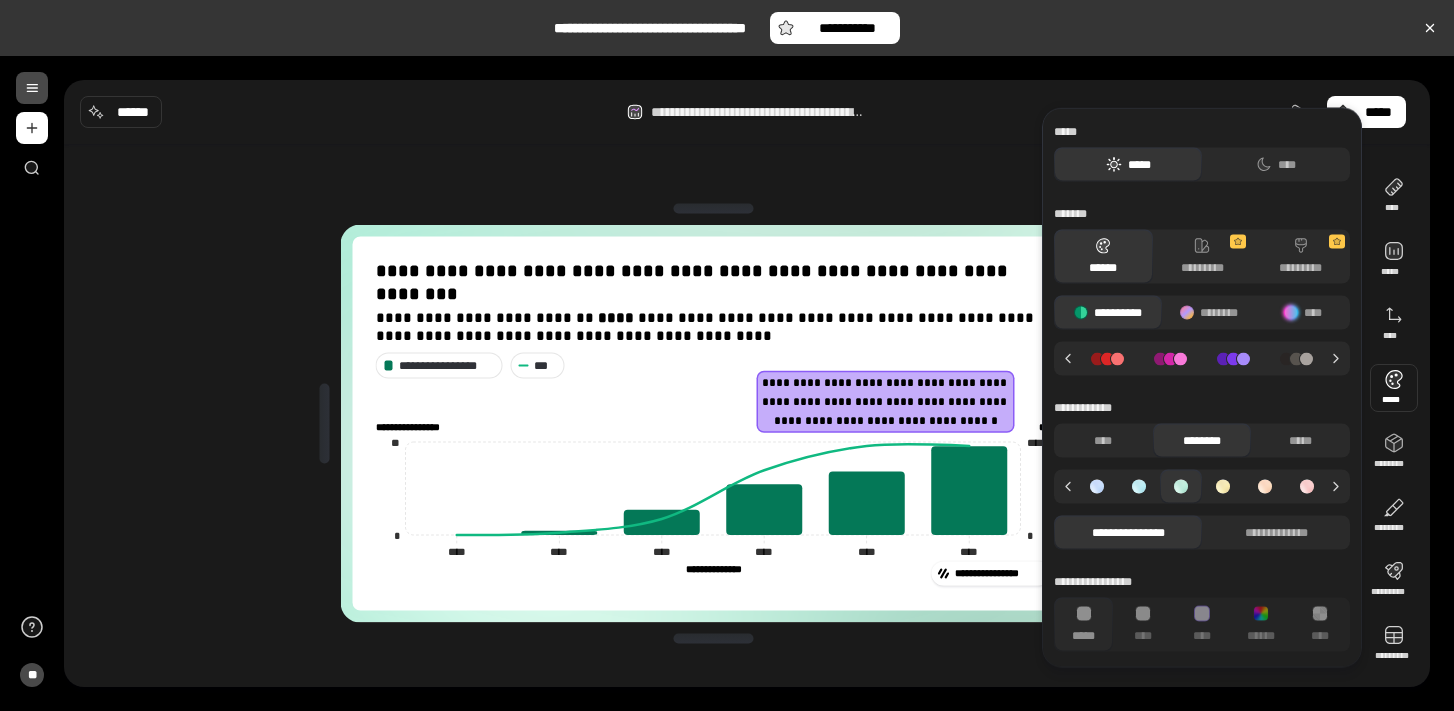 click at bounding box center (1296, 358) 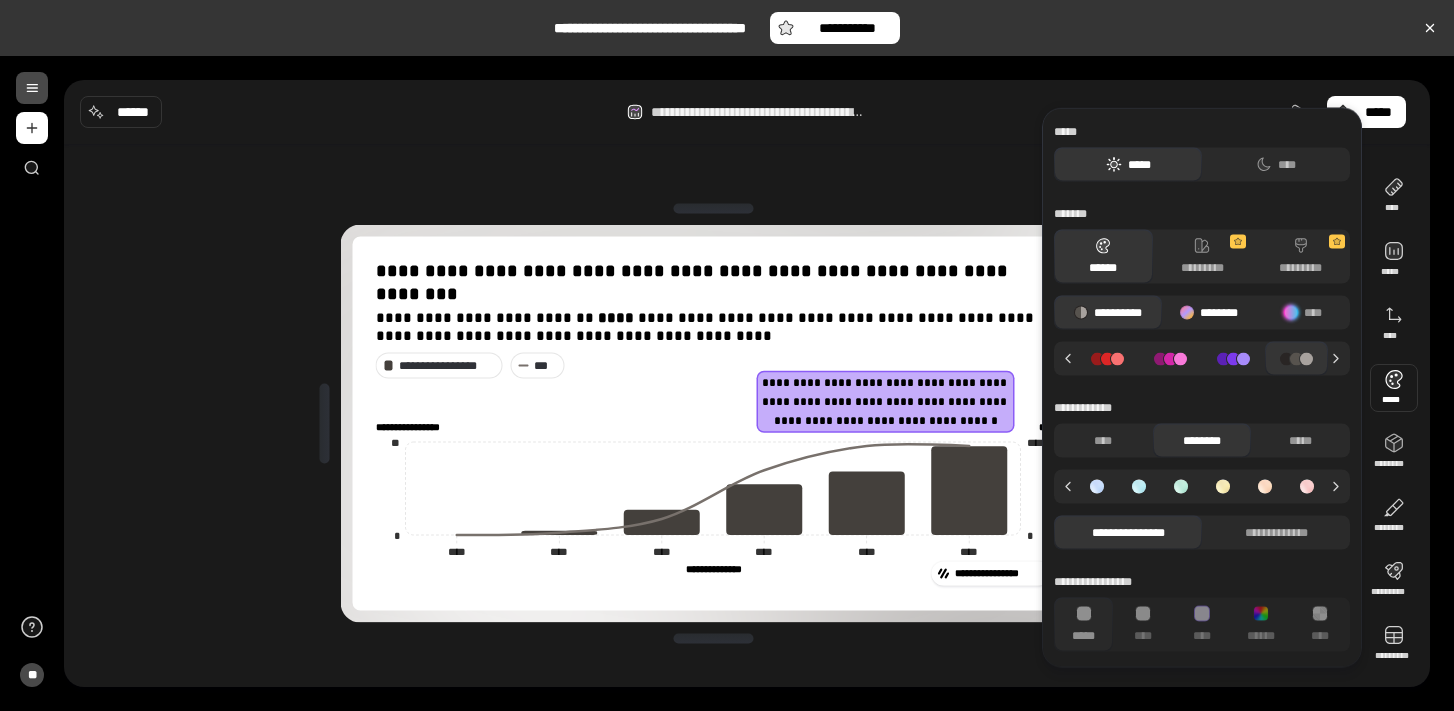 click on "********" at bounding box center [1209, 313] 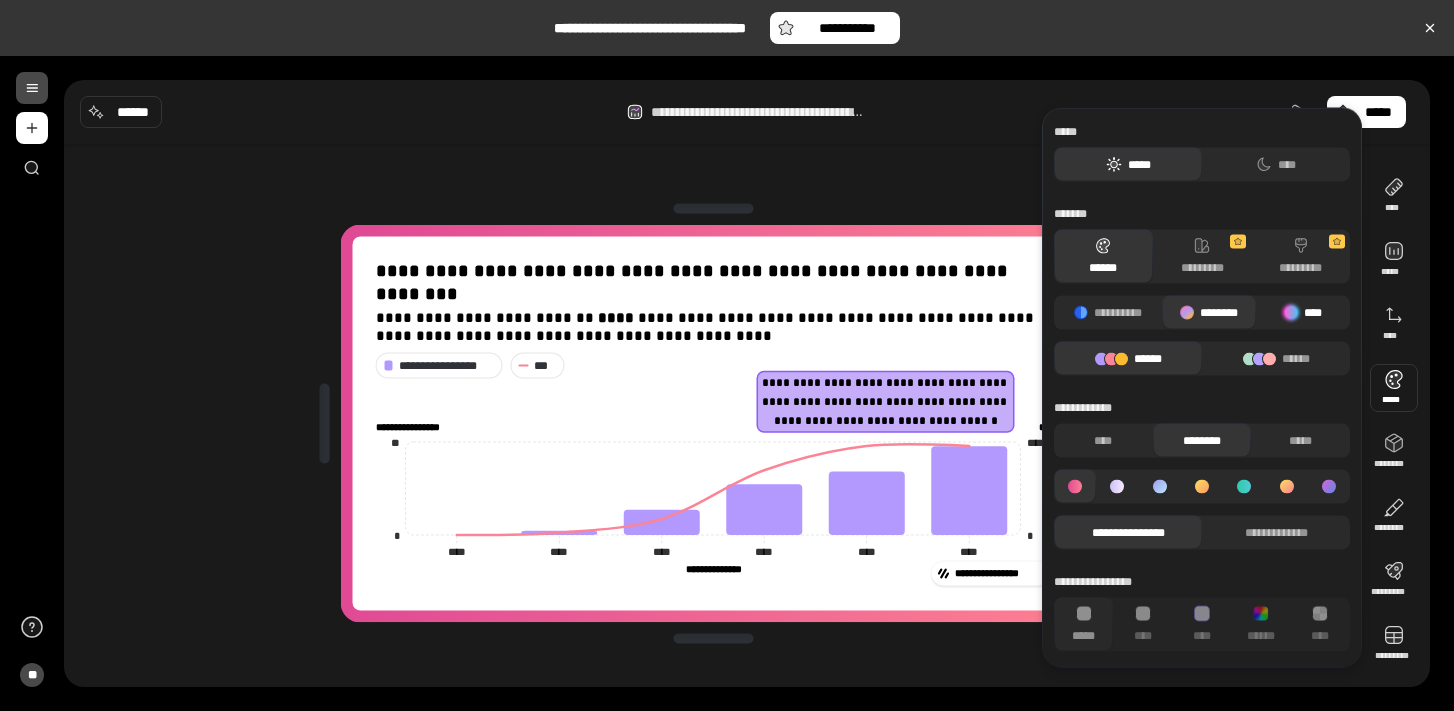 click on "****" at bounding box center [1303, 313] 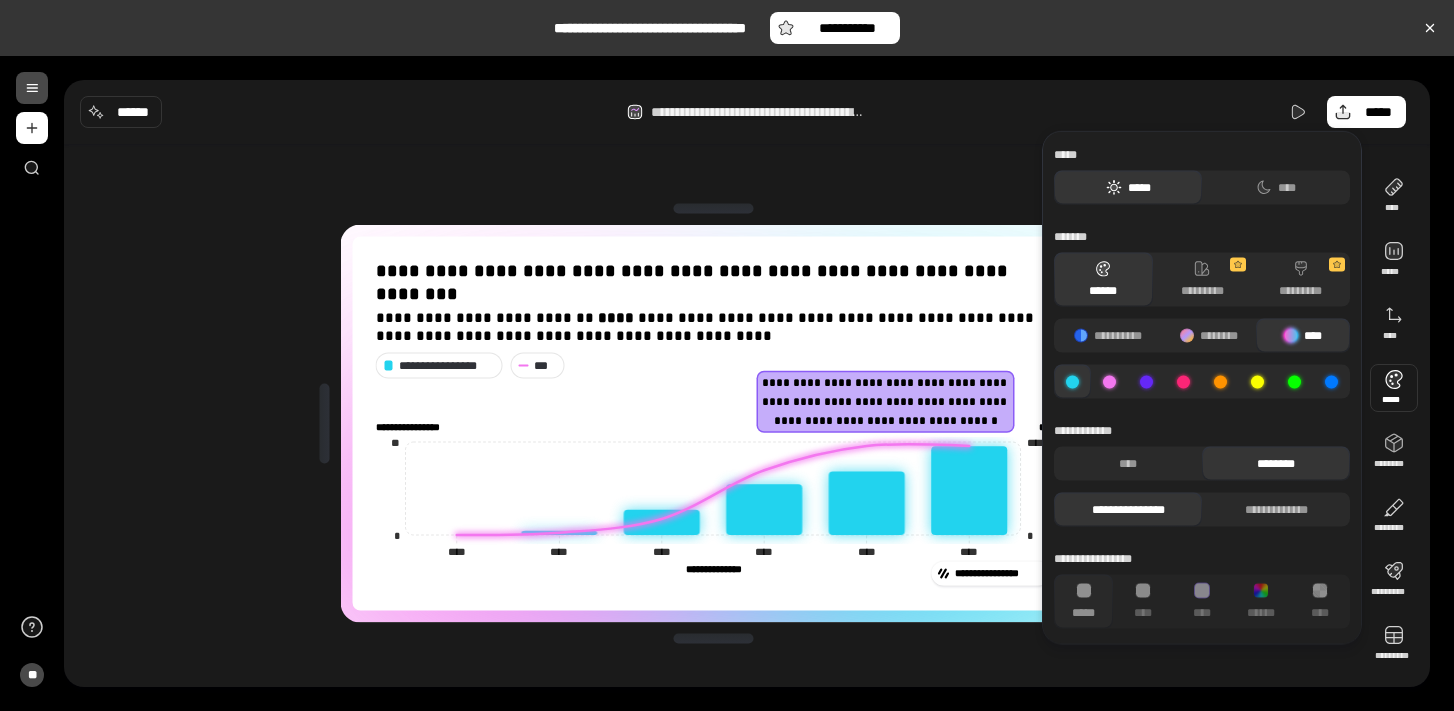 click 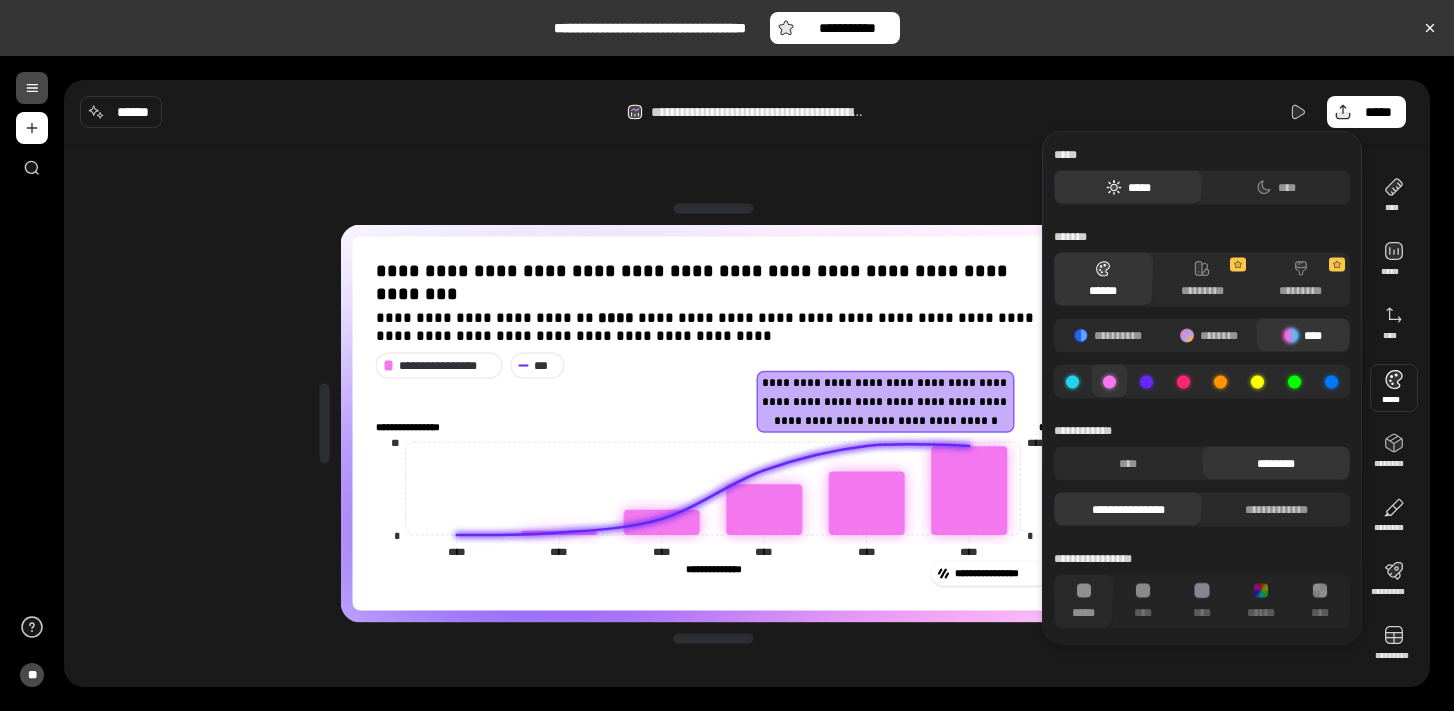 click 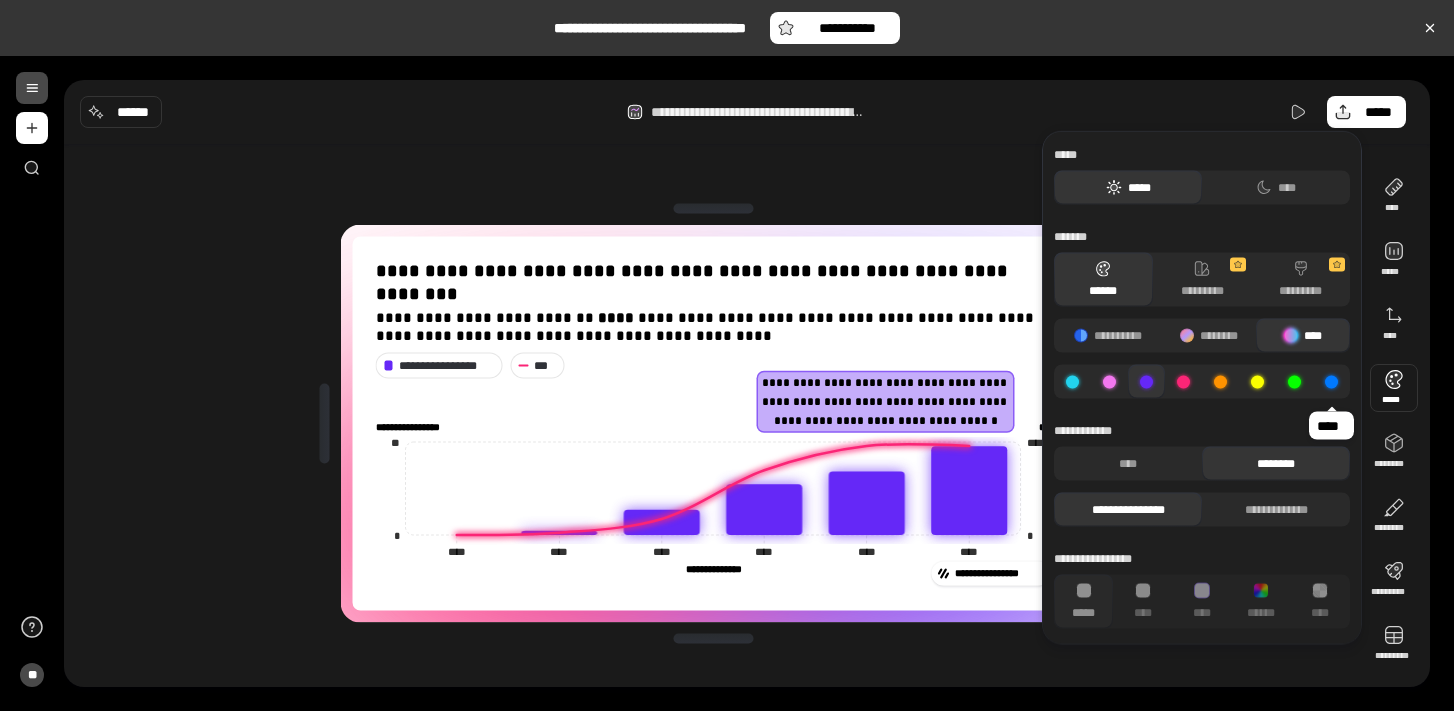click at bounding box center (1331, 381) 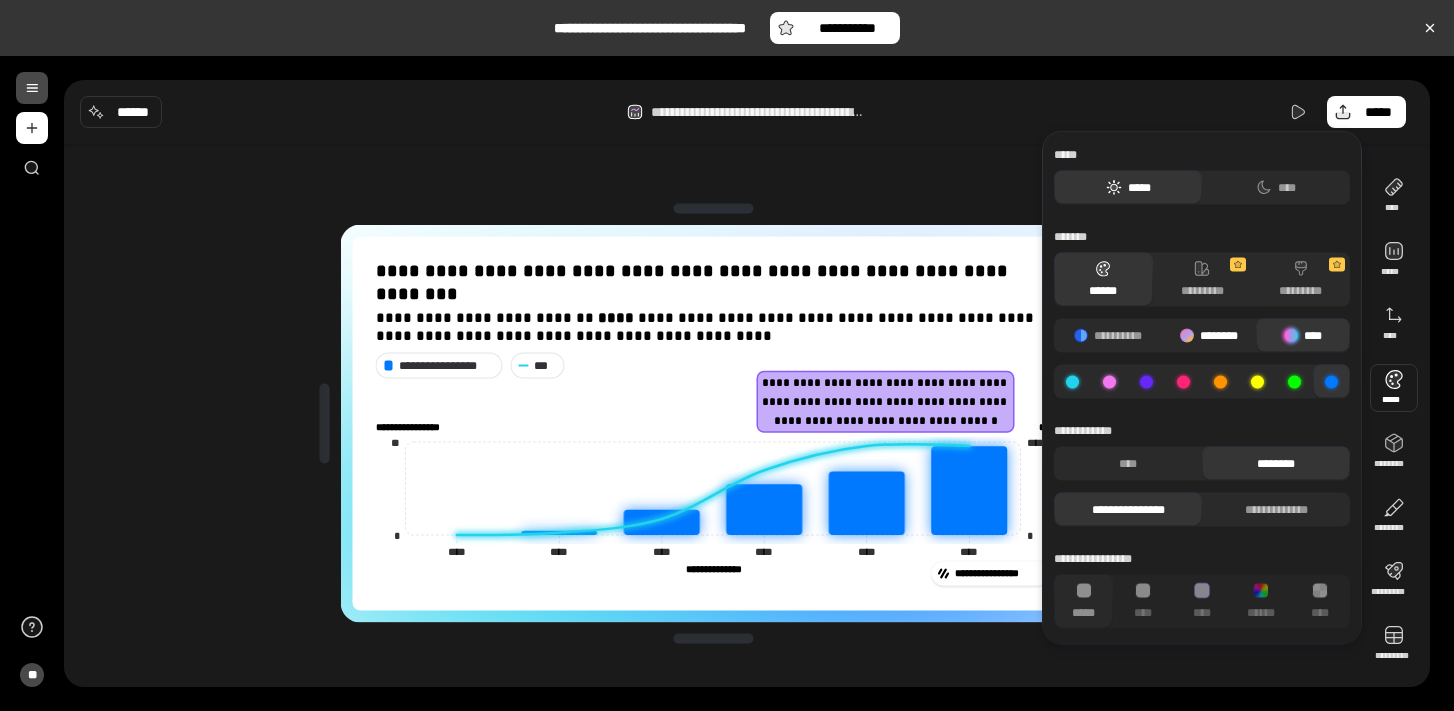 click on "********" at bounding box center (1209, 336) 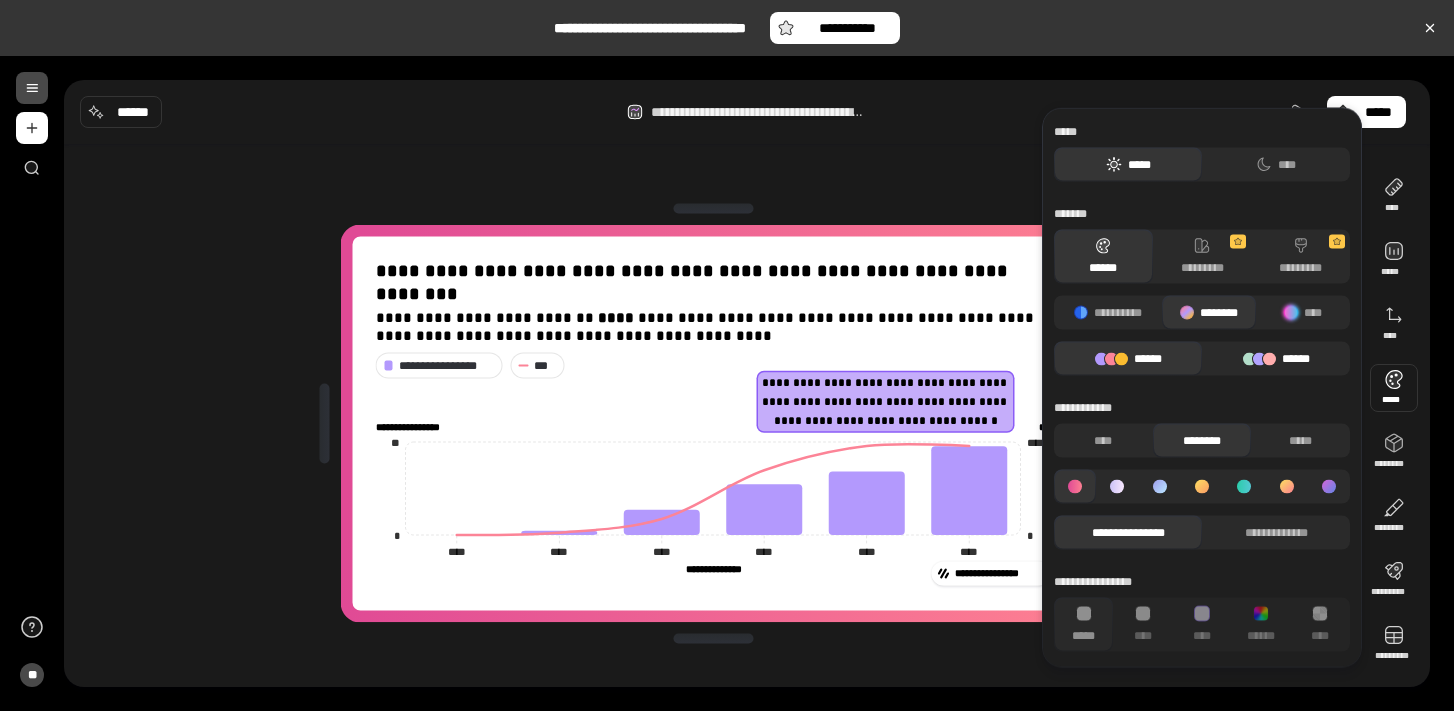 click 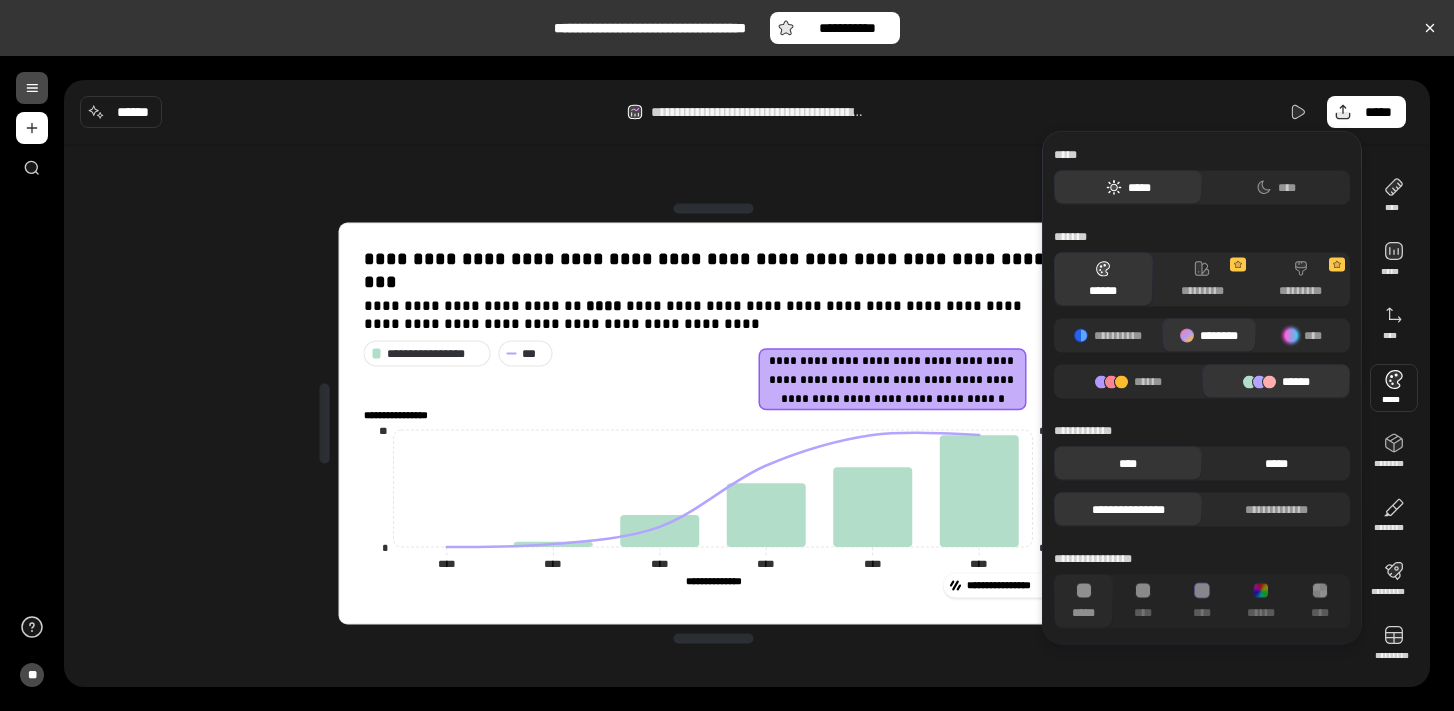 click on "*****" at bounding box center (1276, 464) 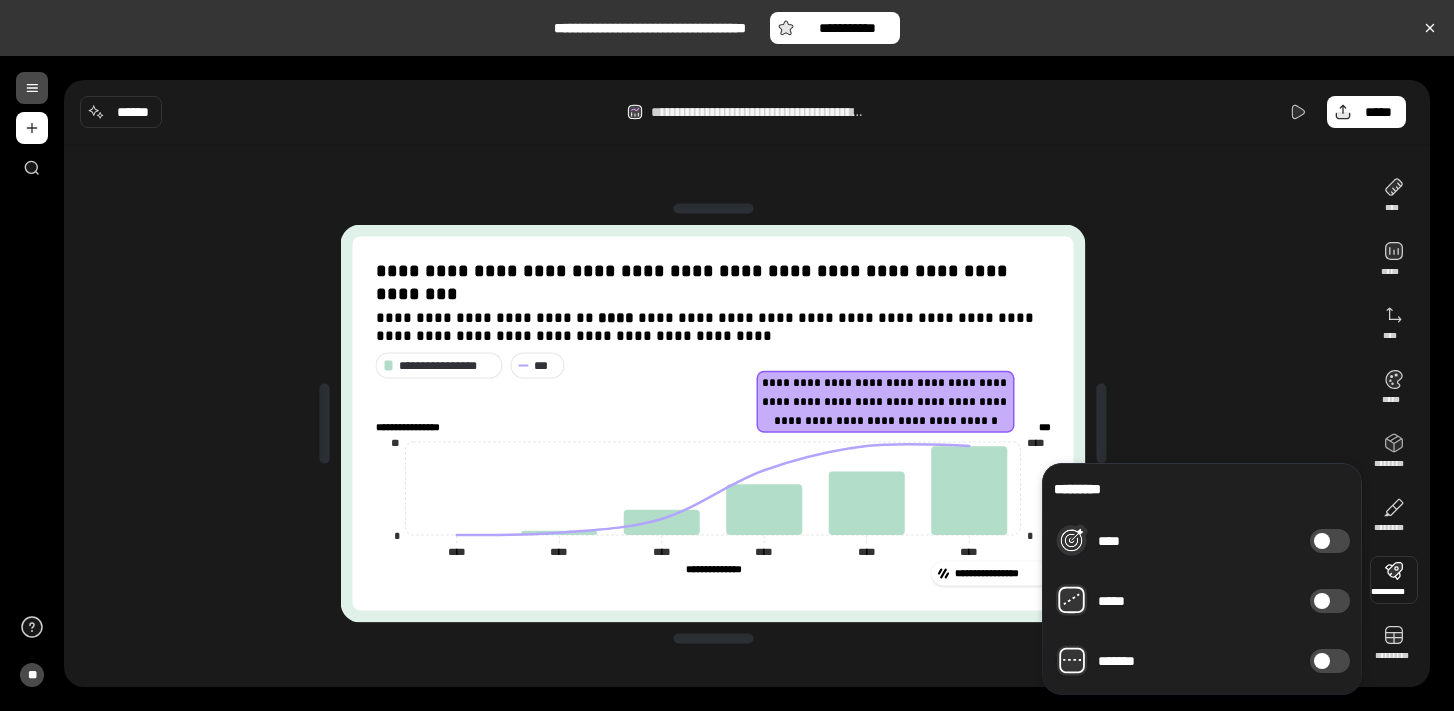 click at bounding box center [1394, 580] 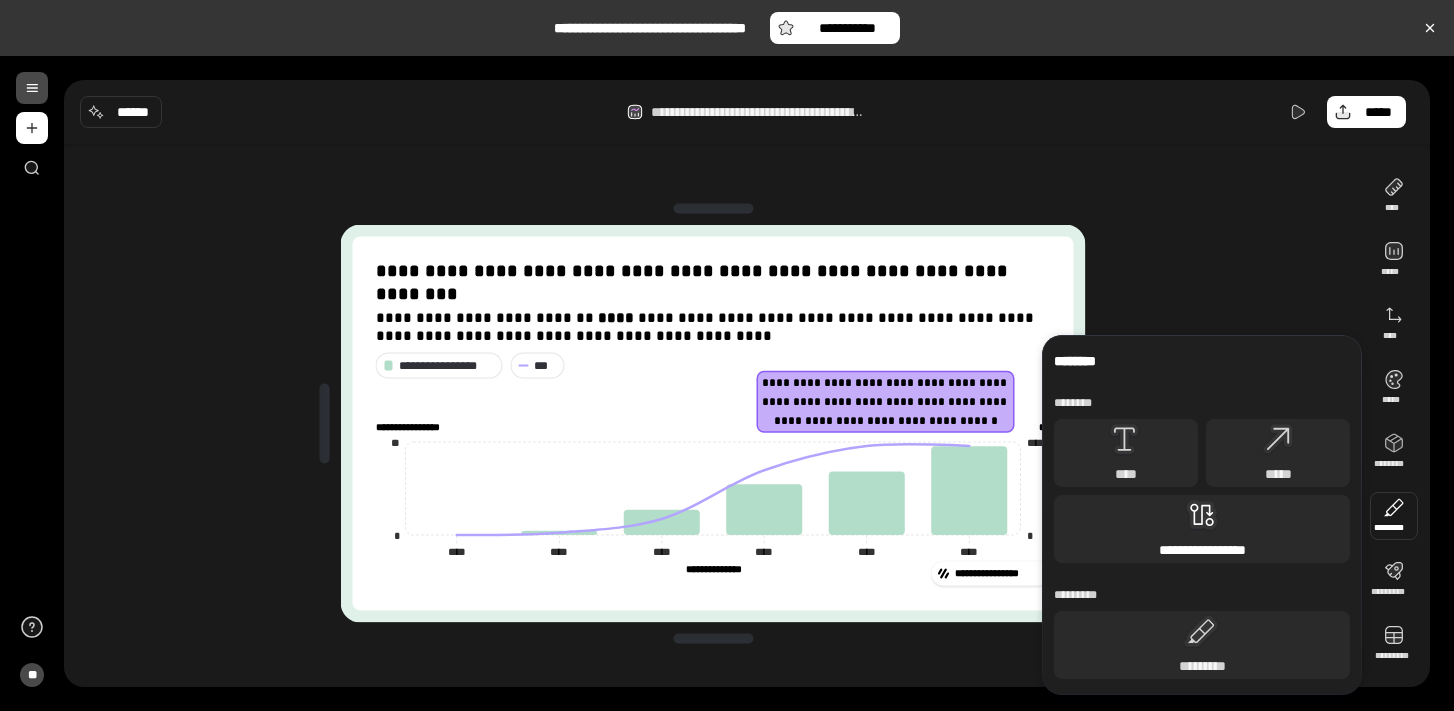 click on "**********" at bounding box center [1202, 529] 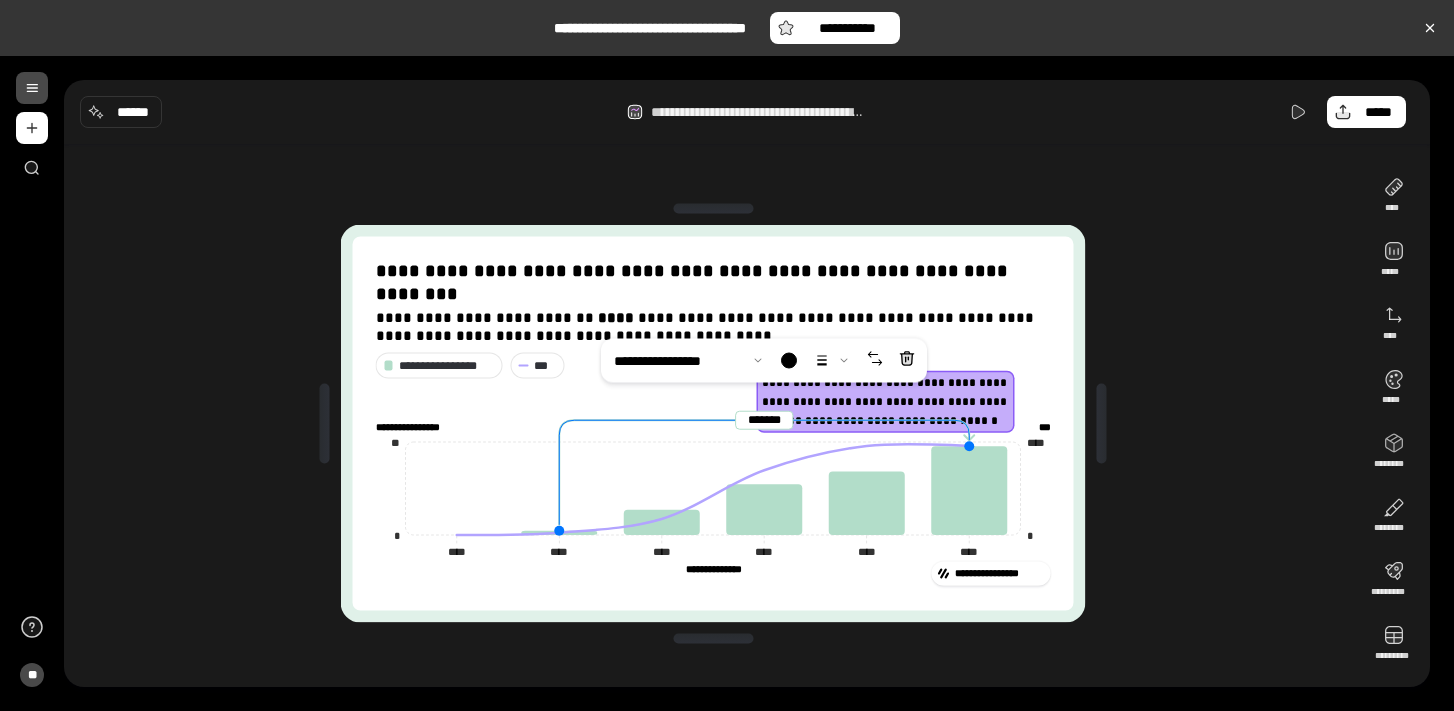 drag, startPoint x: 867, startPoint y: 445, endPoint x: 568, endPoint y: 491, distance: 302.51776 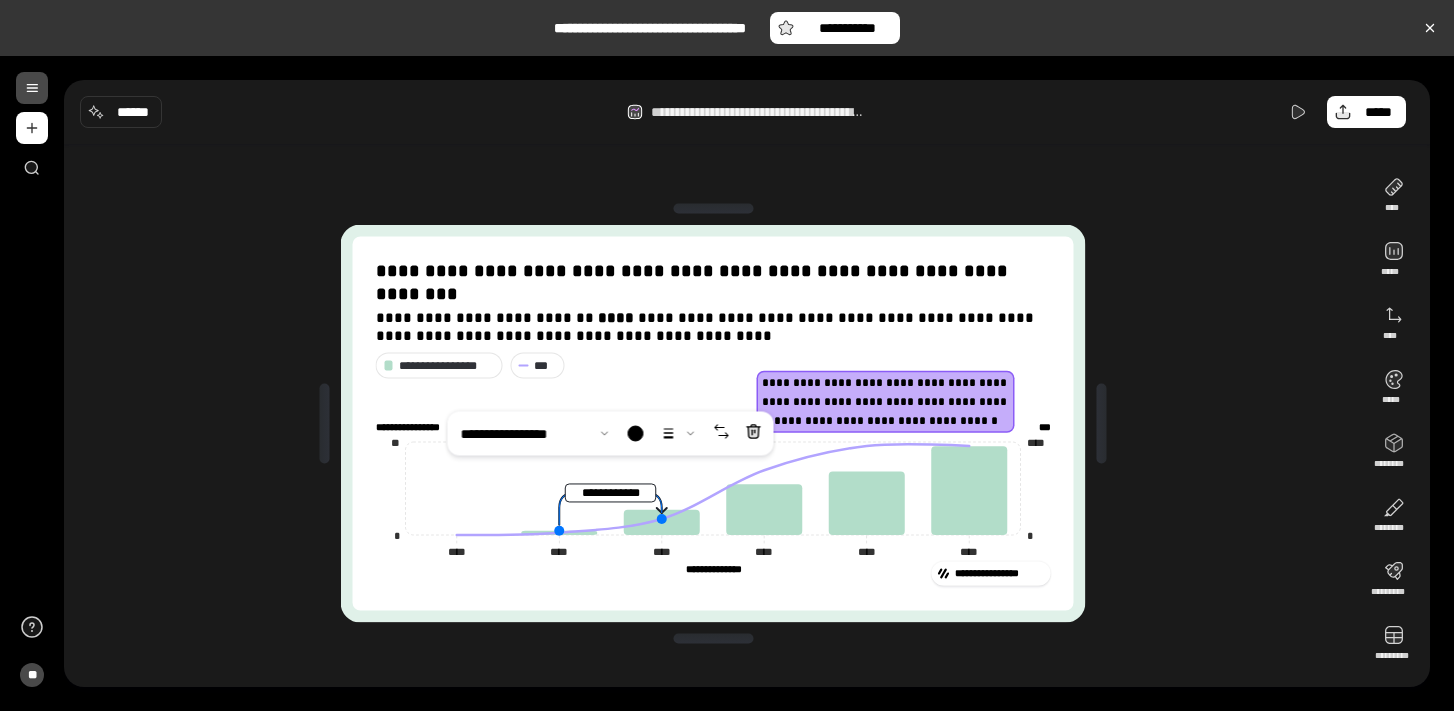 drag, startPoint x: 968, startPoint y: 419, endPoint x: 665, endPoint y: 492, distance: 311.6697 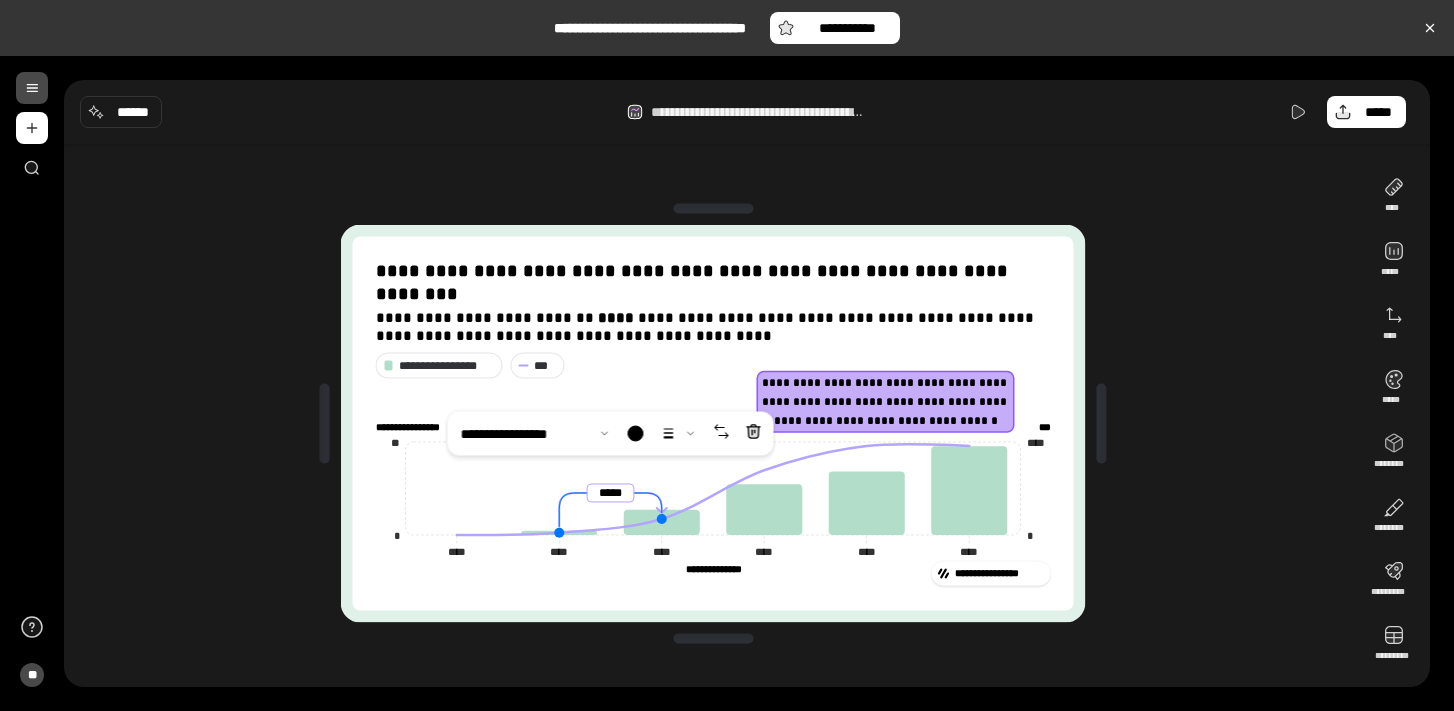 click on "**********" at bounding box center (713, 482) 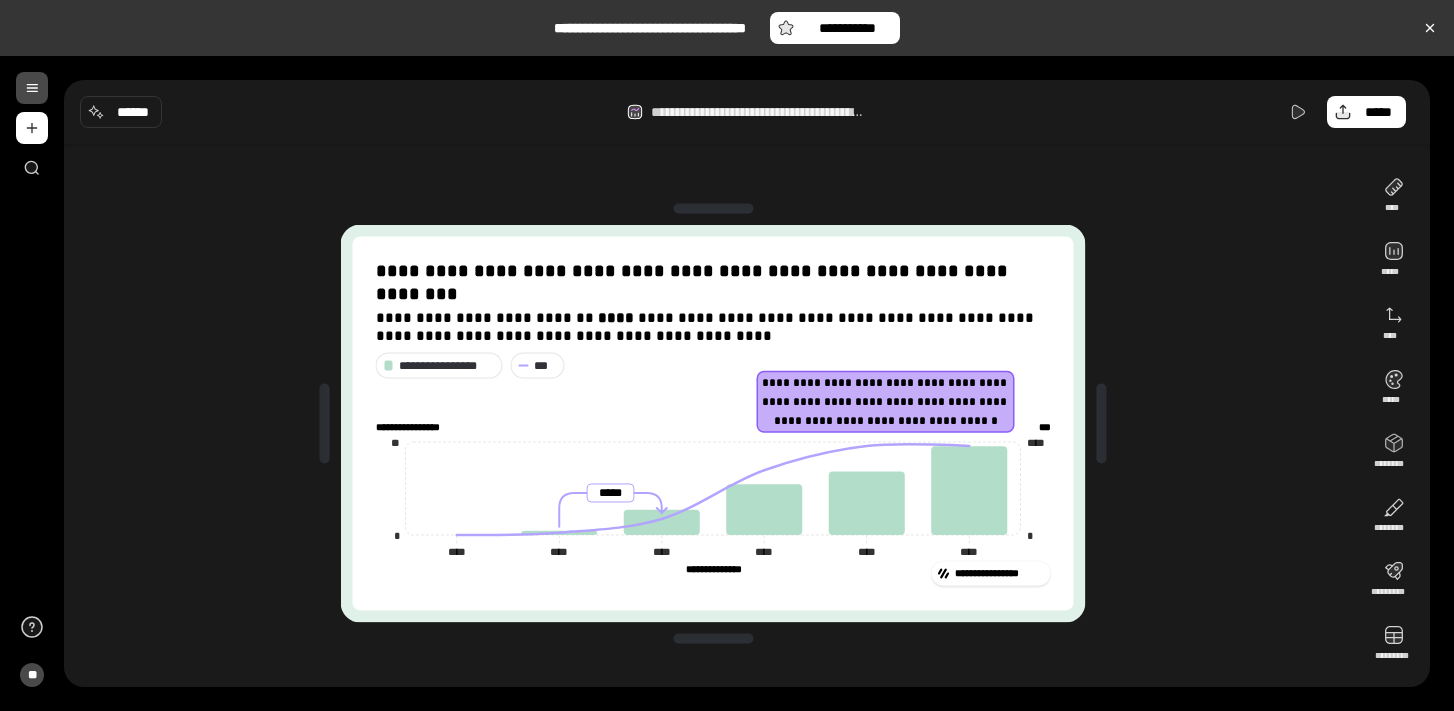 click on "**********" at bounding box center [727, 355] 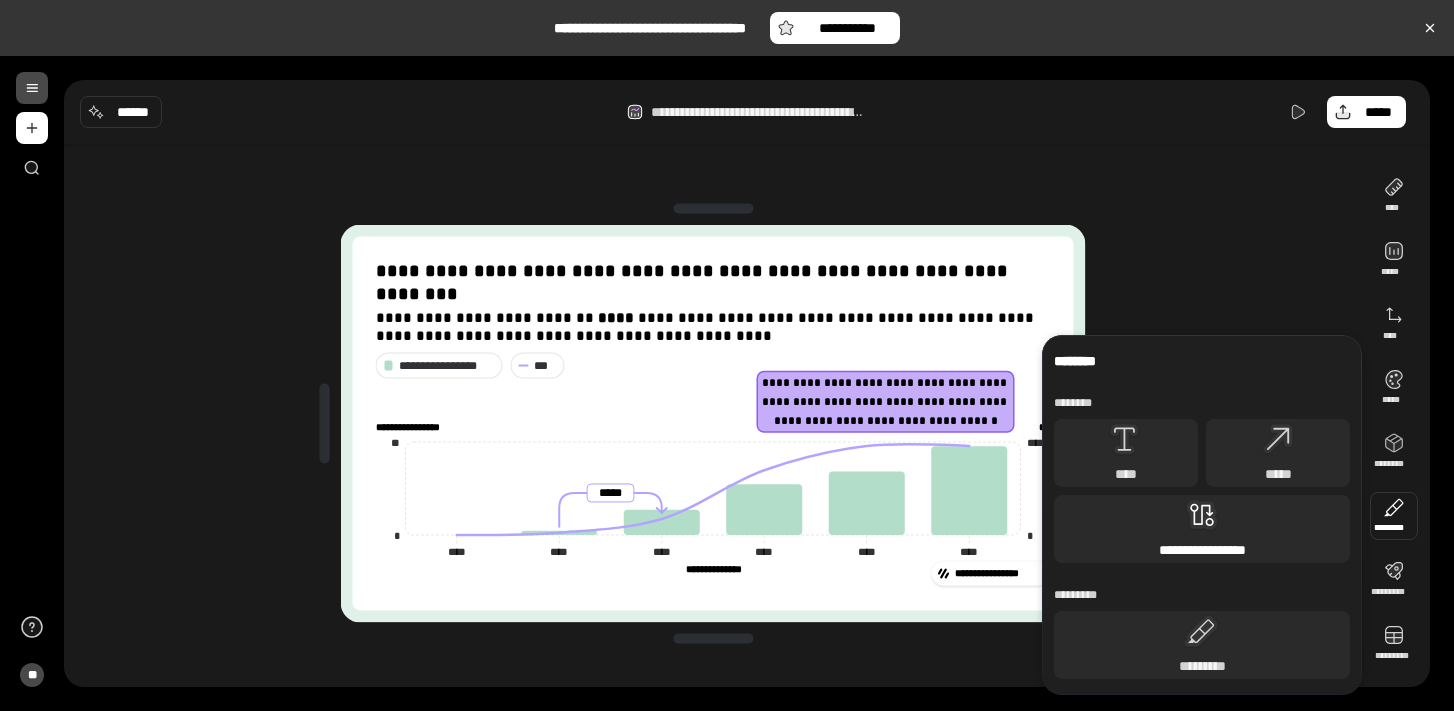click on "**********" at bounding box center (1202, 529) 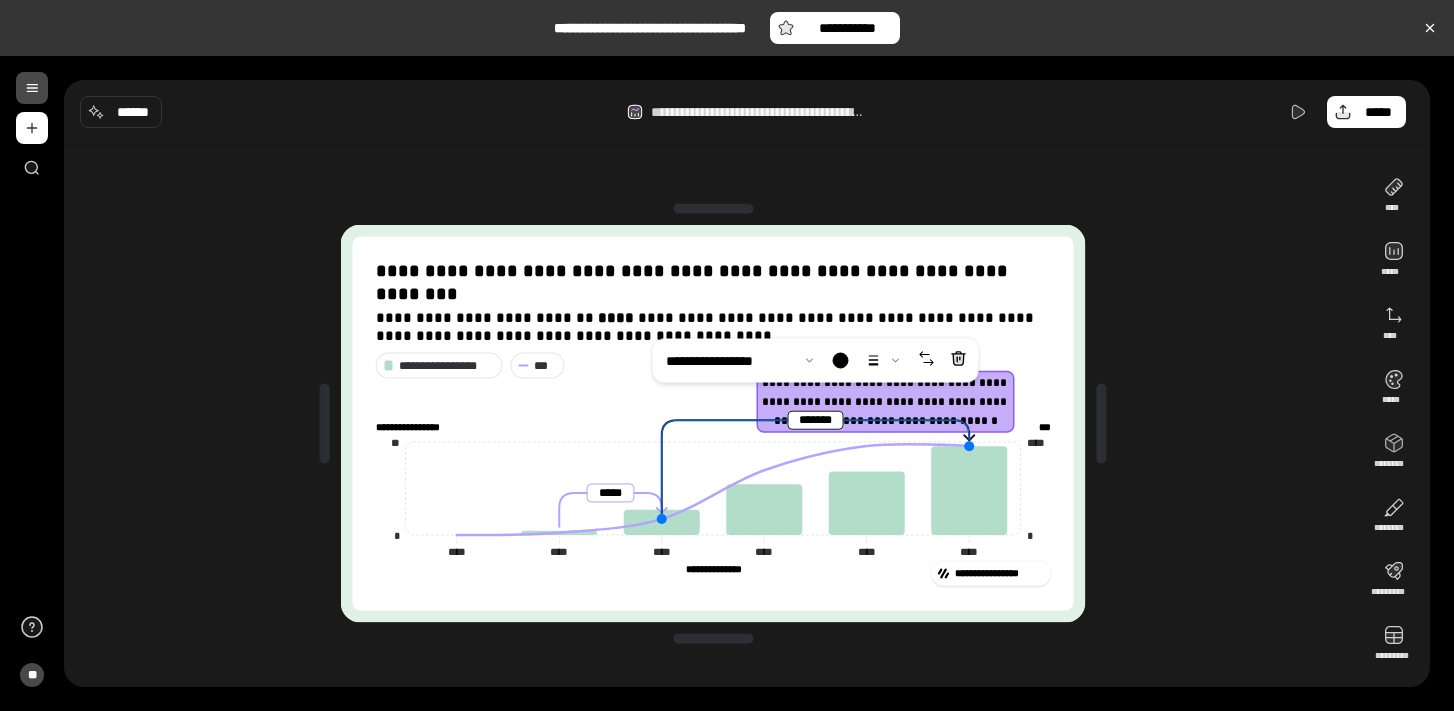 drag, startPoint x: 870, startPoint y: 448, endPoint x: 658, endPoint y: 502, distance: 218.76929 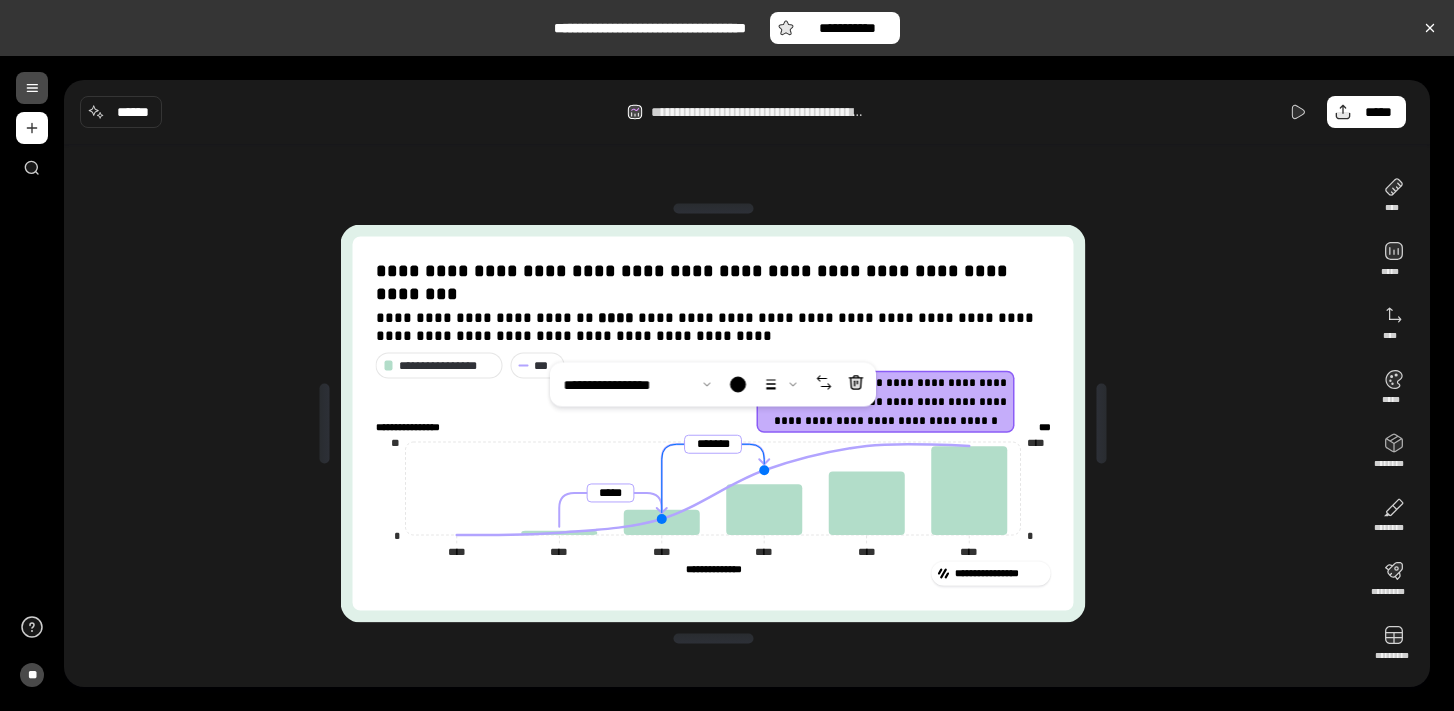 drag, startPoint x: 968, startPoint y: 420, endPoint x: 722, endPoint y: 441, distance: 246.89471 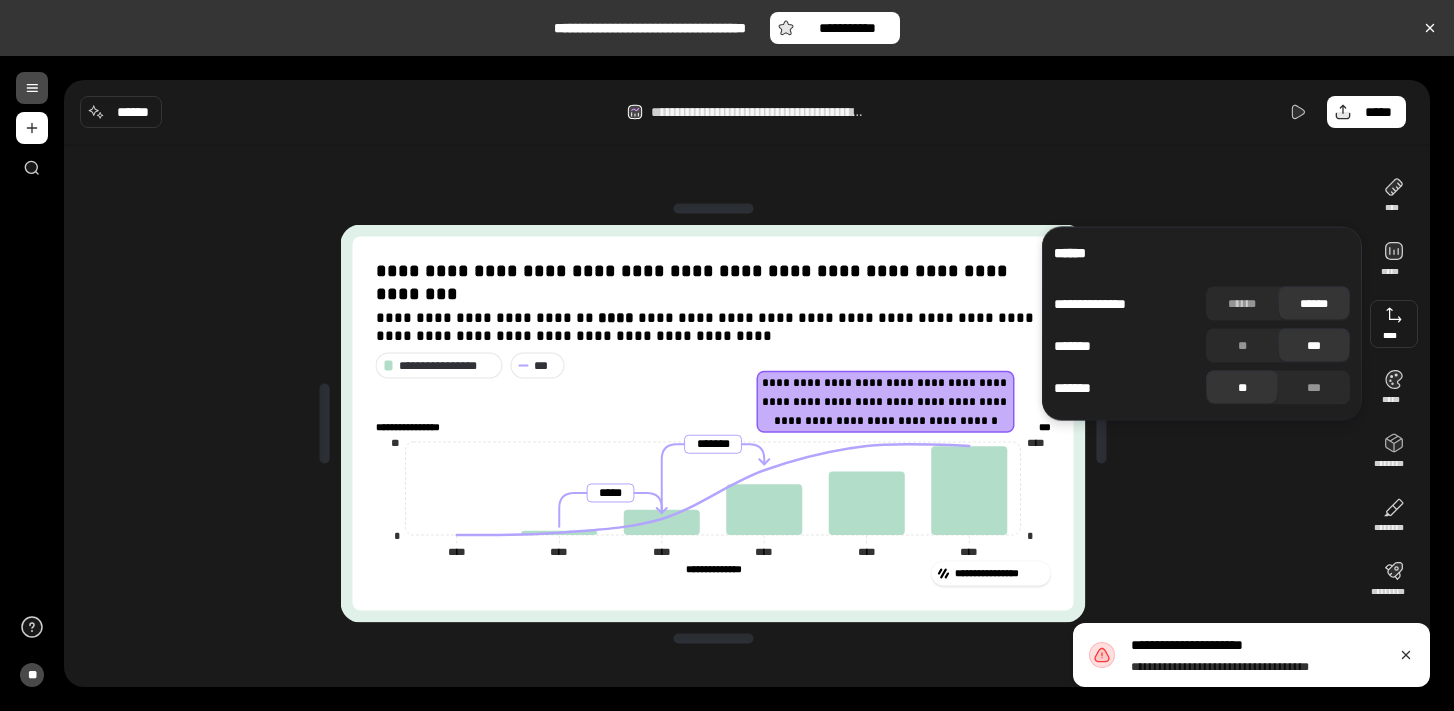 click on "**********" at bounding box center (713, 423) 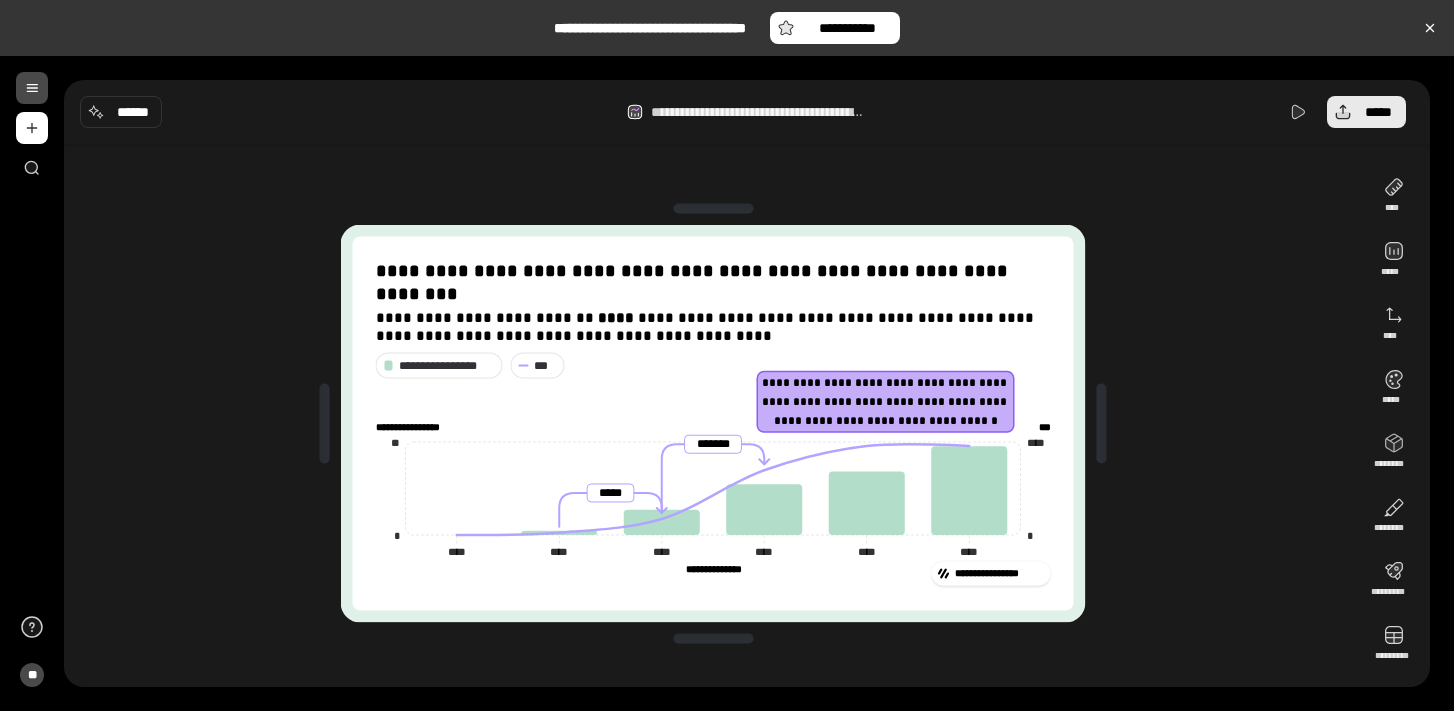 click on "*****" at bounding box center (1366, 112) 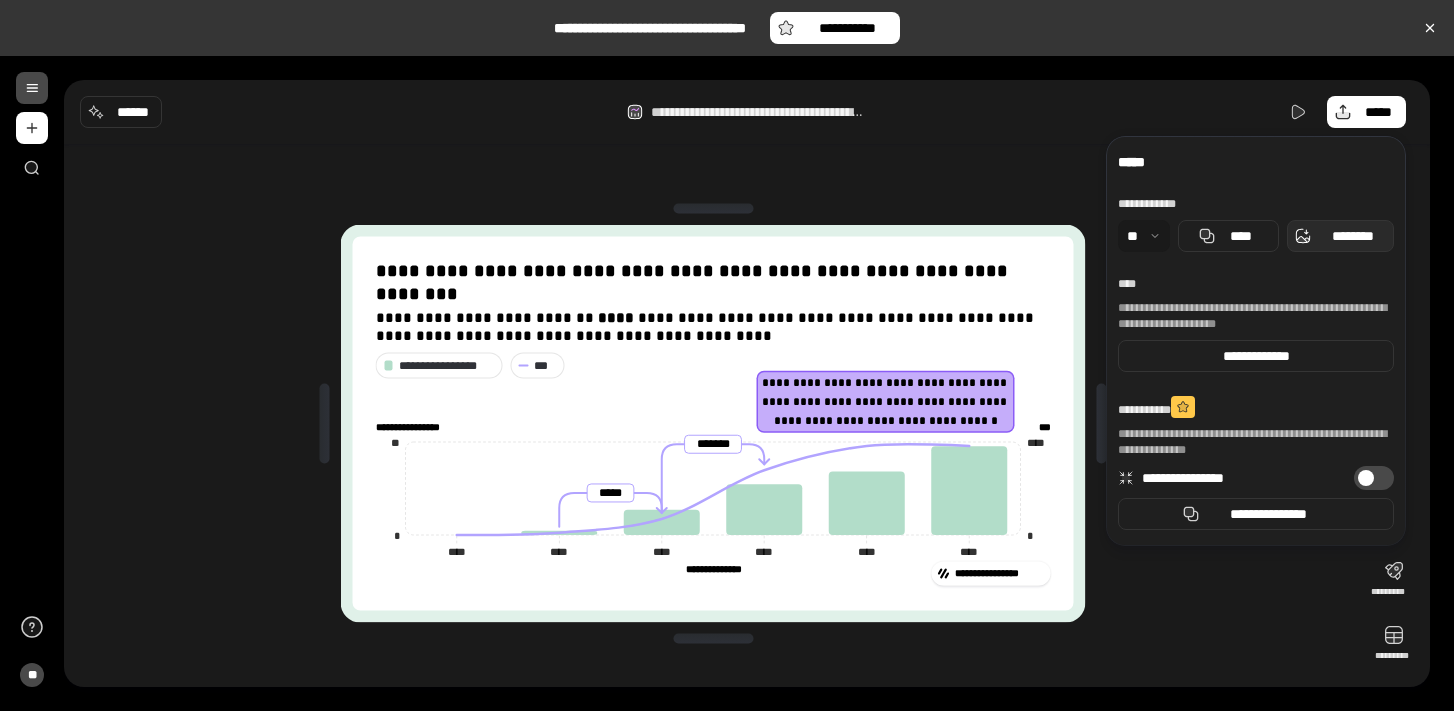 click on "********" at bounding box center [1352, 236] 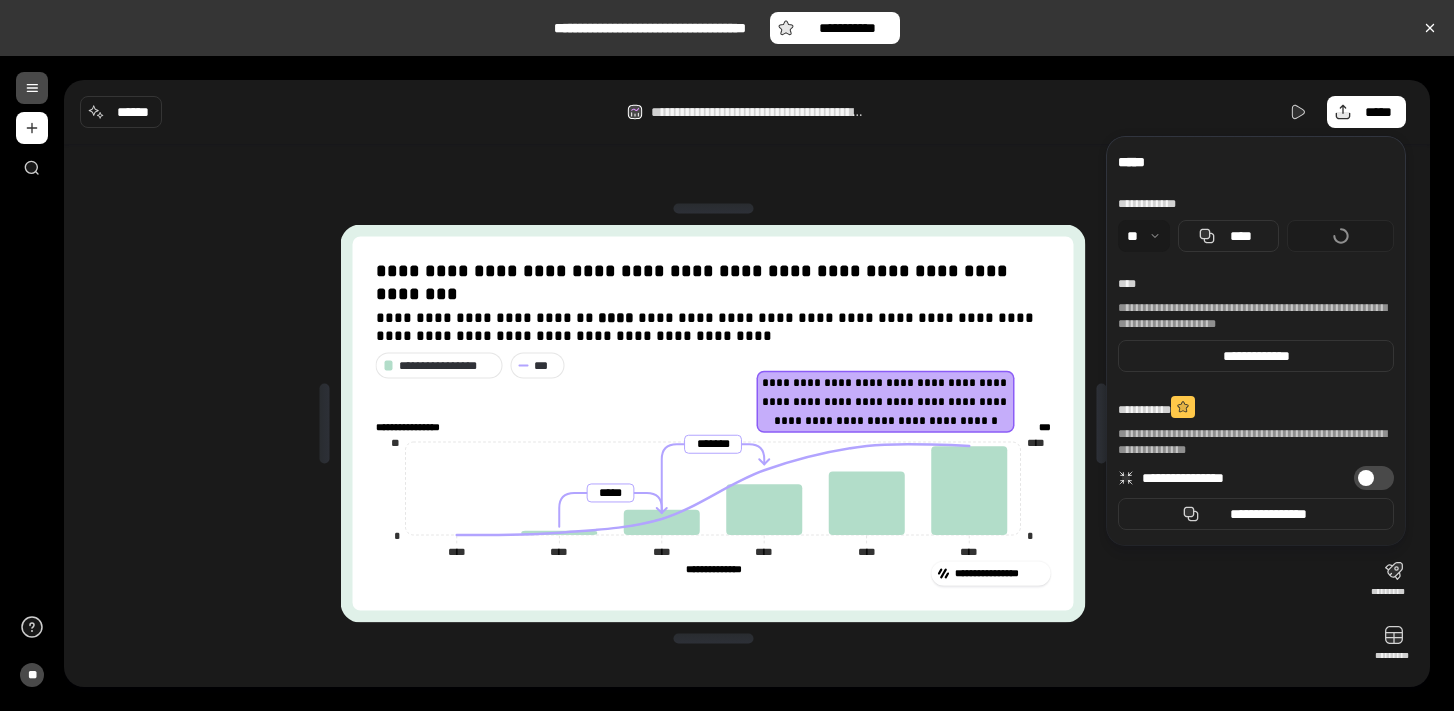 click at bounding box center (1144, 236) 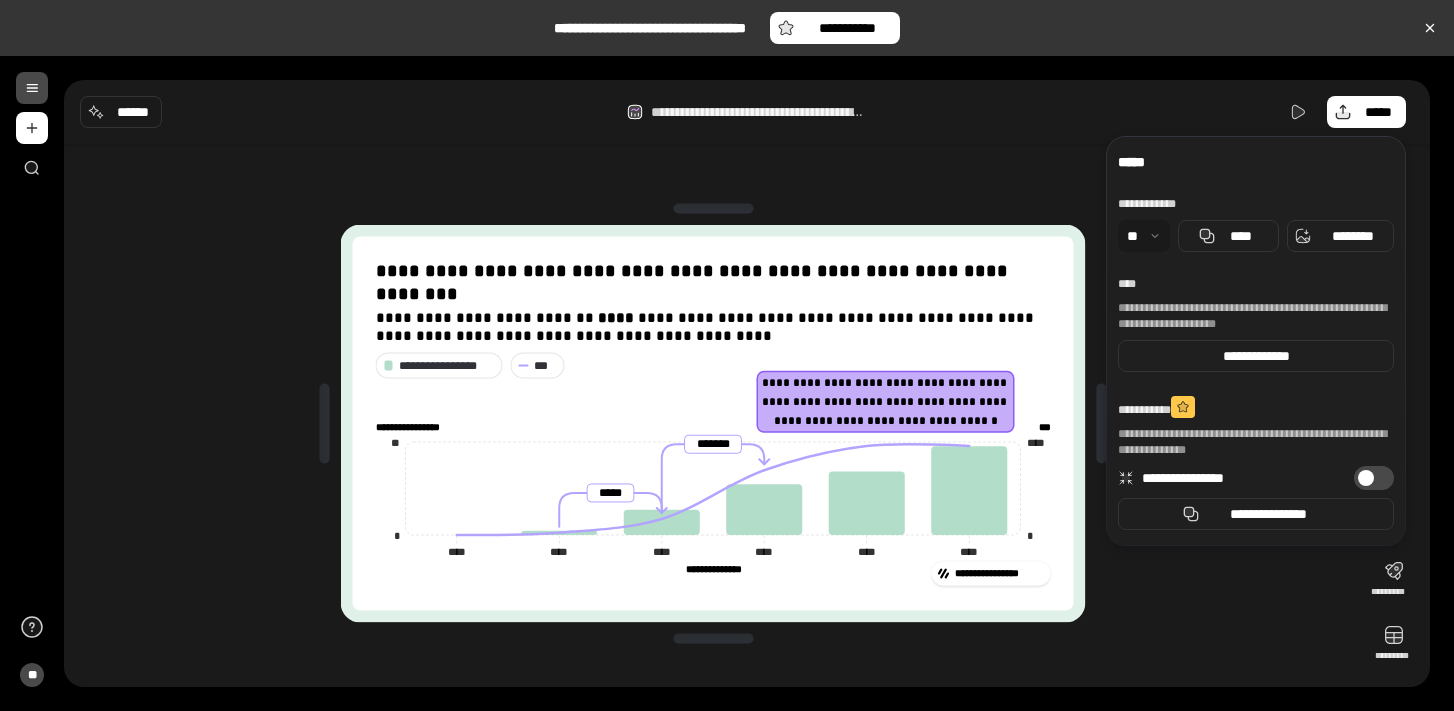 click on "**********" at bounding box center [1256, 341] 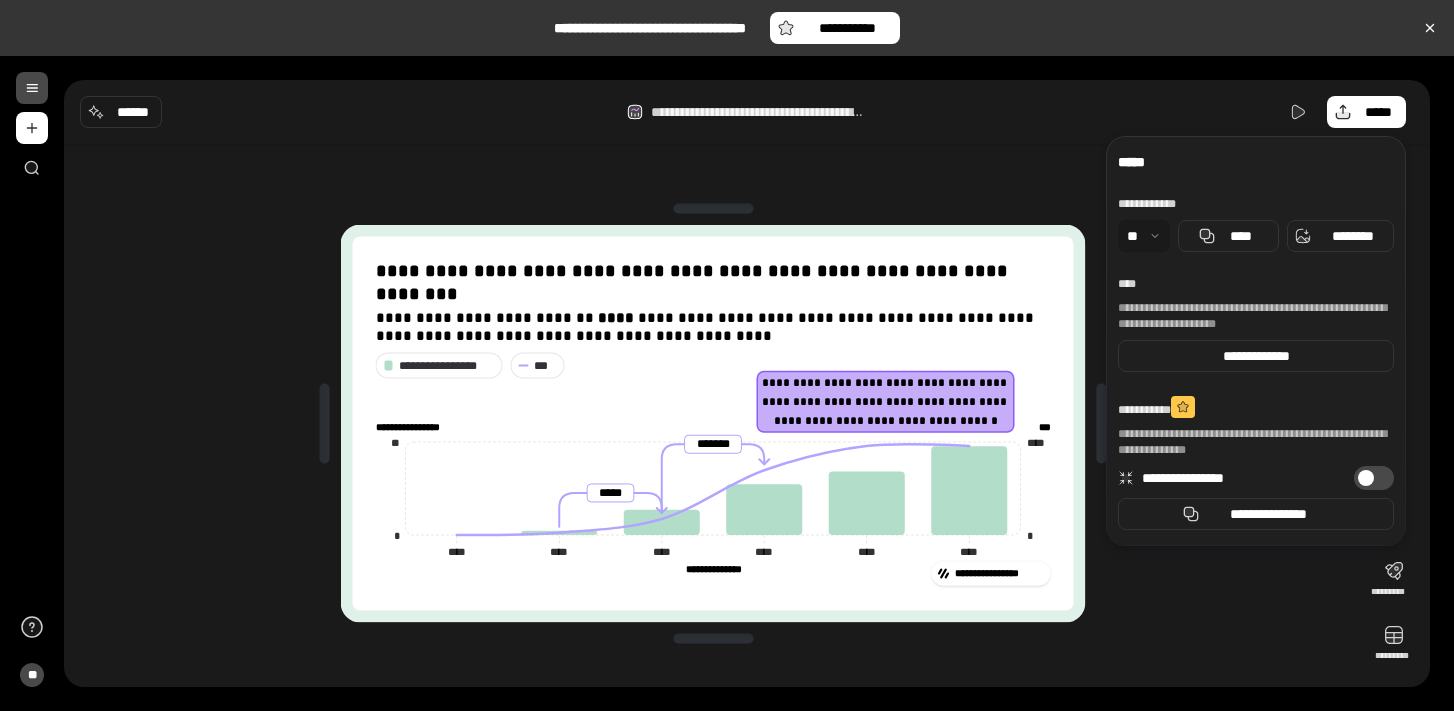 click on "**********" at bounding box center (1156, 204) 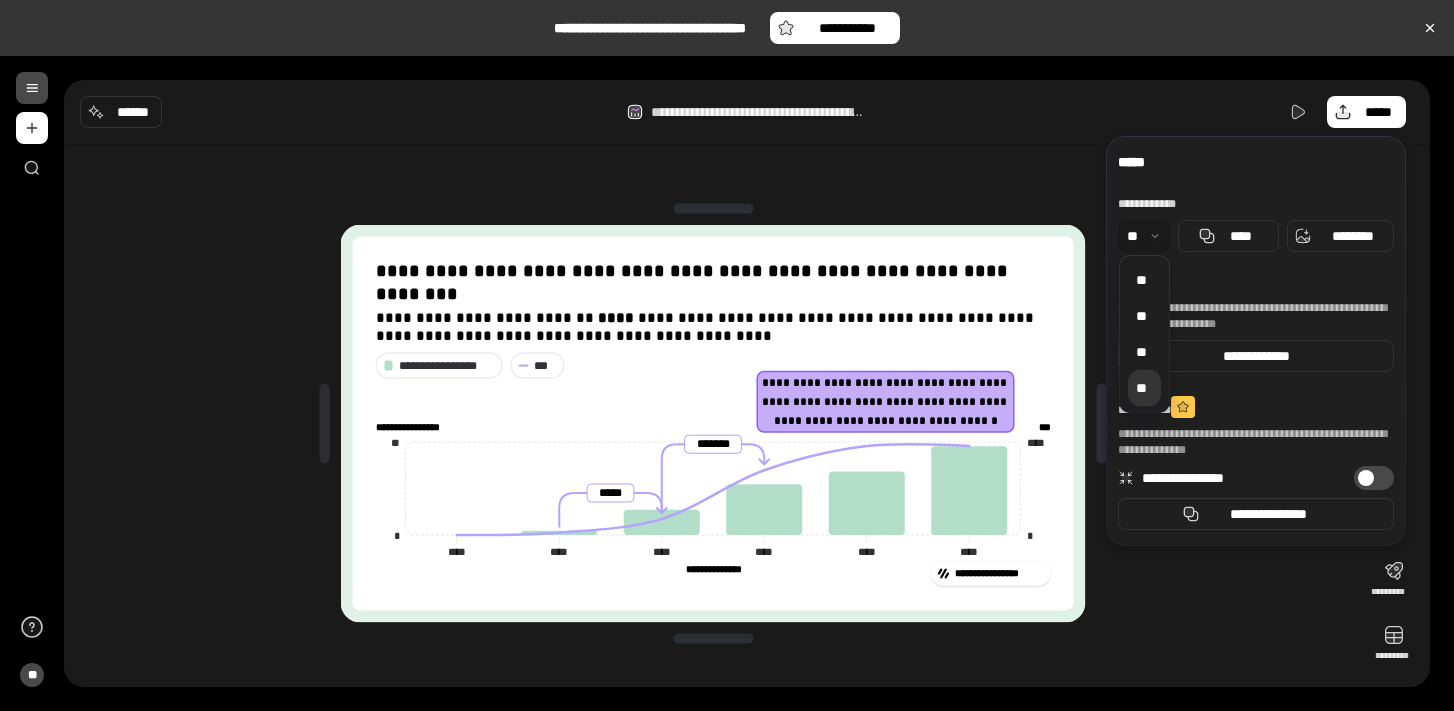 click on "**" at bounding box center [1144, 388] 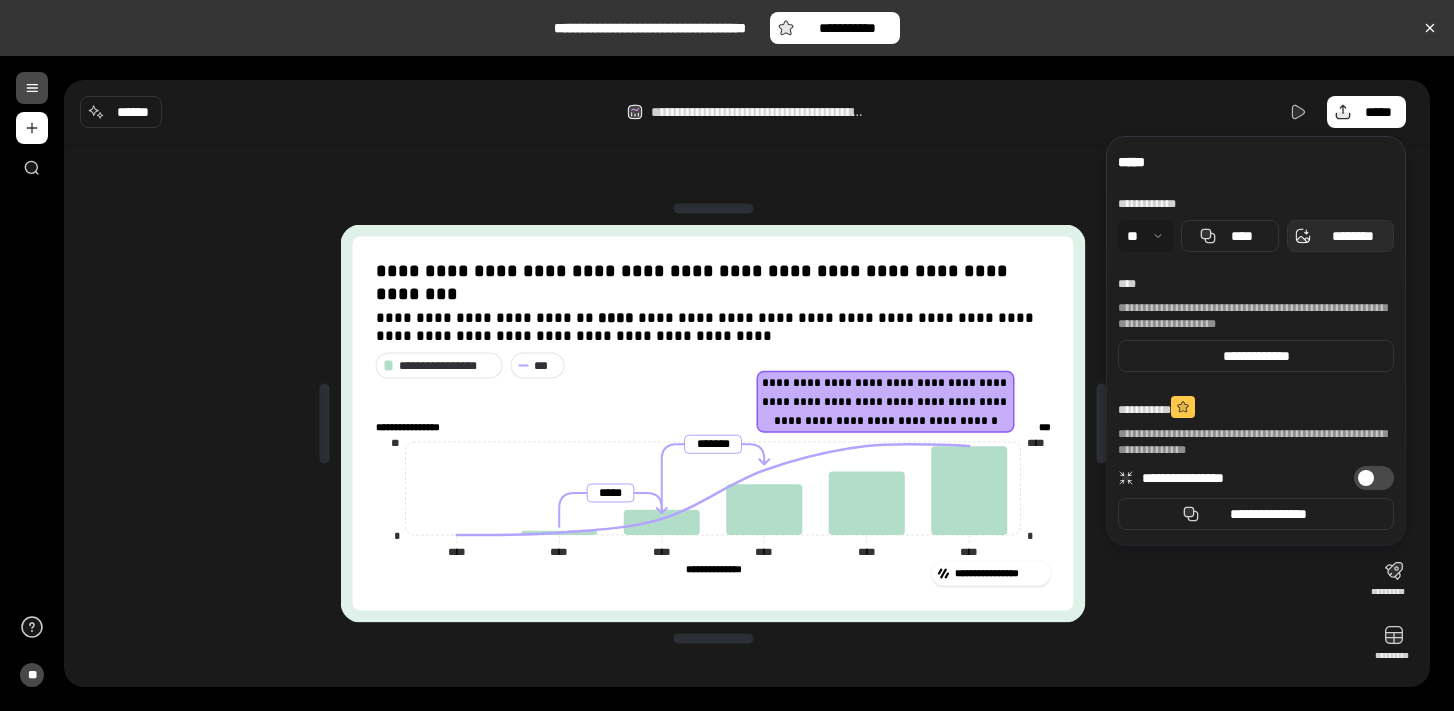 click on "********" at bounding box center [1352, 236] 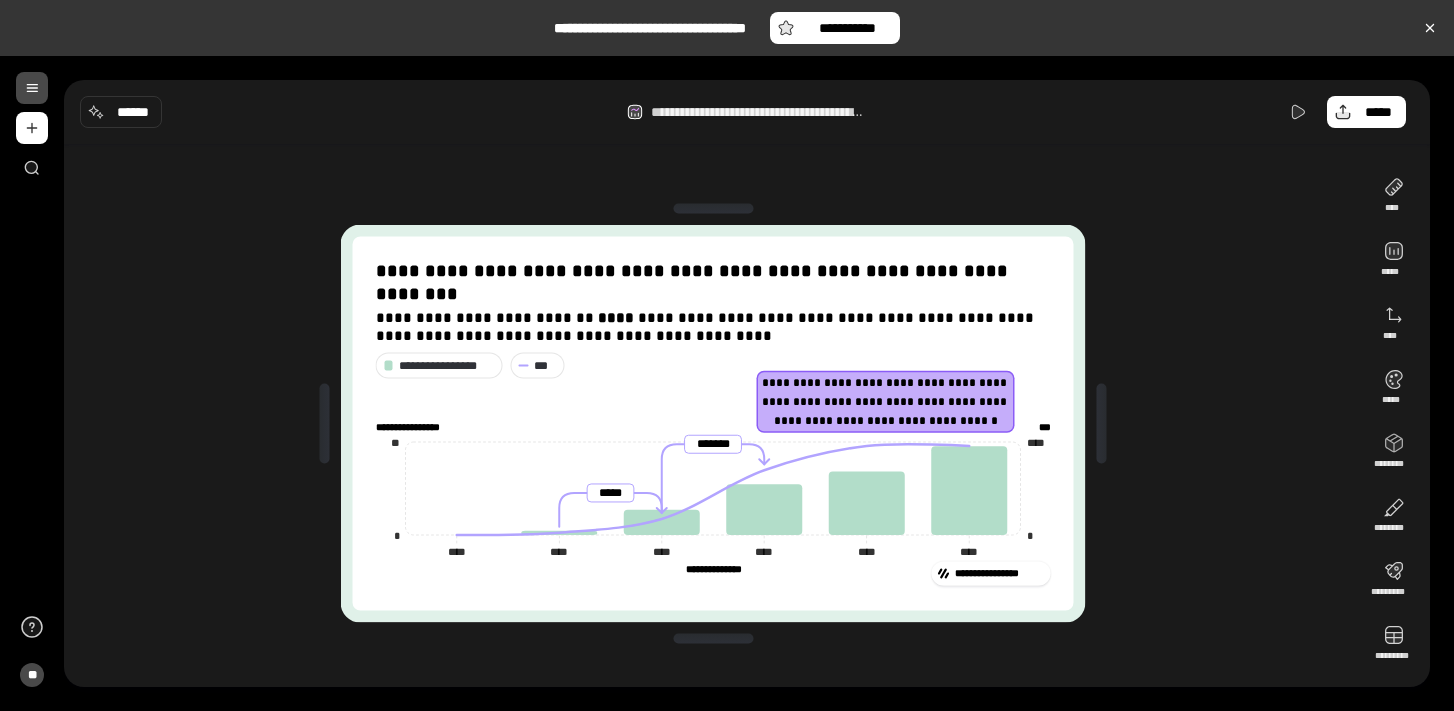click on "**********" at bounding box center (713, 423) 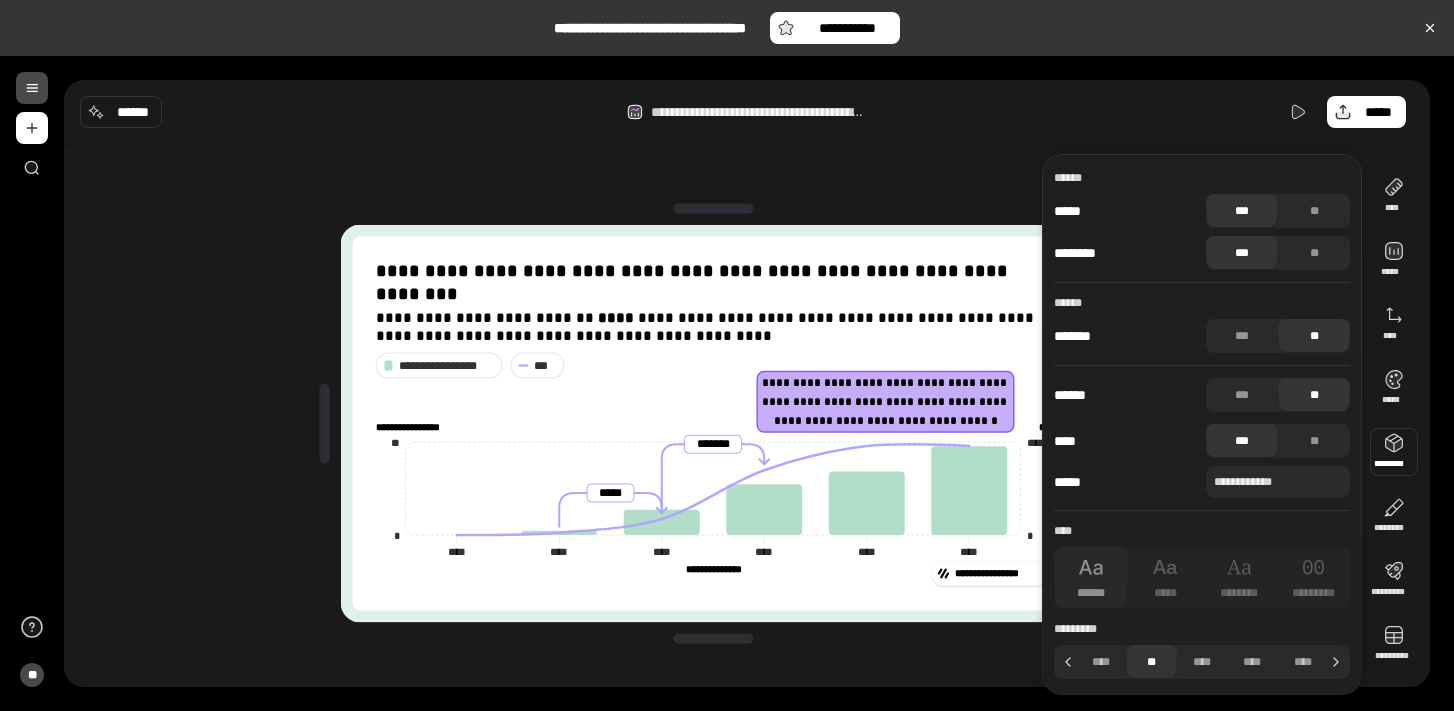 click at bounding box center [1394, 452] 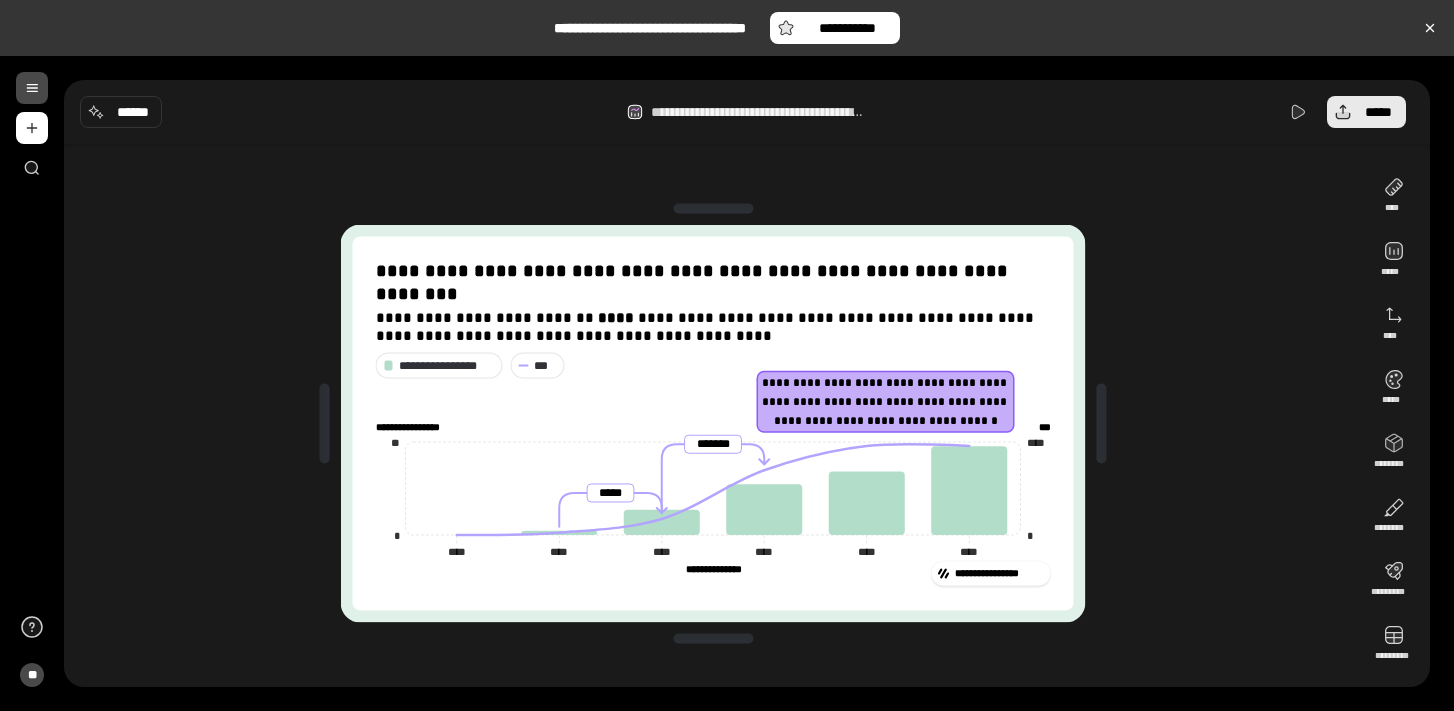 click on "*****" at bounding box center [1366, 112] 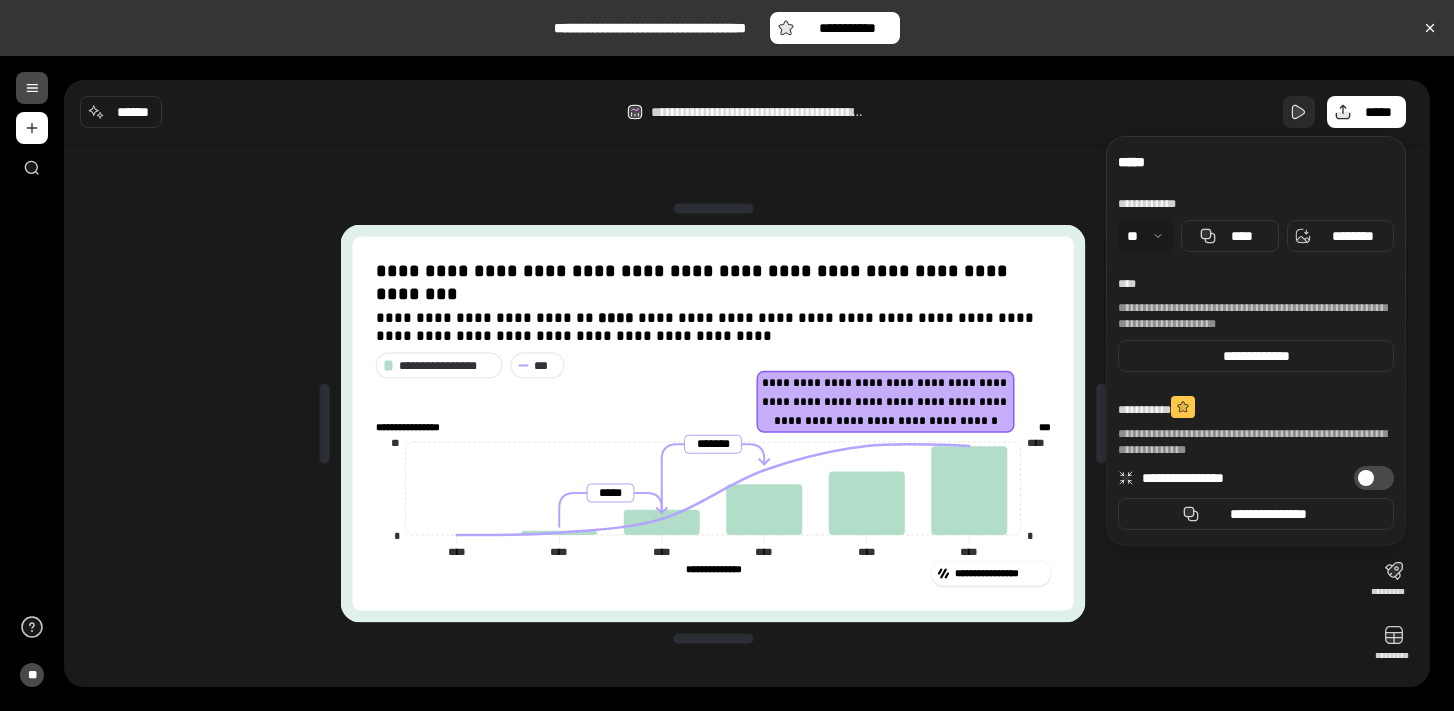 click at bounding box center (1299, 112) 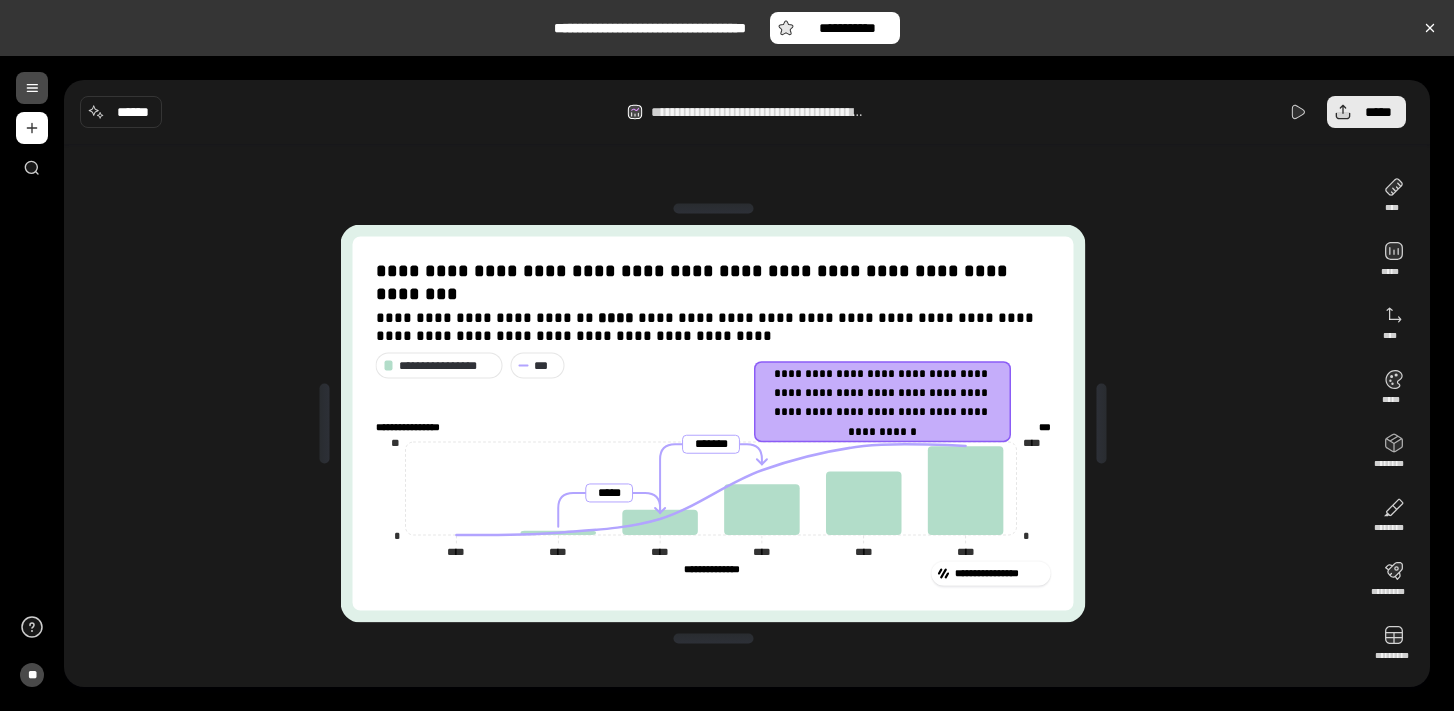 click on "*****" at bounding box center (1378, 112) 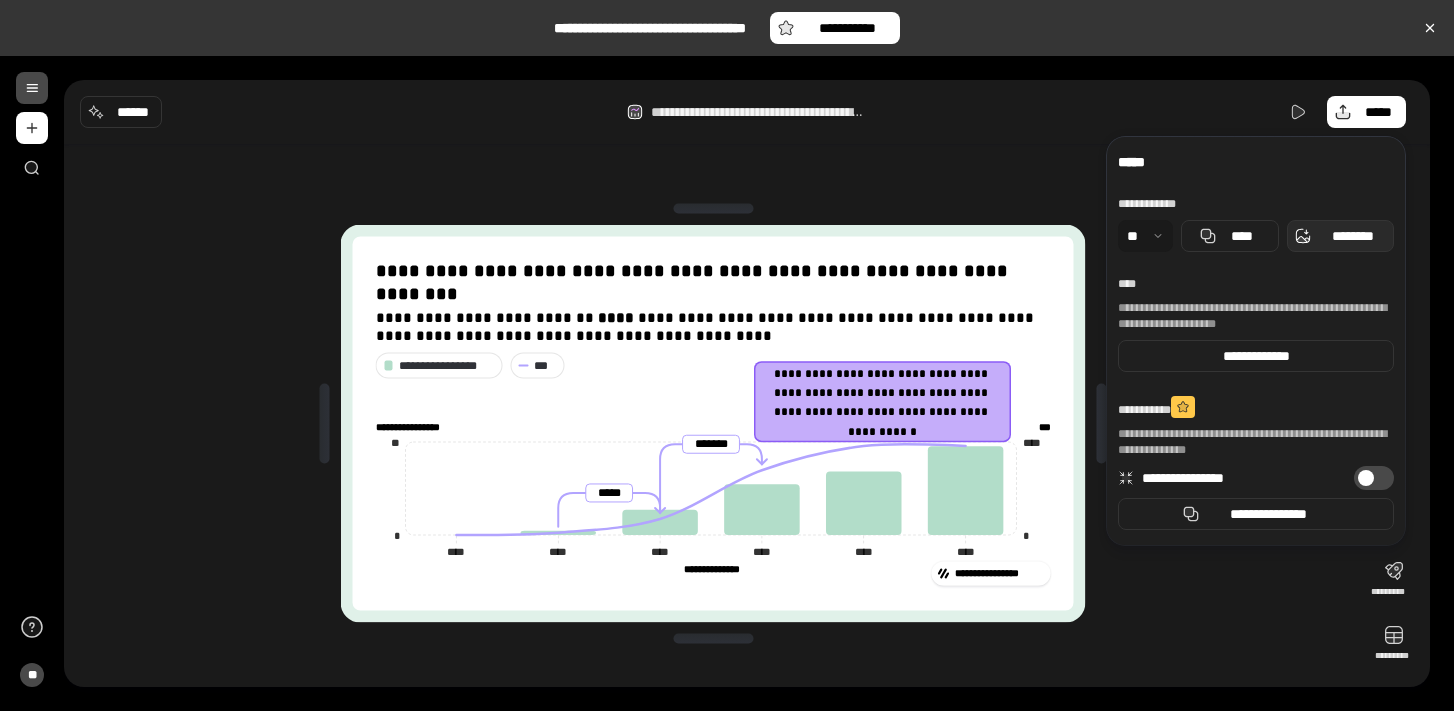 click on "********" at bounding box center [1340, 236] 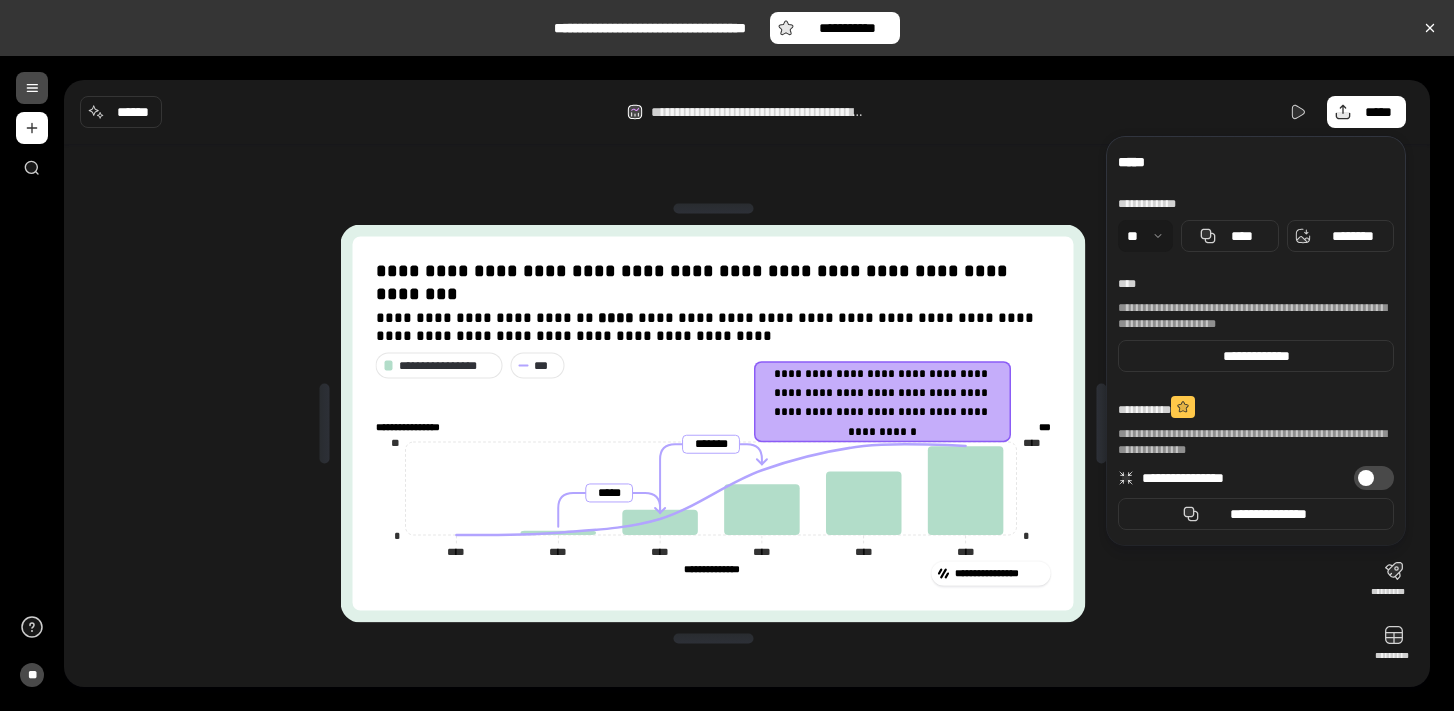 click at bounding box center [713, 209] 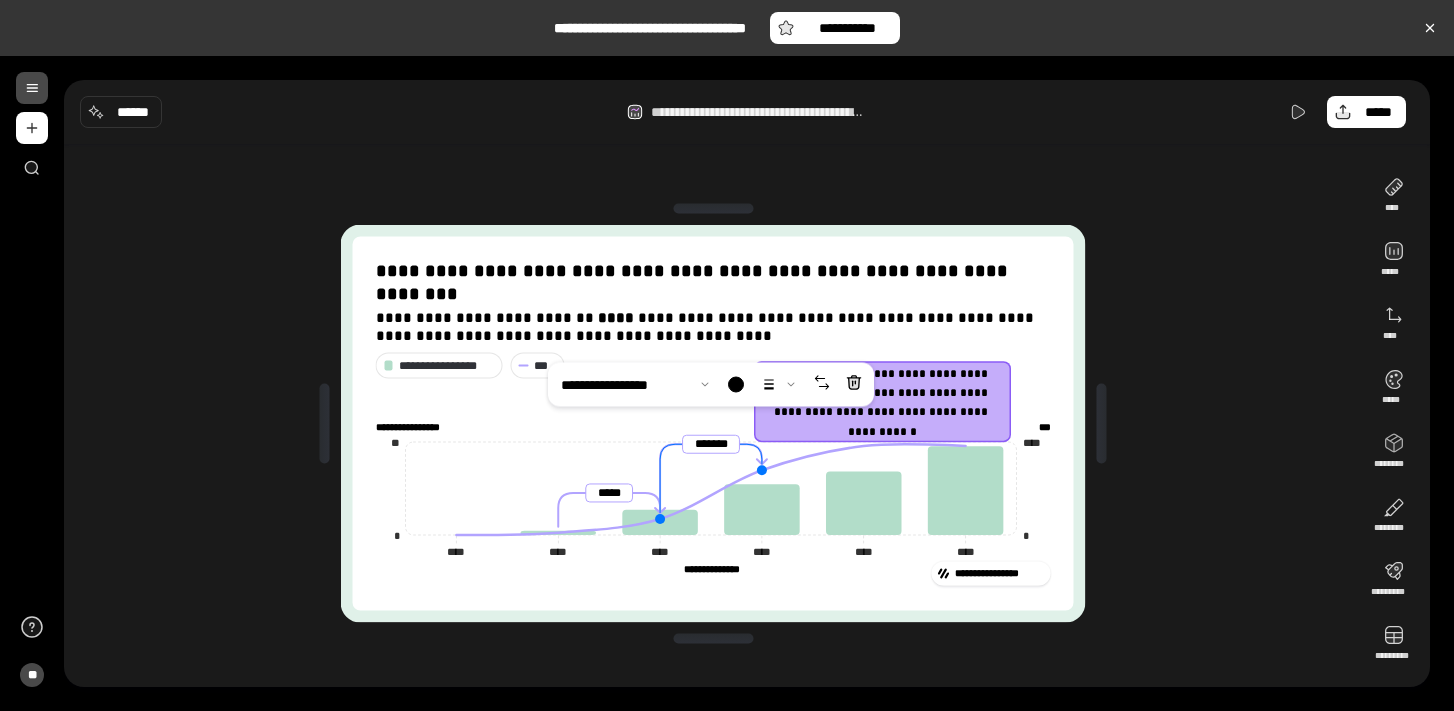 drag, startPoint x: 761, startPoint y: 446, endPoint x: 788, endPoint y: 435, distance: 29.15476 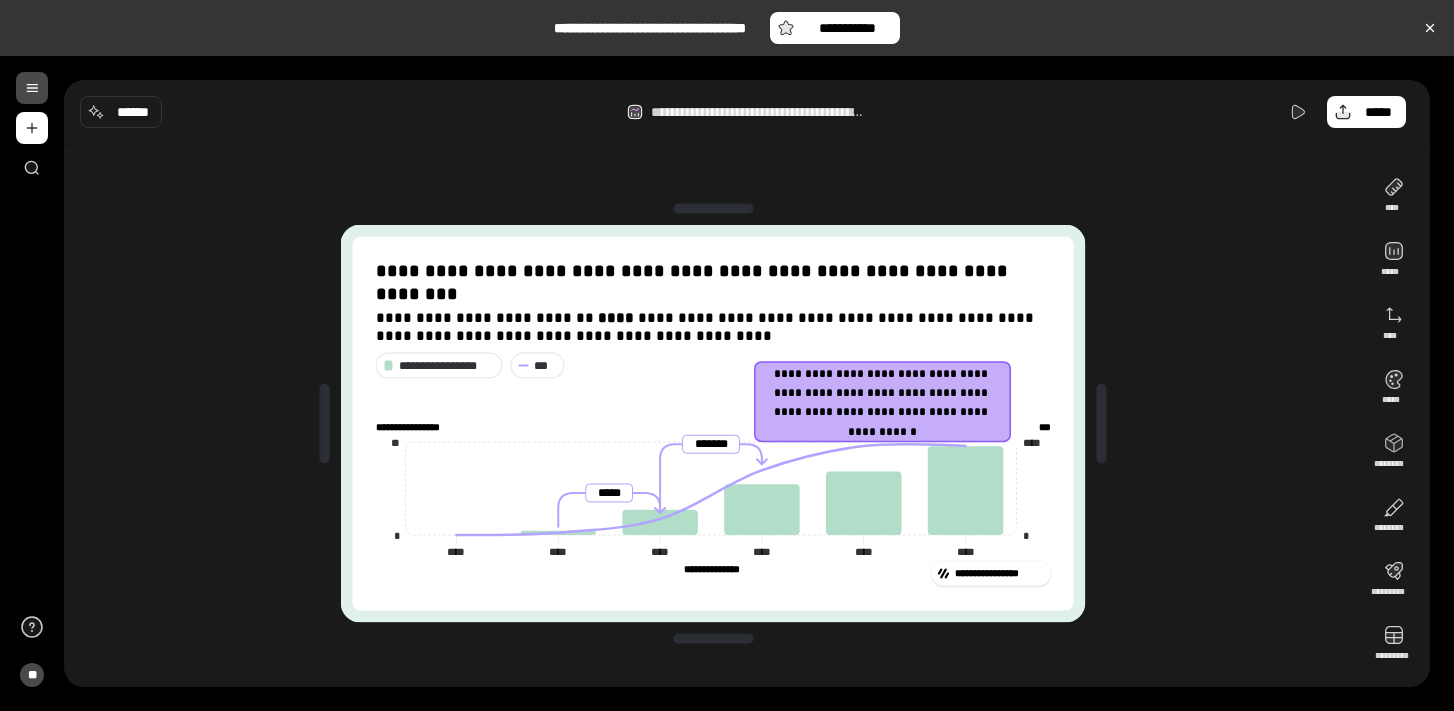 click on "**********" at bounding box center [713, 423] 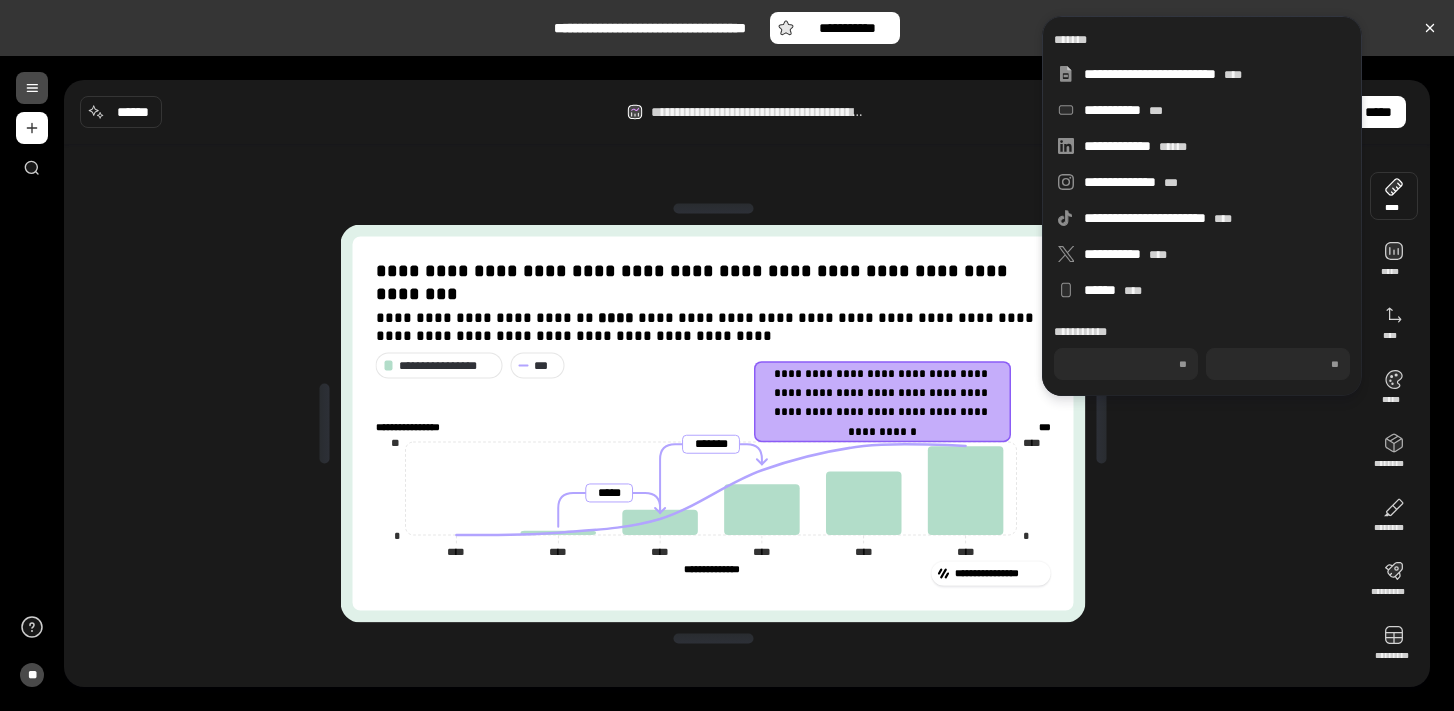 click on "**********" at bounding box center [713, 423] 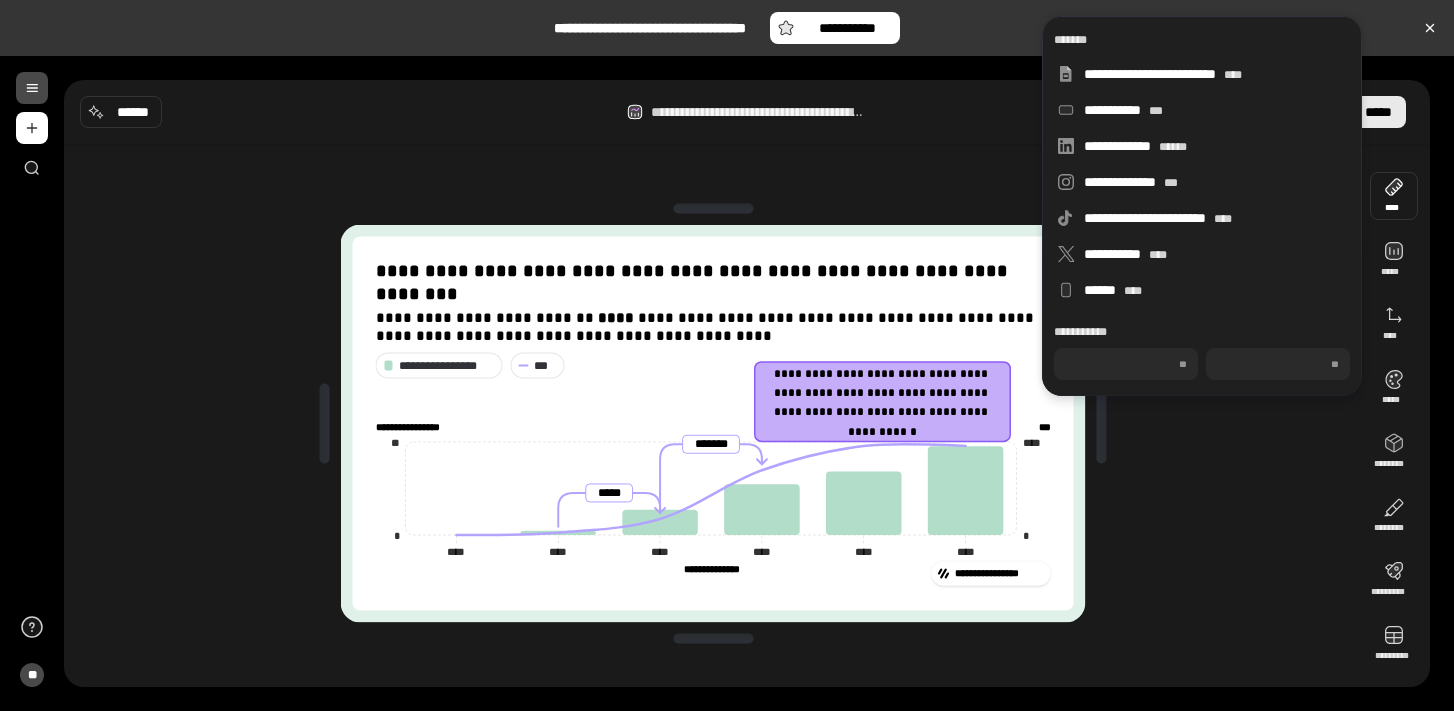click on "*****" at bounding box center (1378, 112) 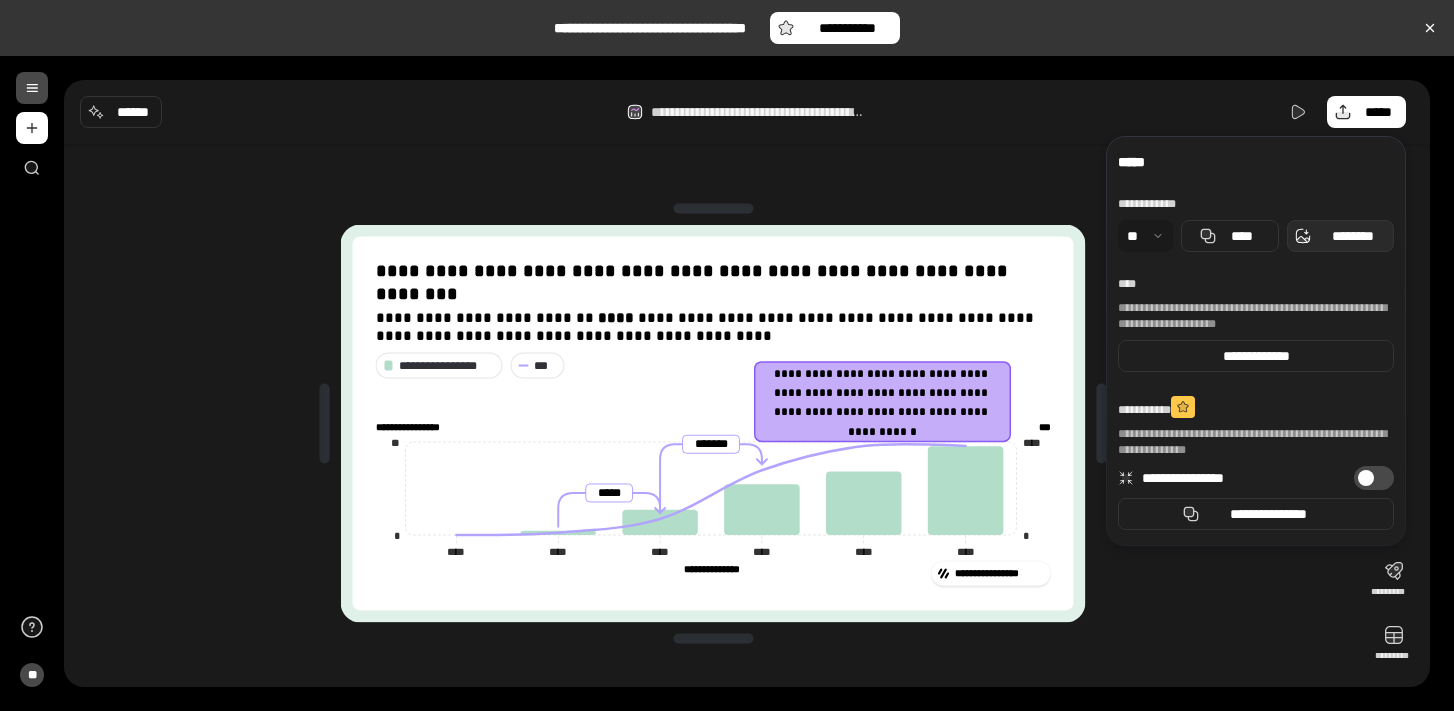click on "********" at bounding box center (1352, 236) 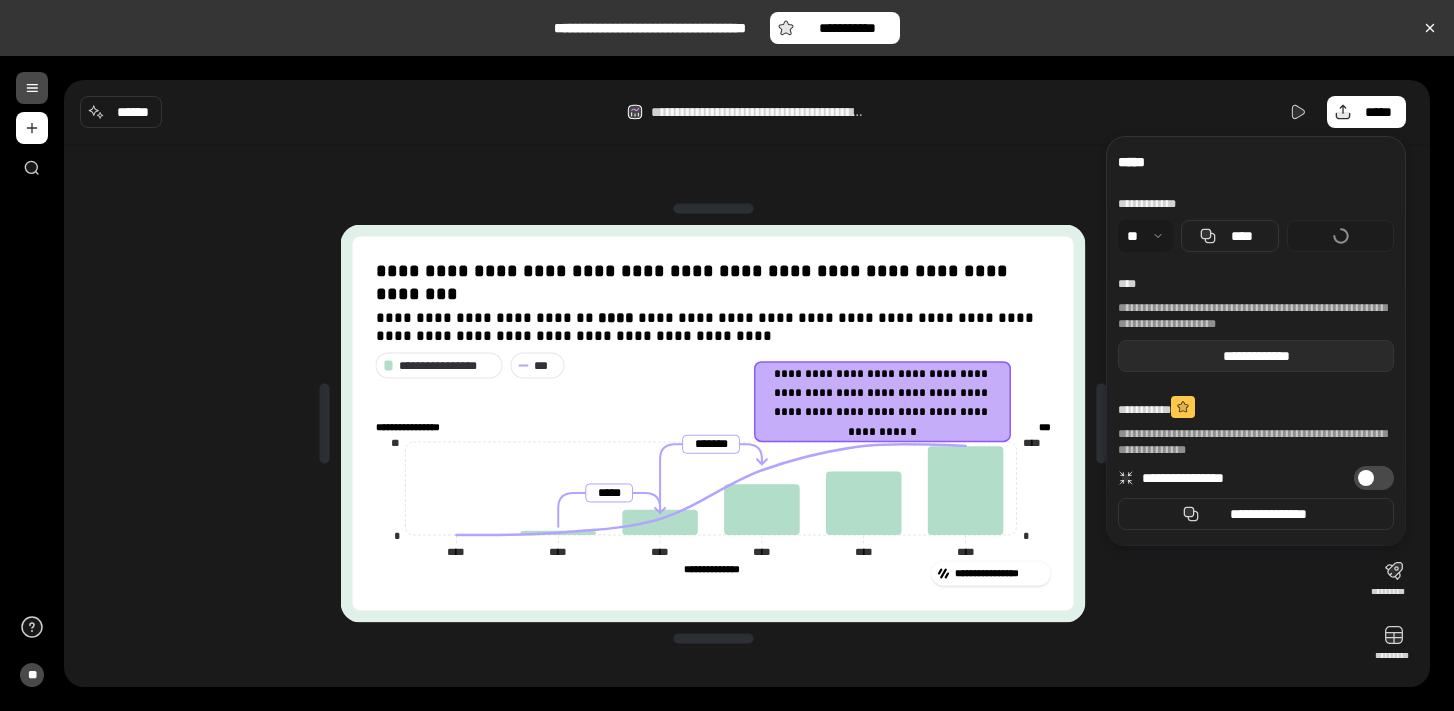 click on "**********" at bounding box center (1256, 356) 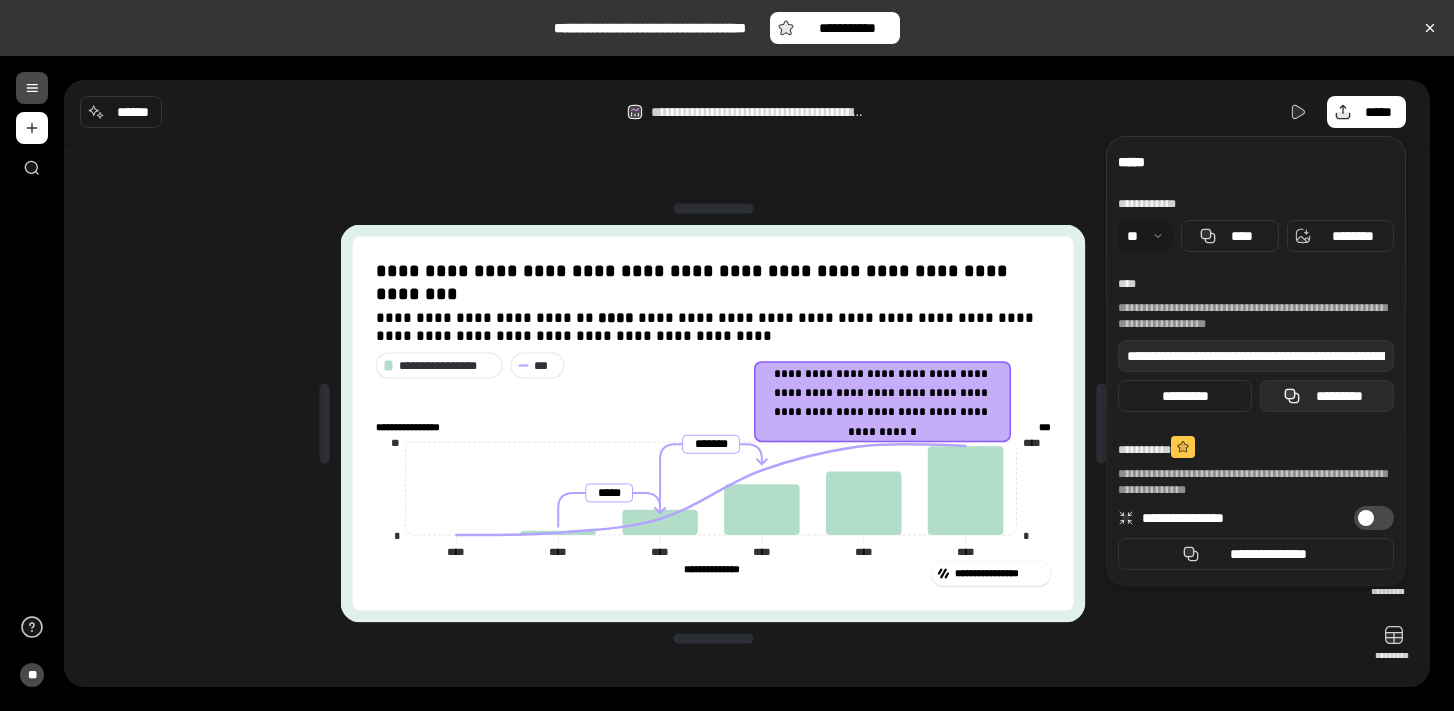click on "*********" at bounding box center [1327, 396] 